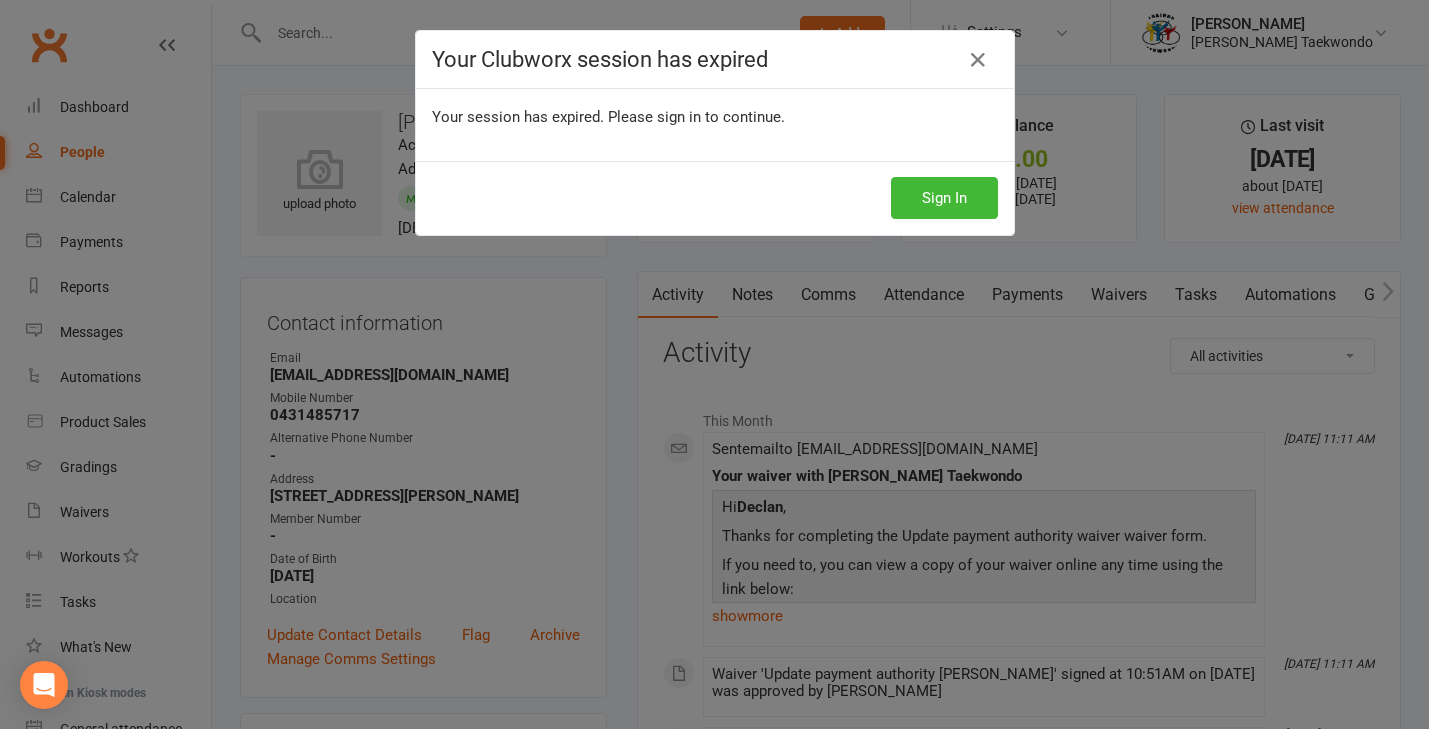 scroll, scrollTop: 86, scrollLeft: 0, axis: vertical 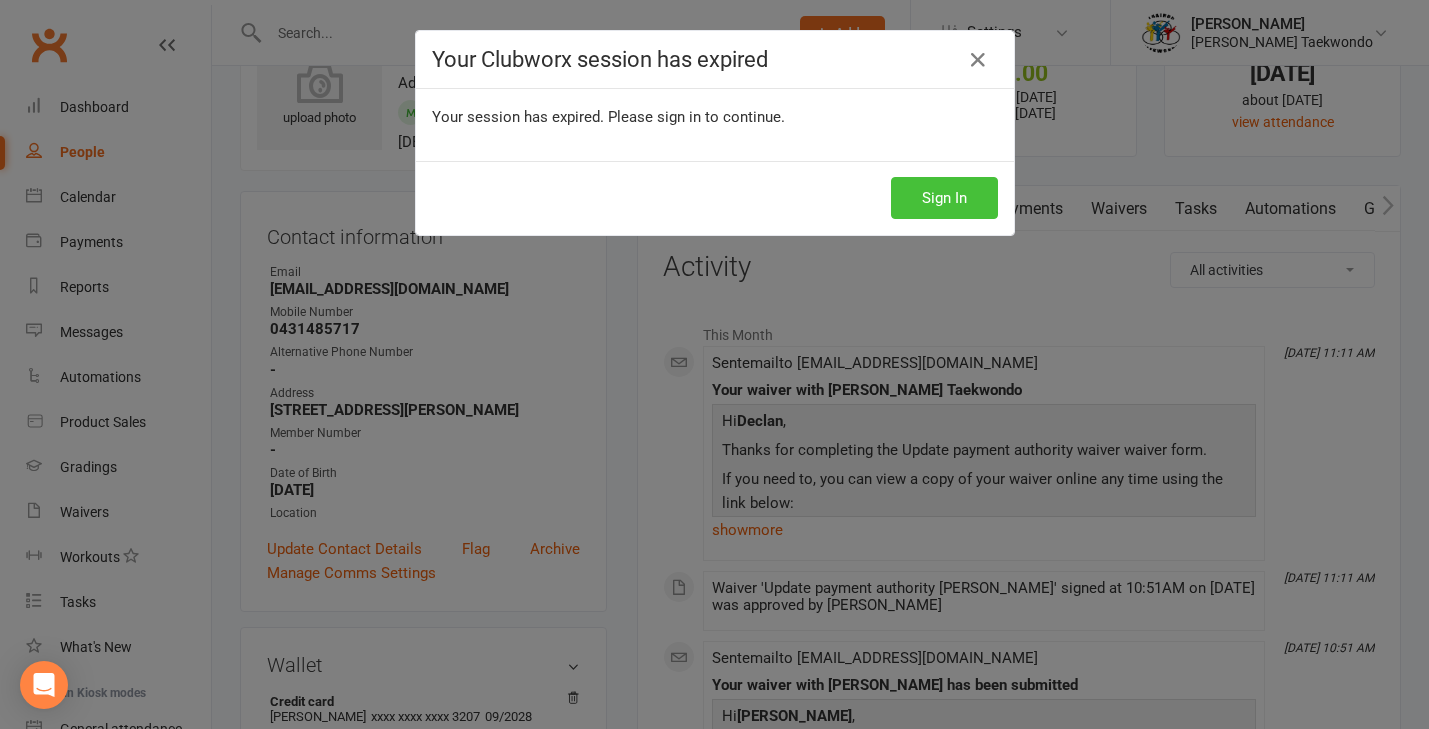 click on "Sign In" at bounding box center [944, 198] 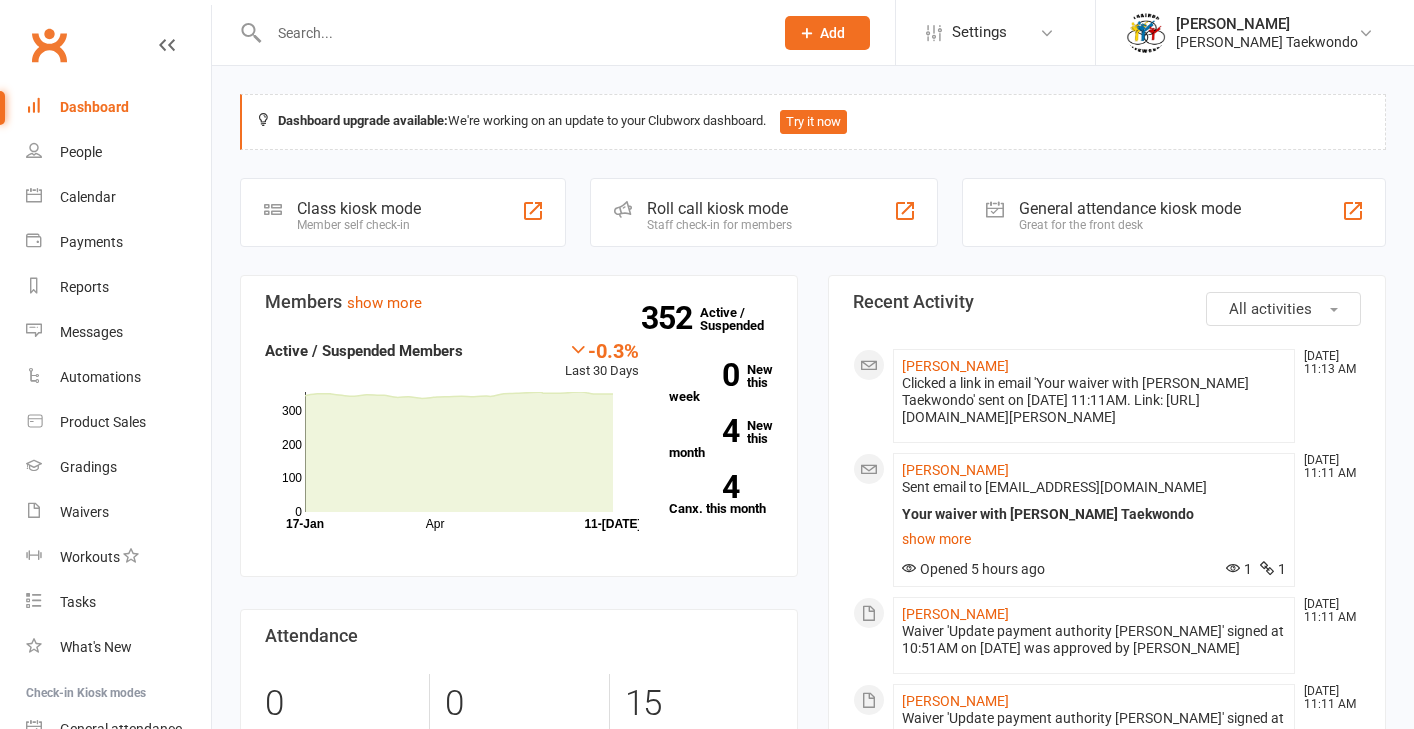 scroll, scrollTop: 0, scrollLeft: 0, axis: both 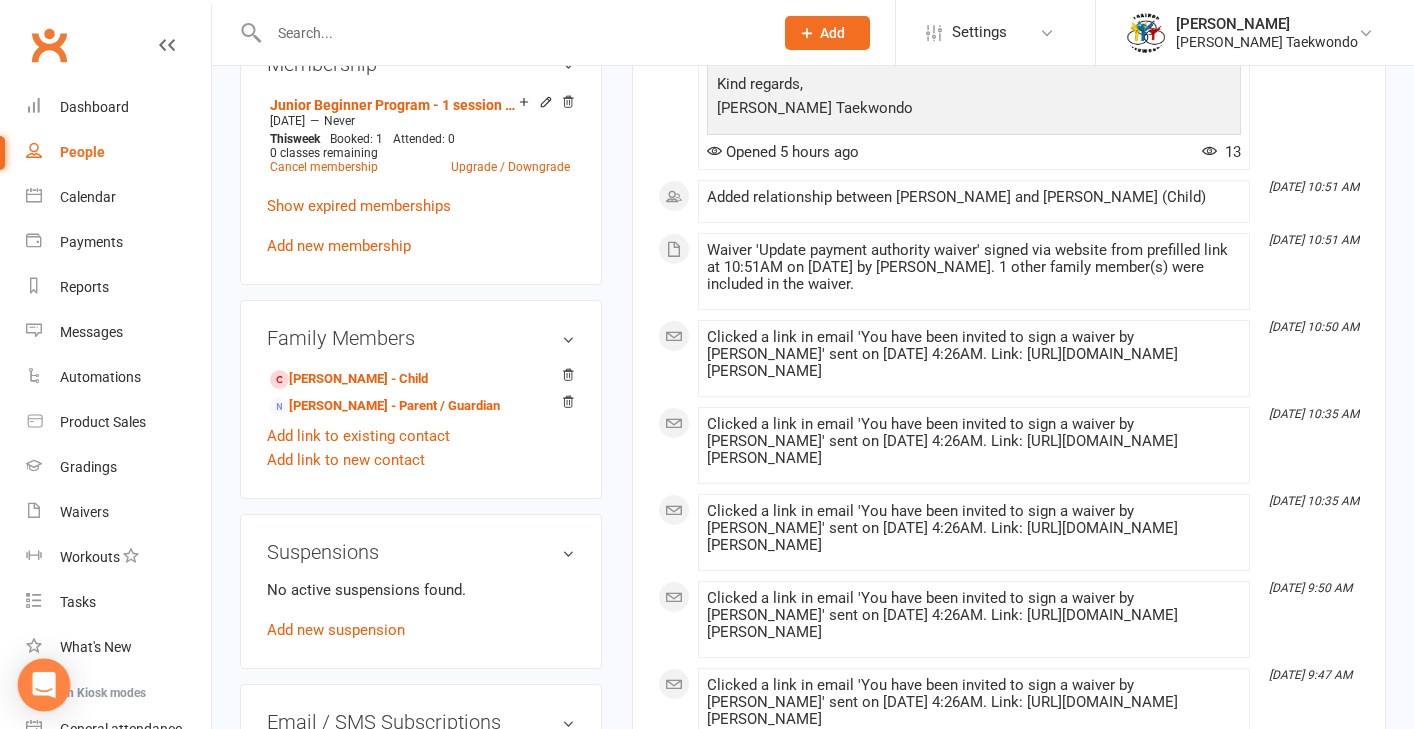 click at bounding box center [44, 685] 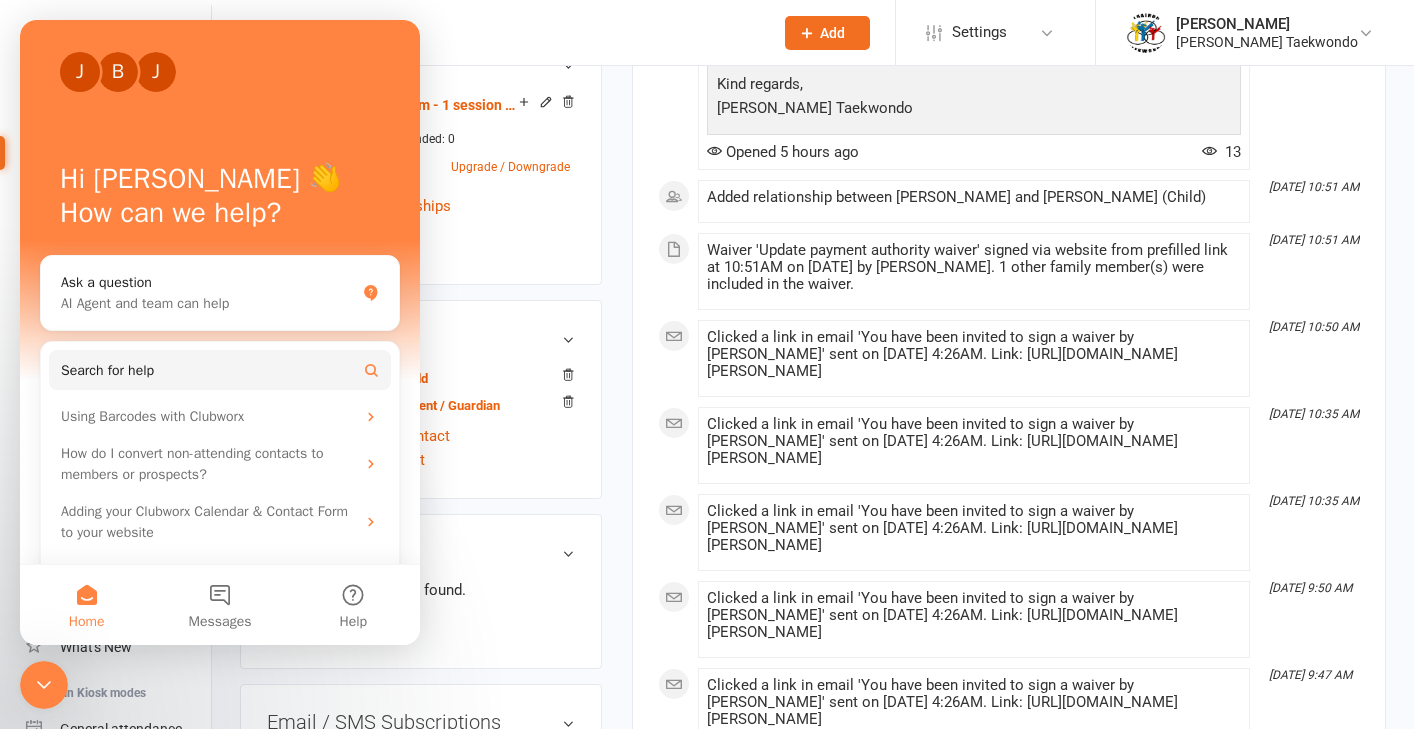 scroll, scrollTop: 0, scrollLeft: 0, axis: both 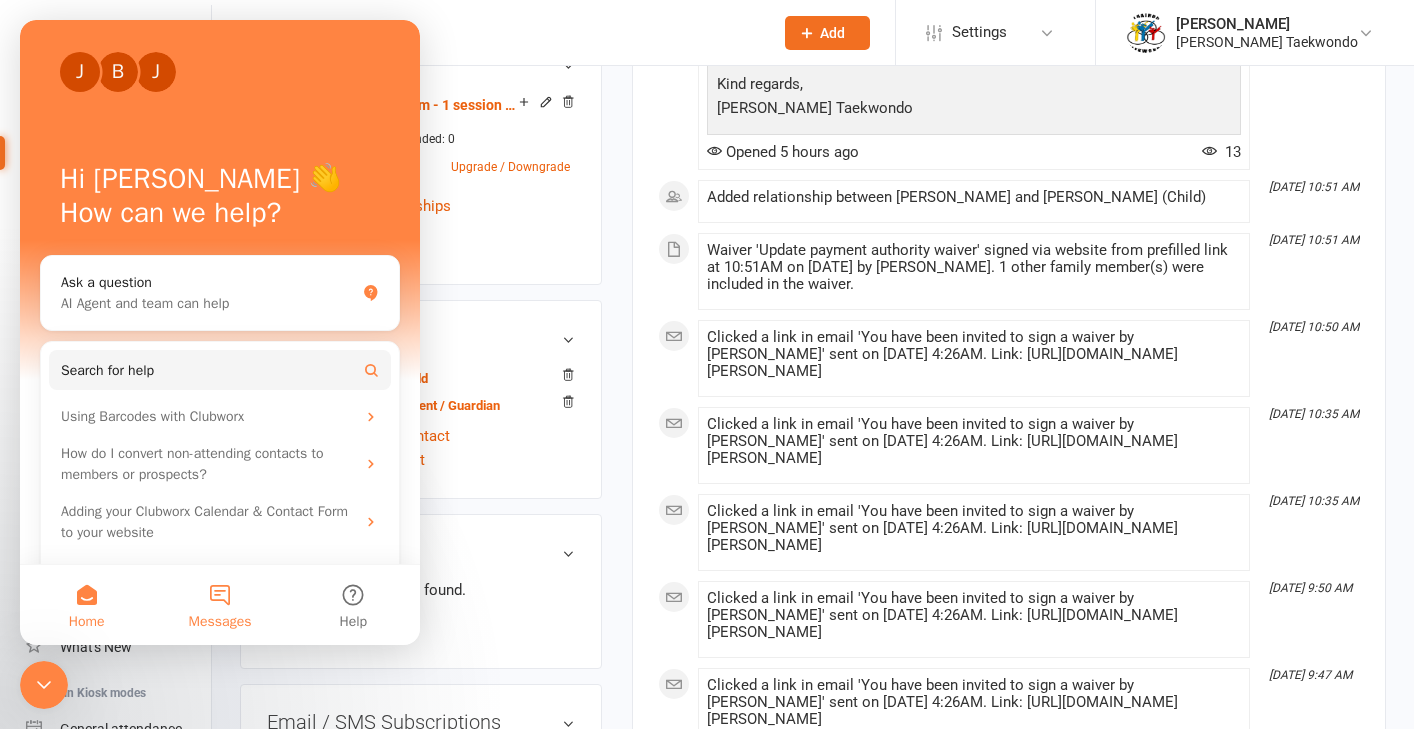 click on "Messages" at bounding box center [219, 605] 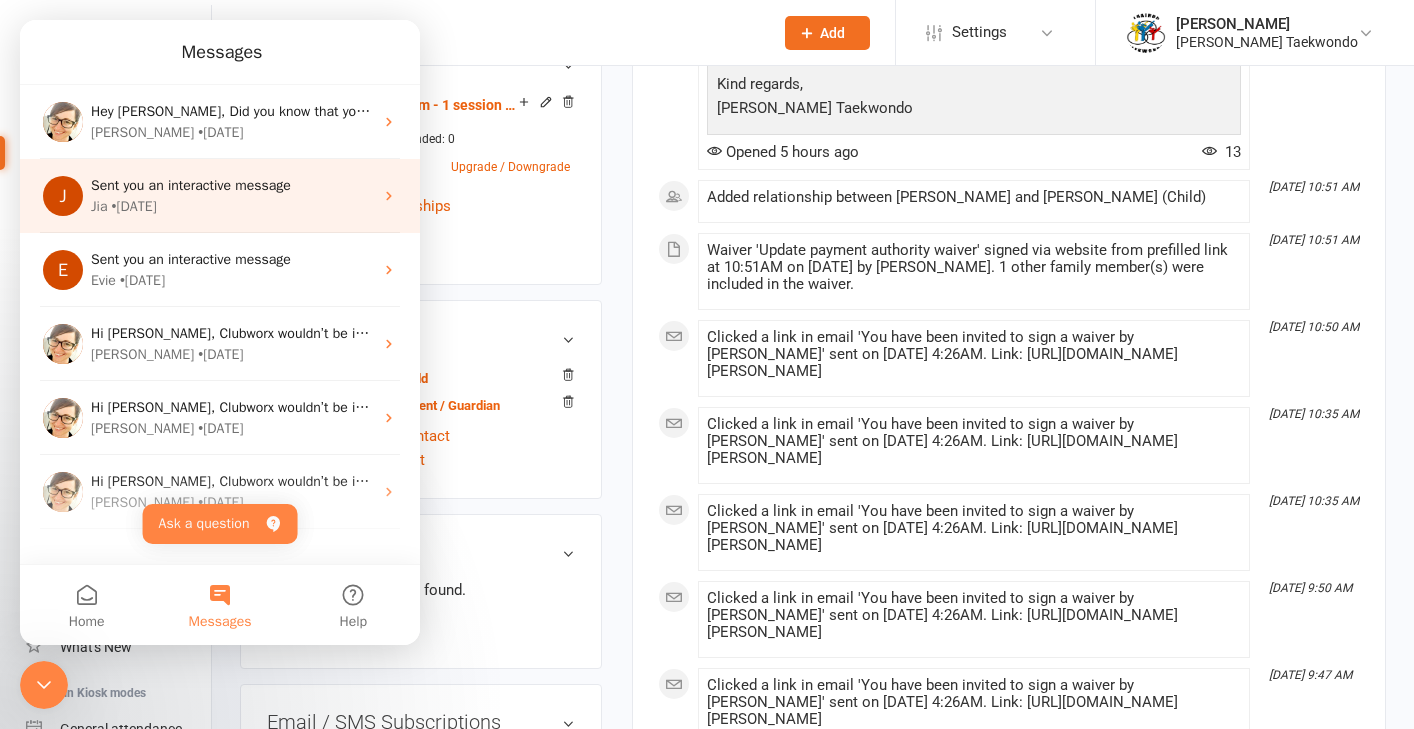 click on "Jia •  [DATE]" at bounding box center (232, 206) 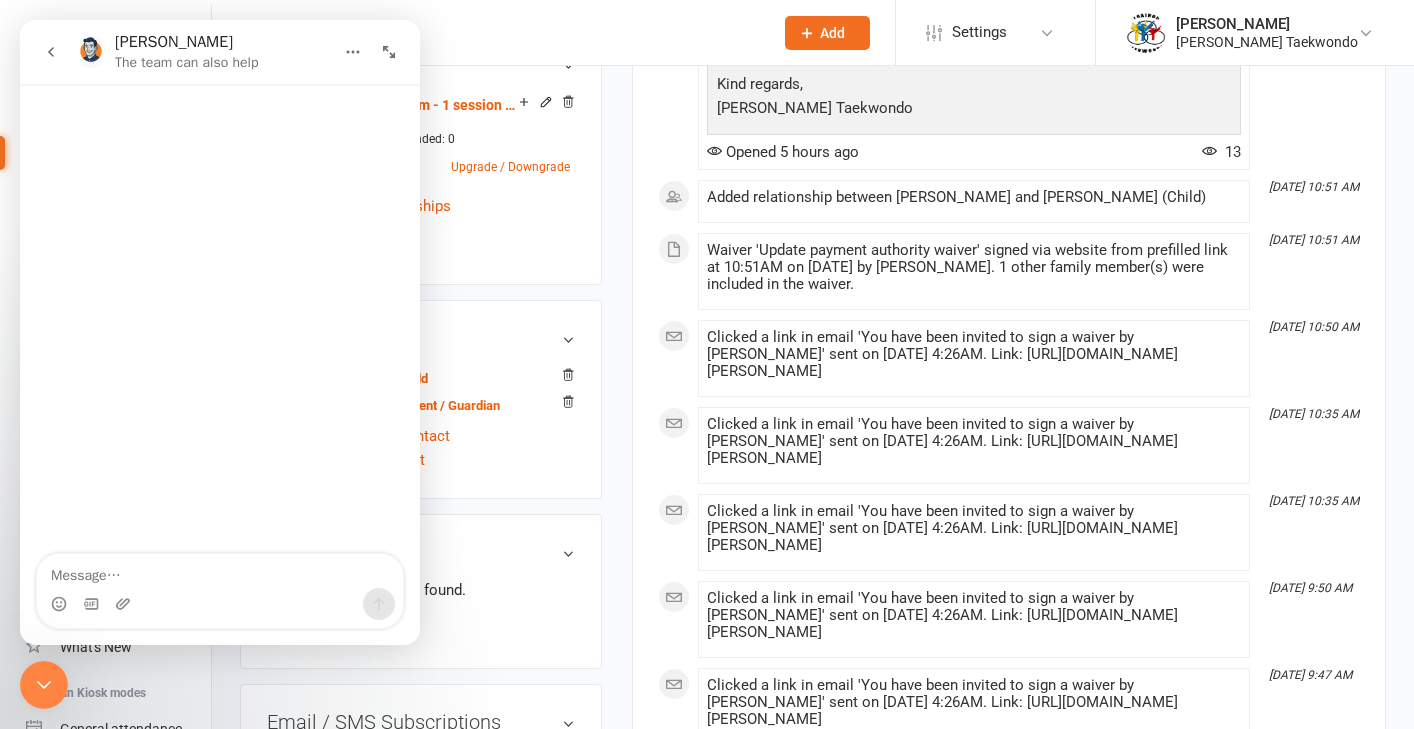scroll, scrollTop: 737, scrollLeft: 0, axis: vertical 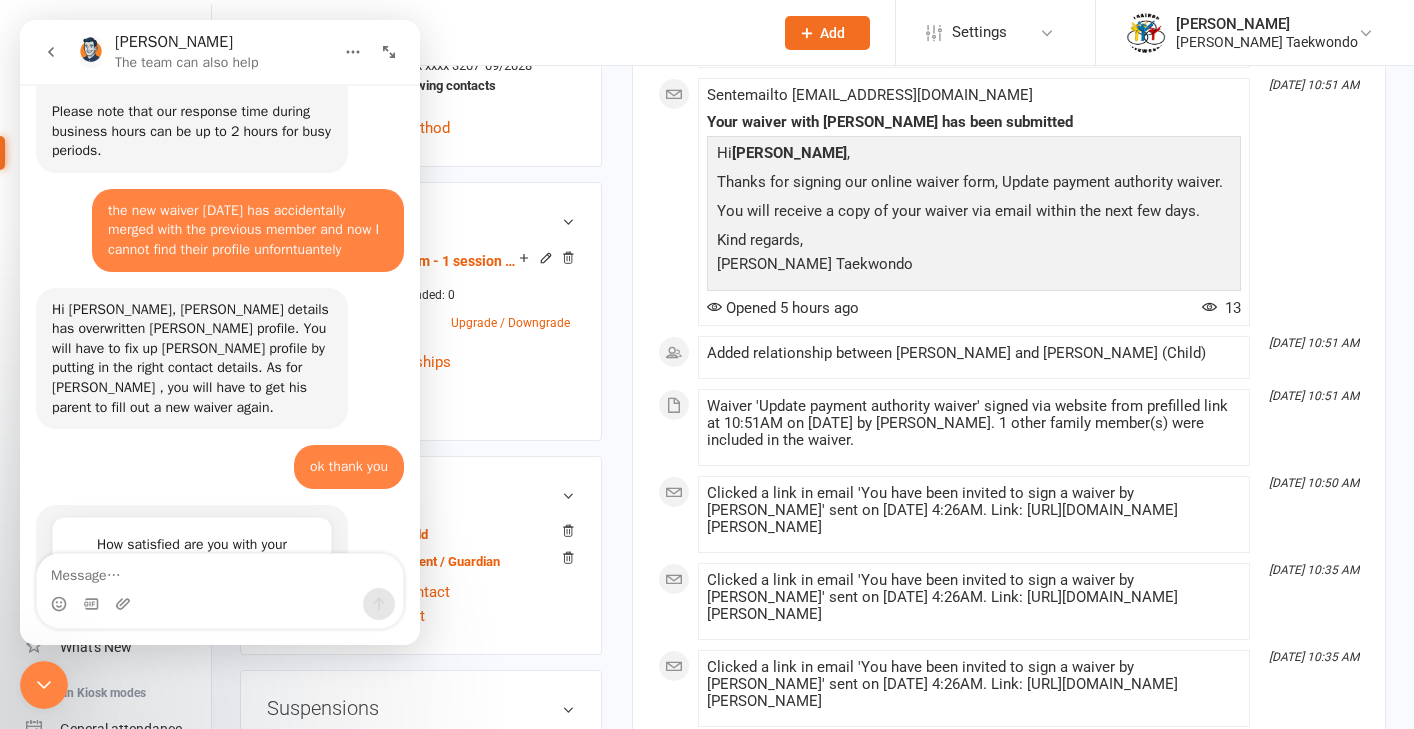click at bounding box center (511, 33) 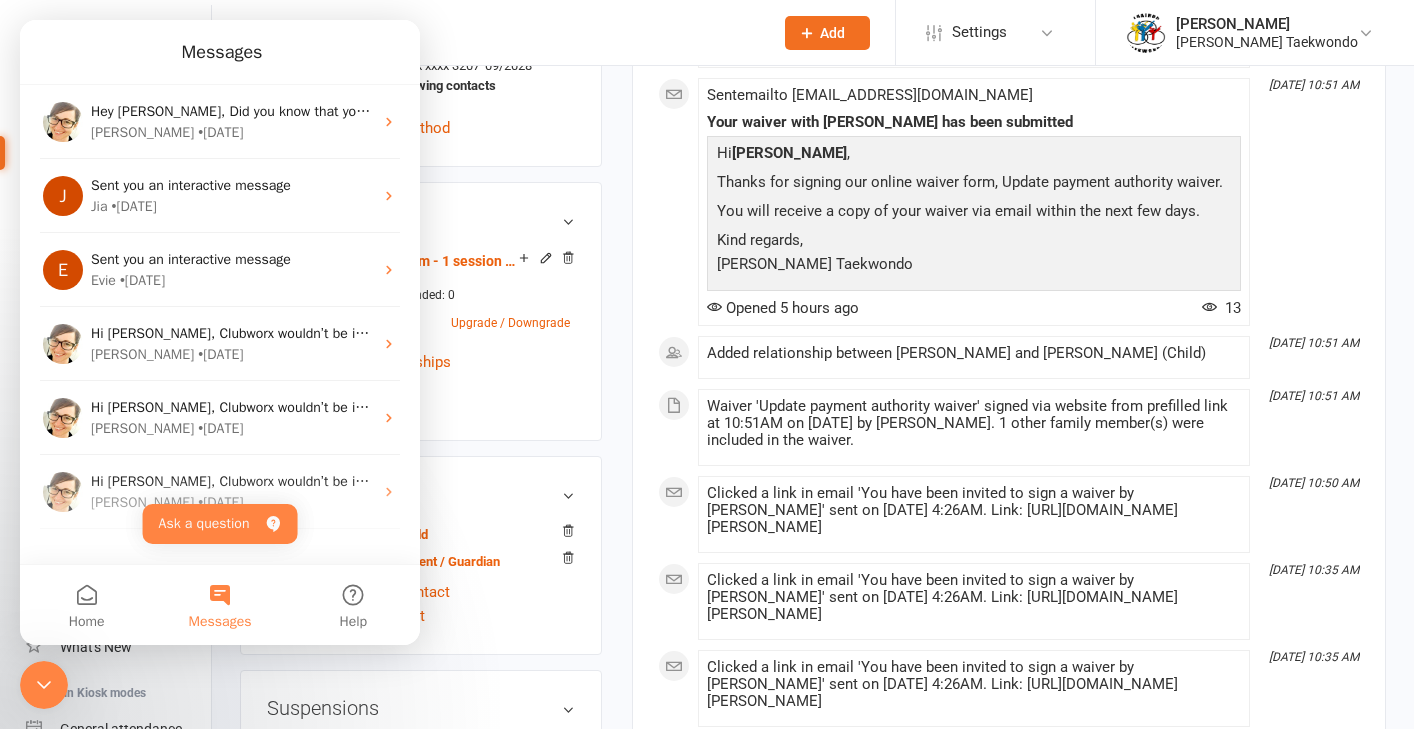 click 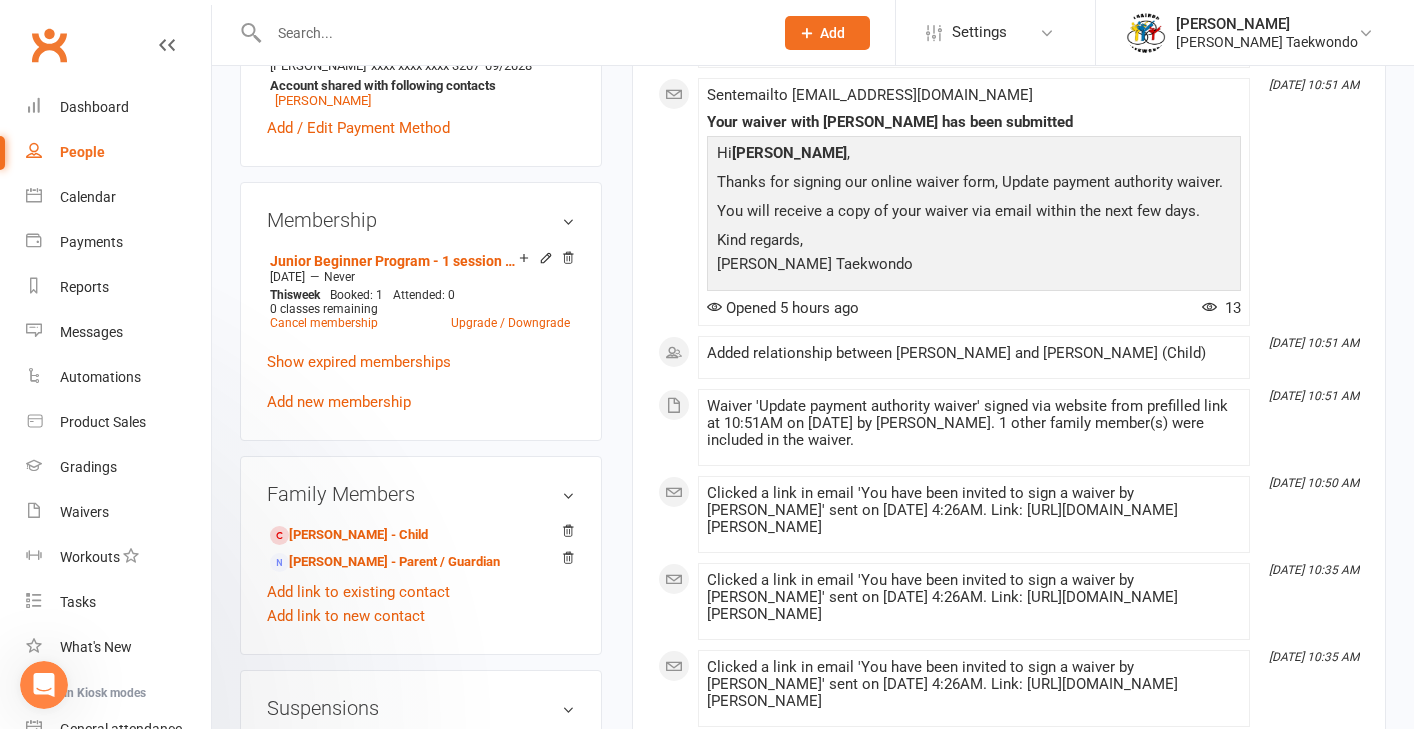 scroll, scrollTop: 0, scrollLeft: 0, axis: both 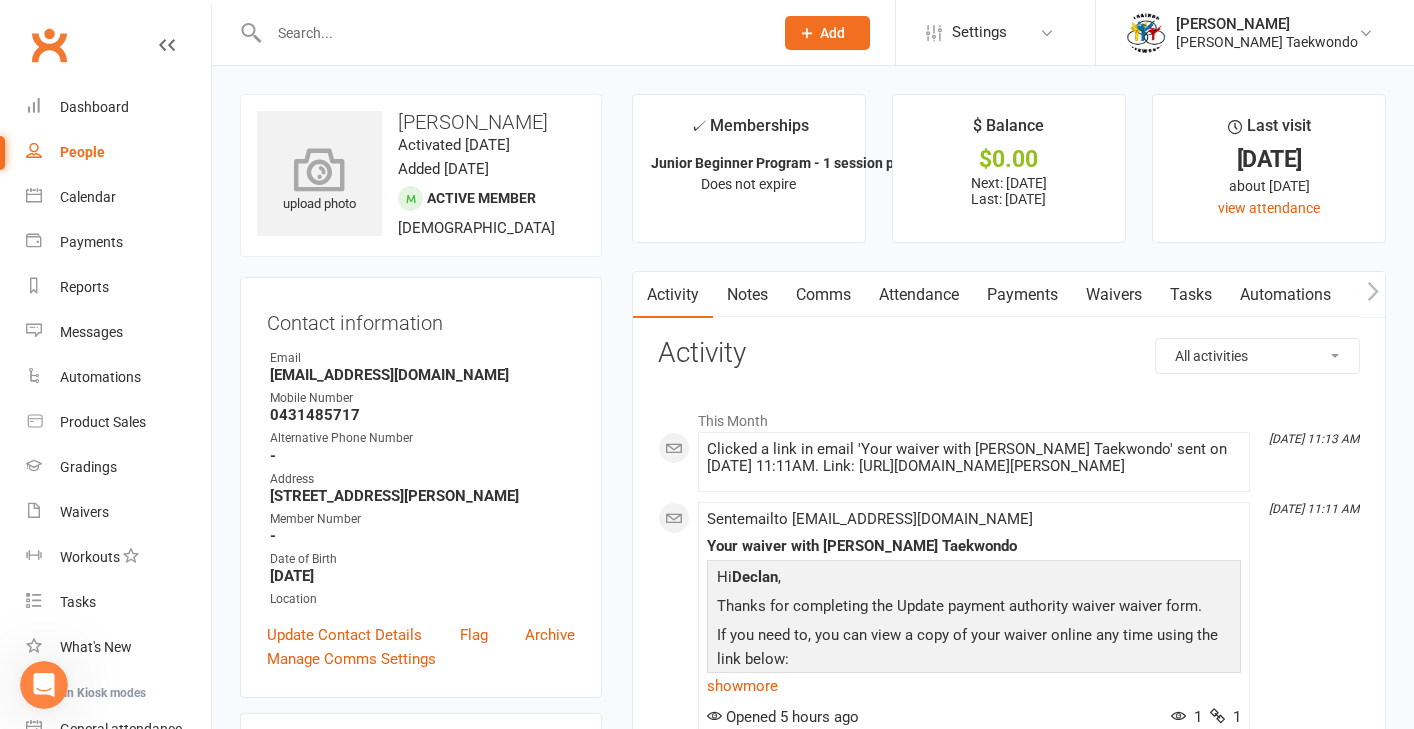 click on "upload photo" at bounding box center (319, 182) 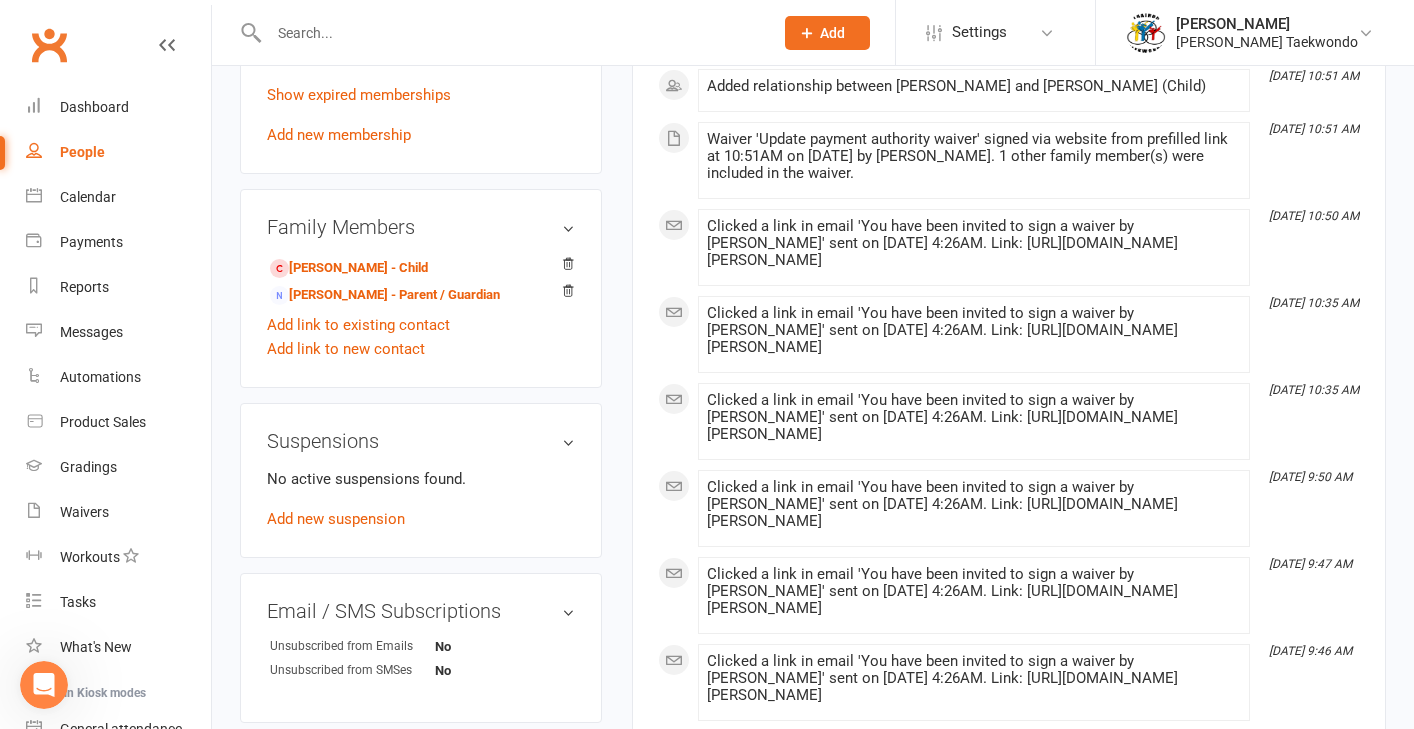 scroll, scrollTop: 1013, scrollLeft: 0, axis: vertical 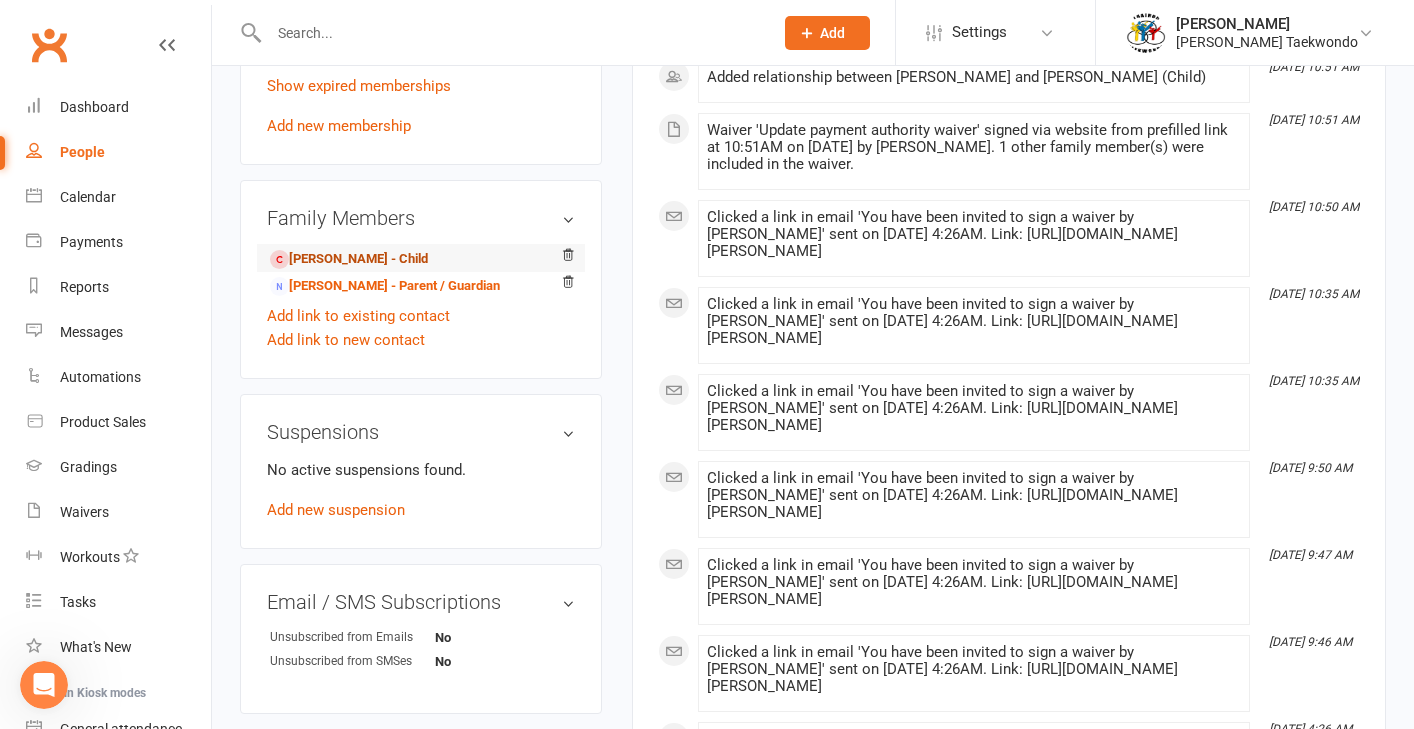 click on "[PERSON_NAME] - Child" at bounding box center [349, 259] 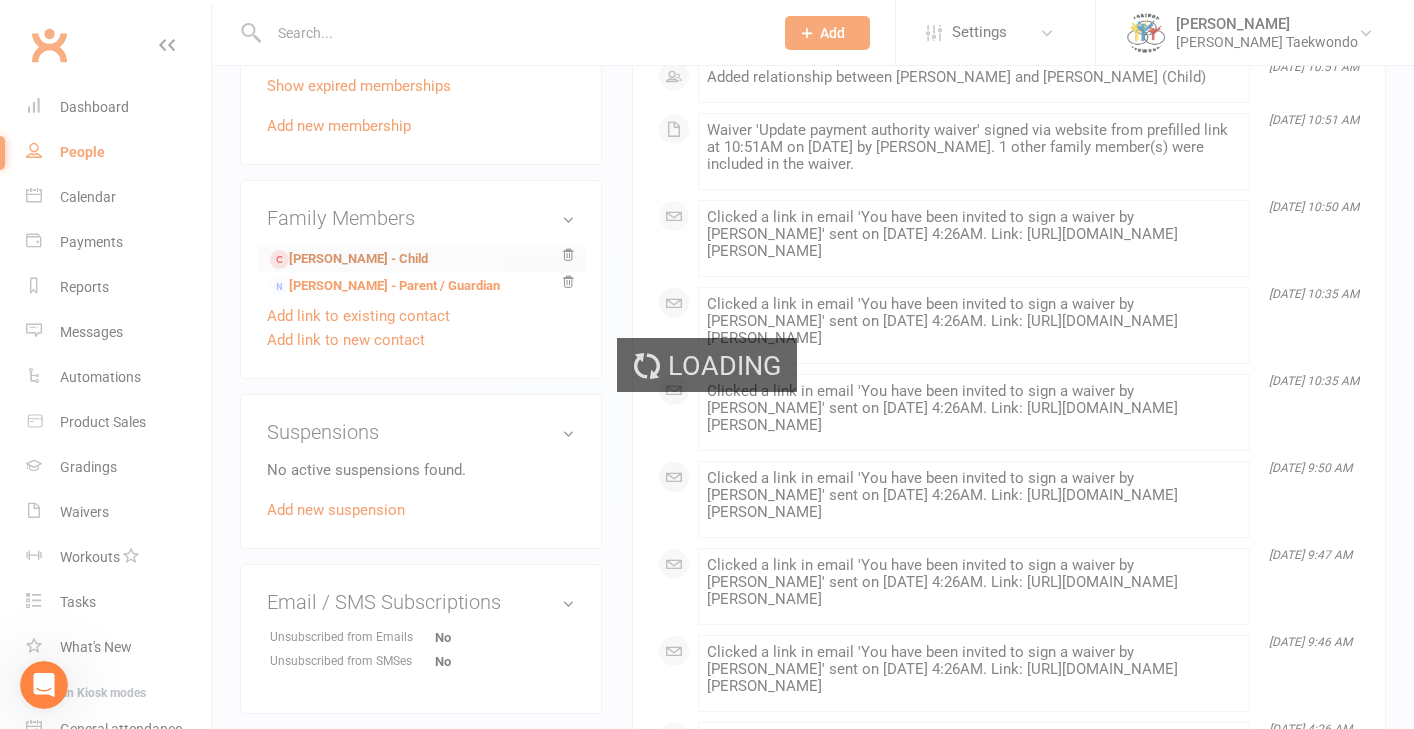 scroll, scrollTop: 0, scrollLeft: 0, axis: both 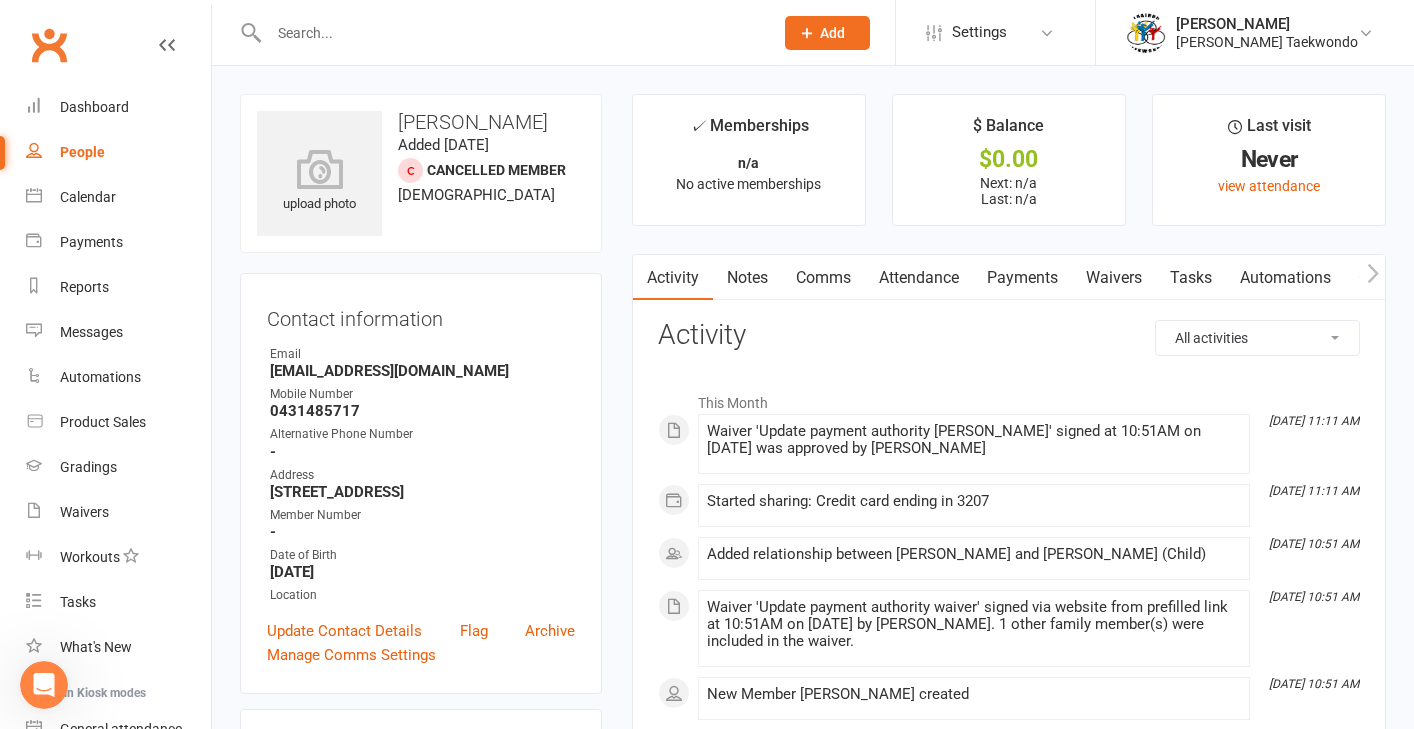 click on "Payments" at bounding box center (1022, 278) 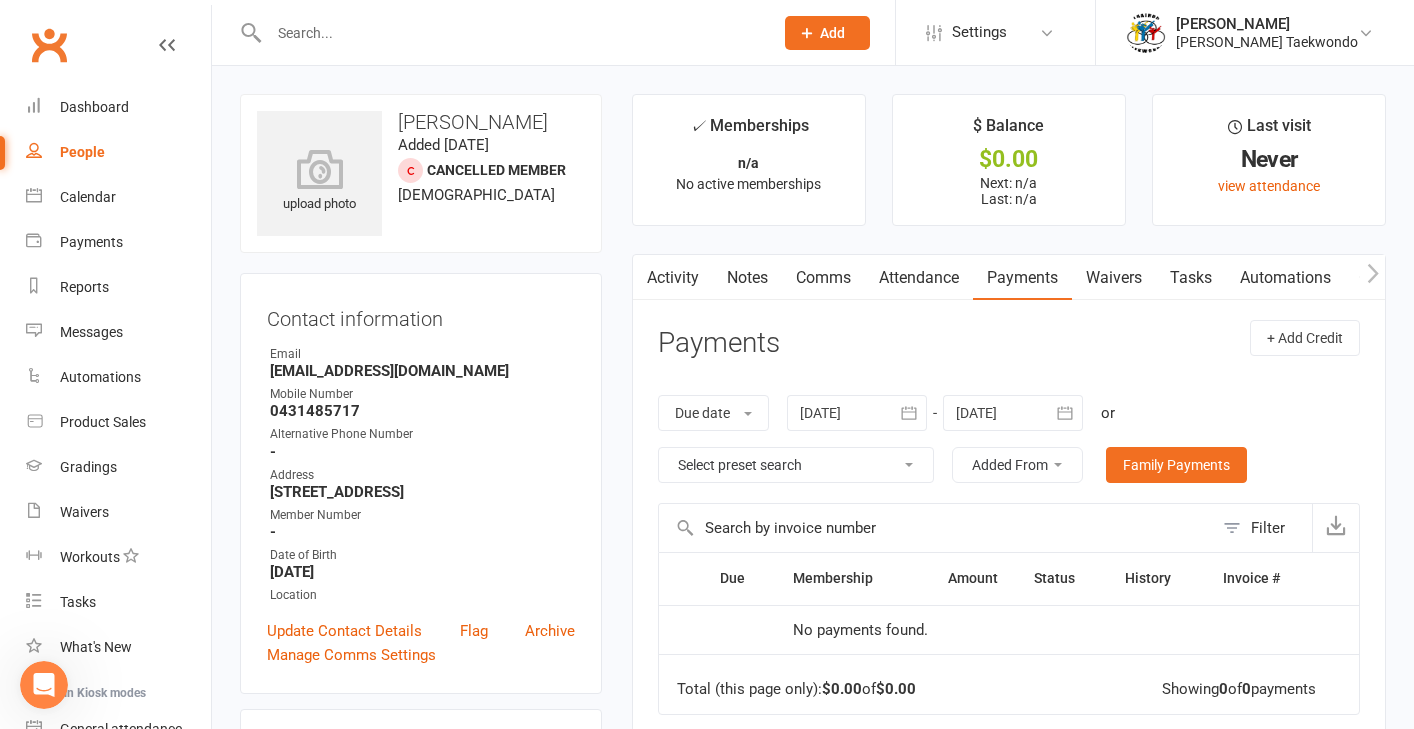 click on "Attendance" at bounding box center (919, 278) 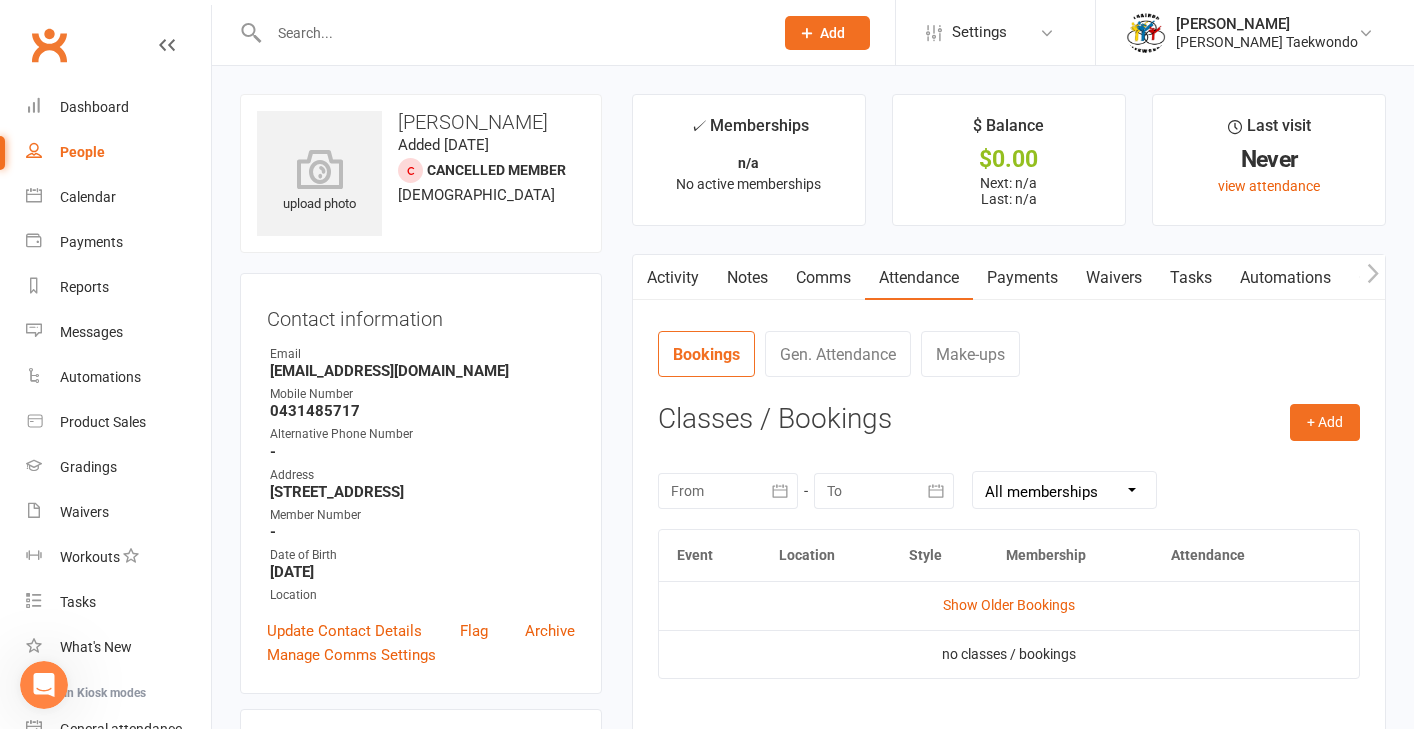 click on "People" at bounding box center [82, 152] 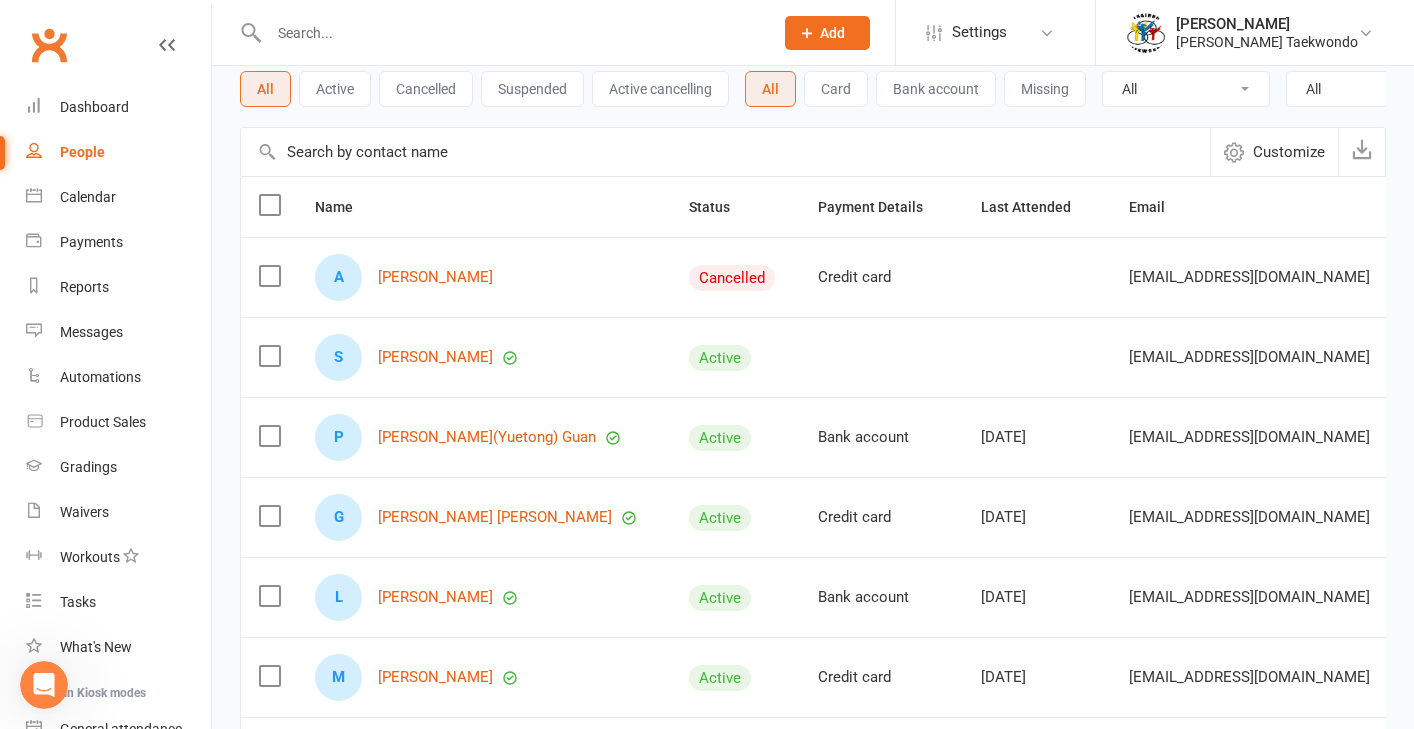 scroll, scrollTop: 119, scrollLeft: 0, axis: vertical 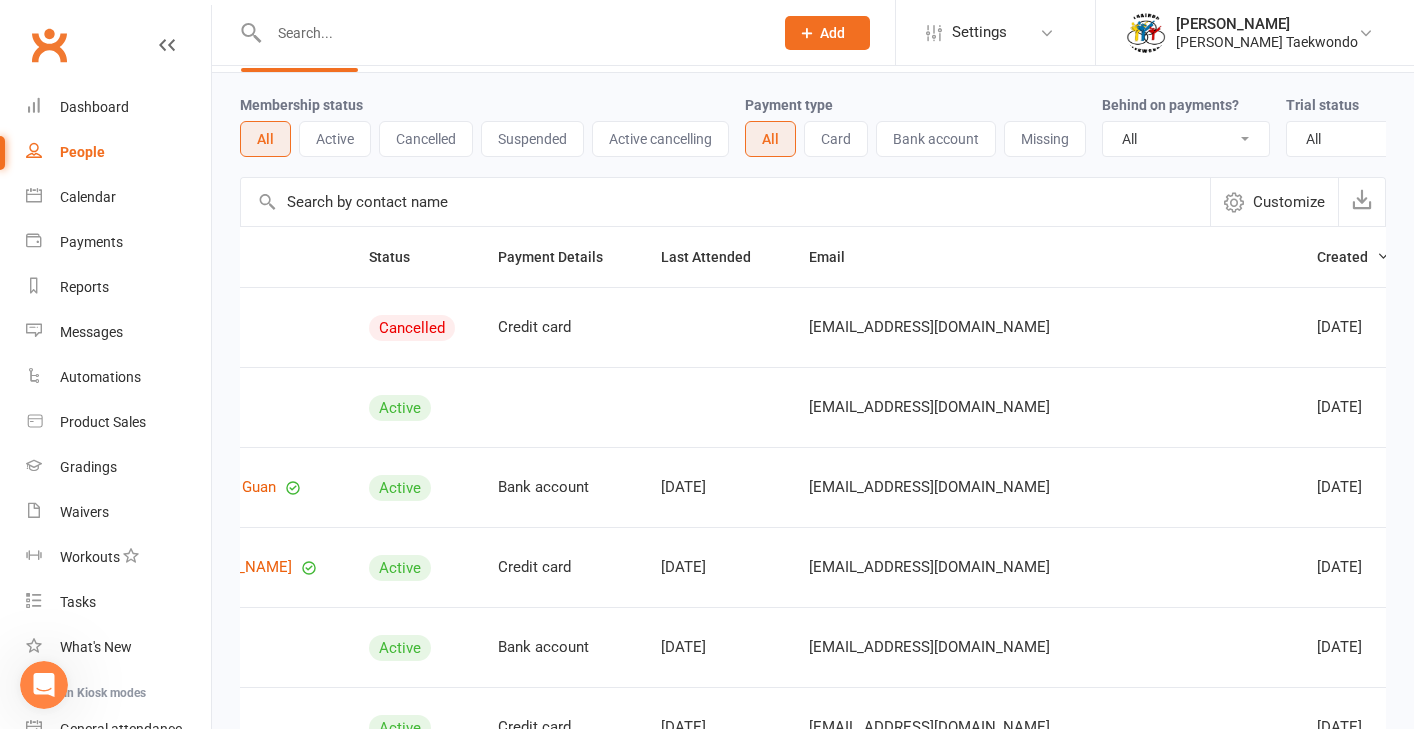 click at bounding box center (1595, 328) 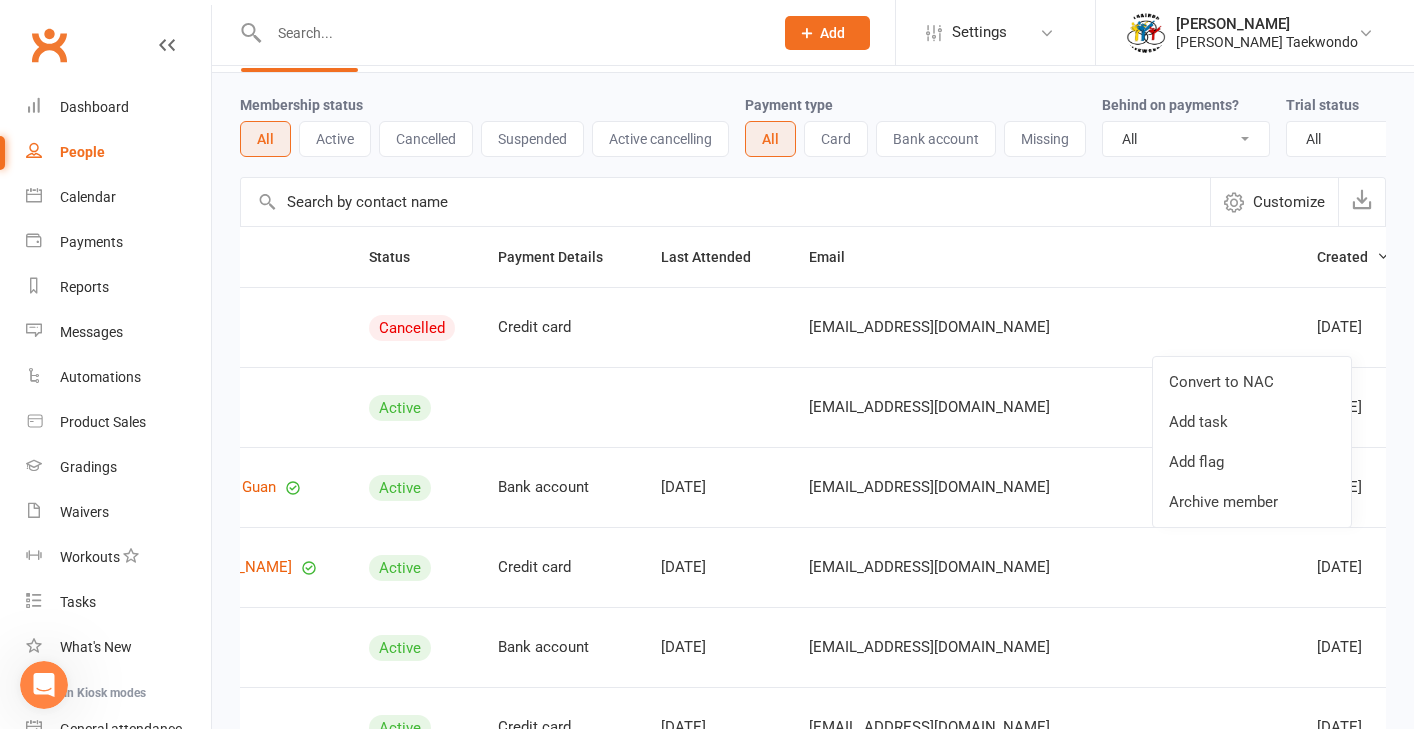 click at bounding box center [1558, 257] 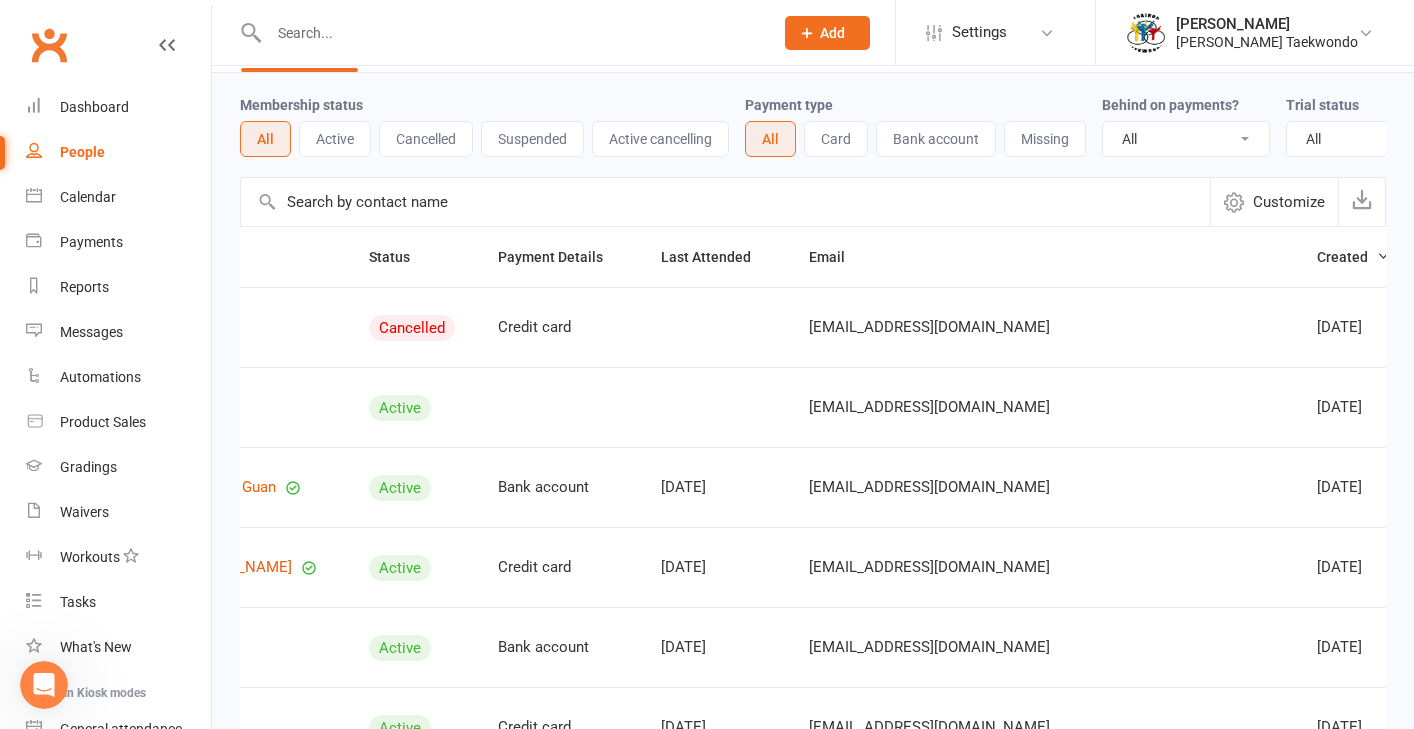 click on "Customize" at bounding box center [1289, 202] 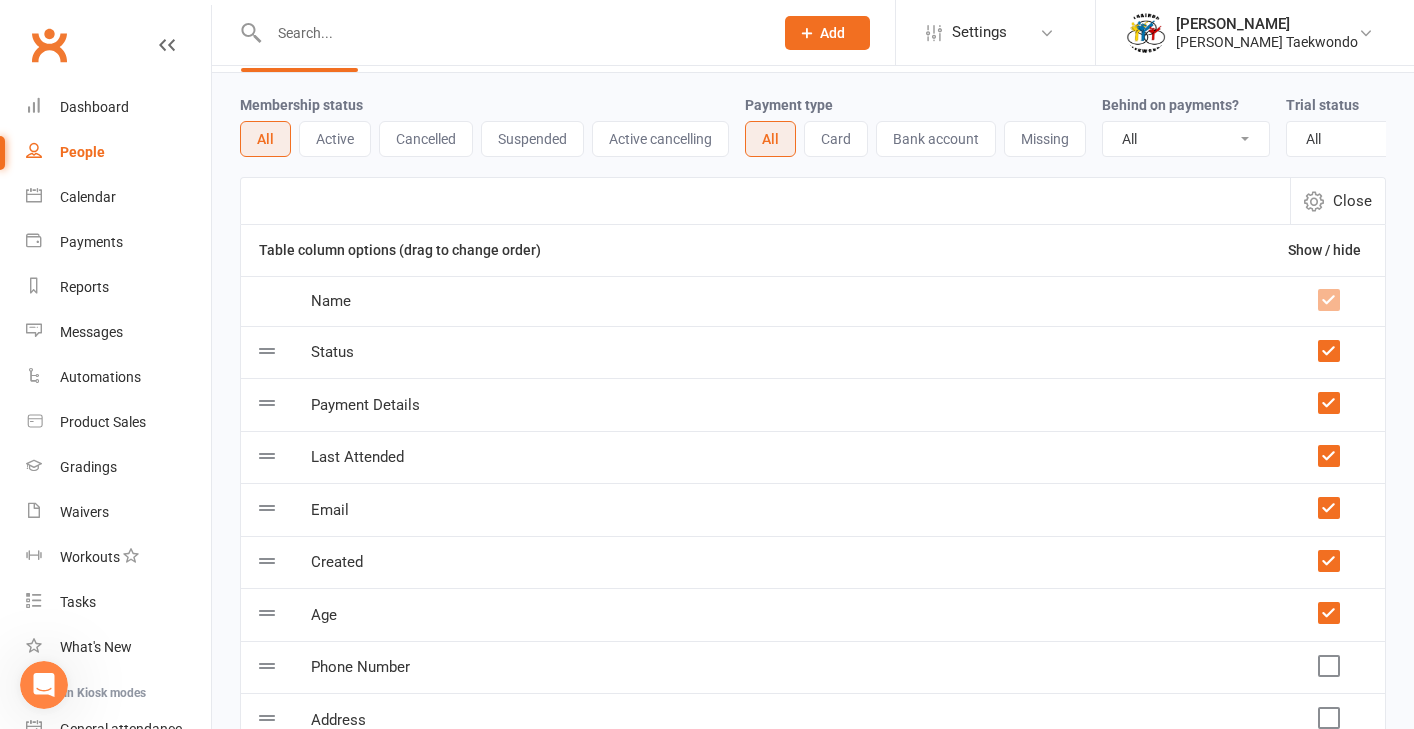 click on "Close" at bounding box center [1352, 201] 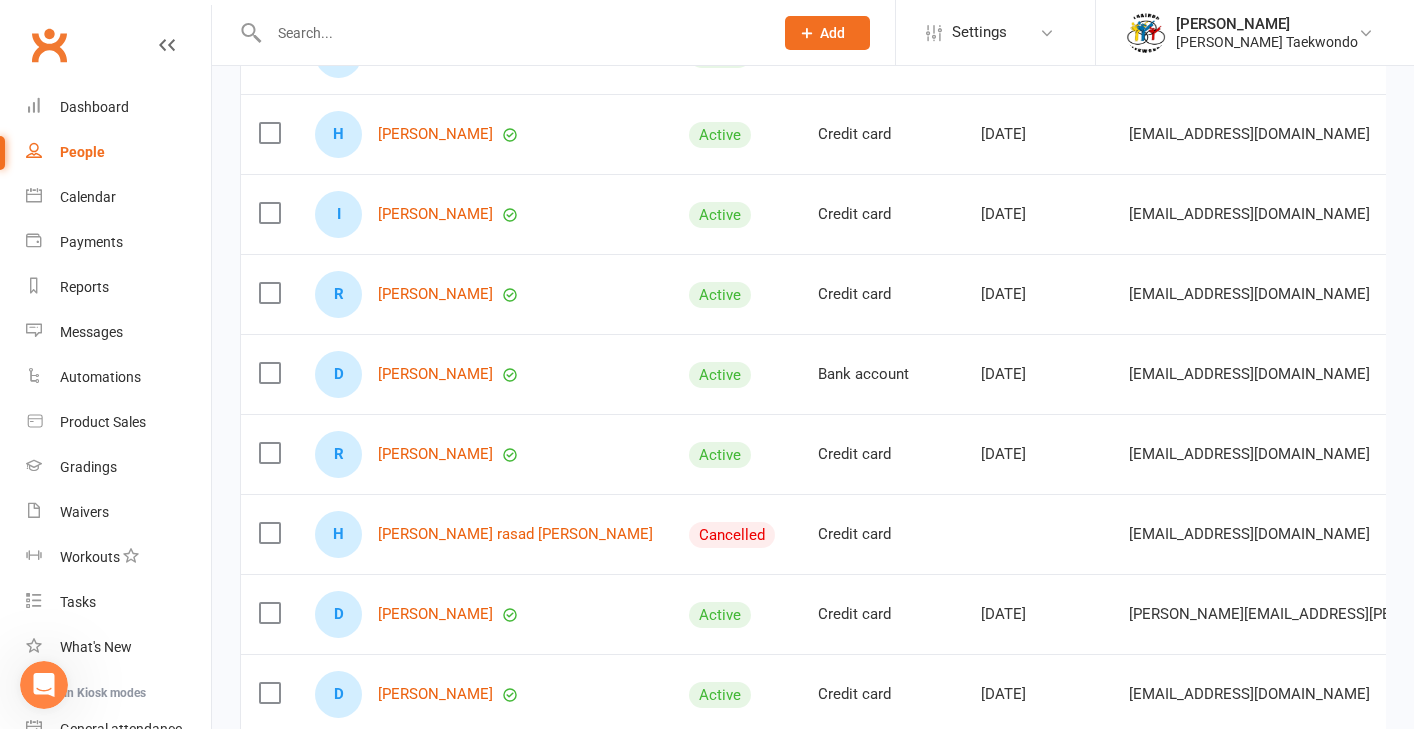 scroll, scrollTop: 3845, scrollLeft: 0, axis: vertical 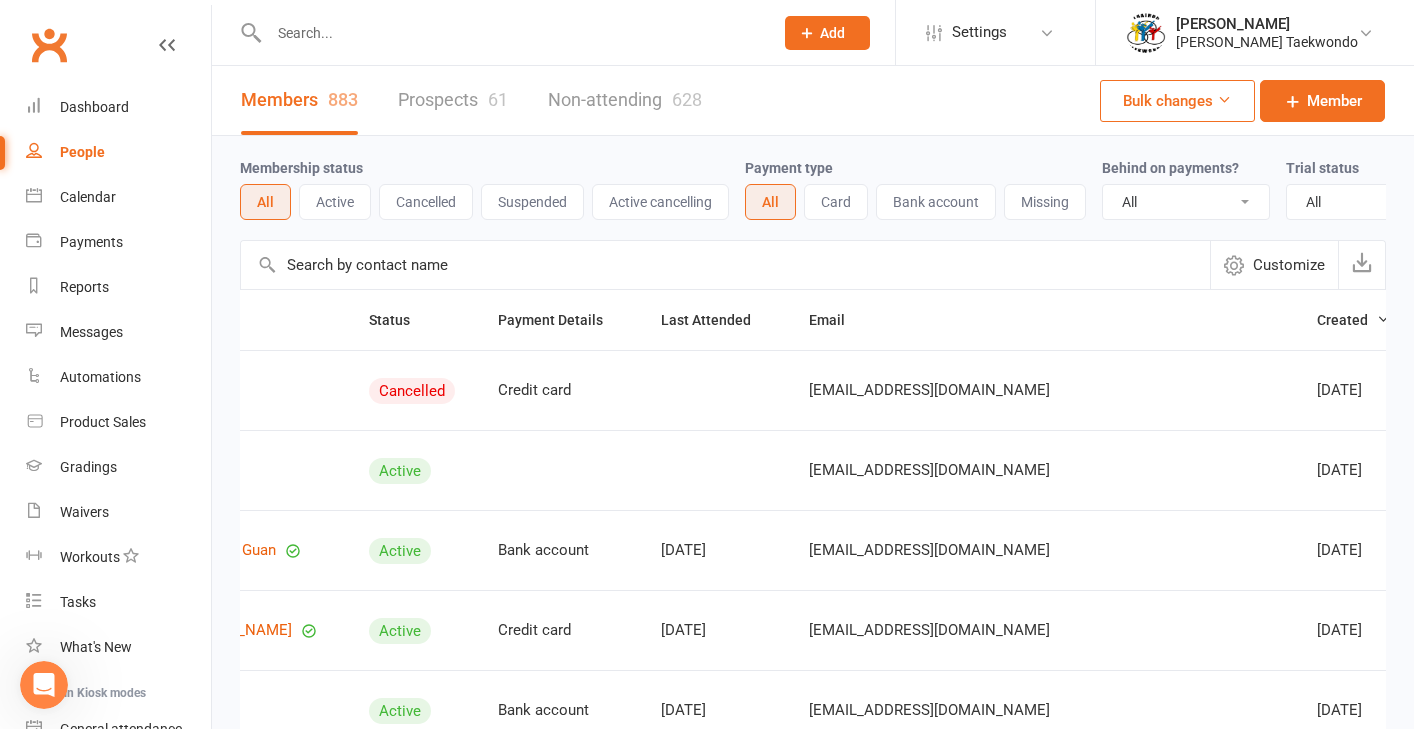click at bounding box center [1595, 391] 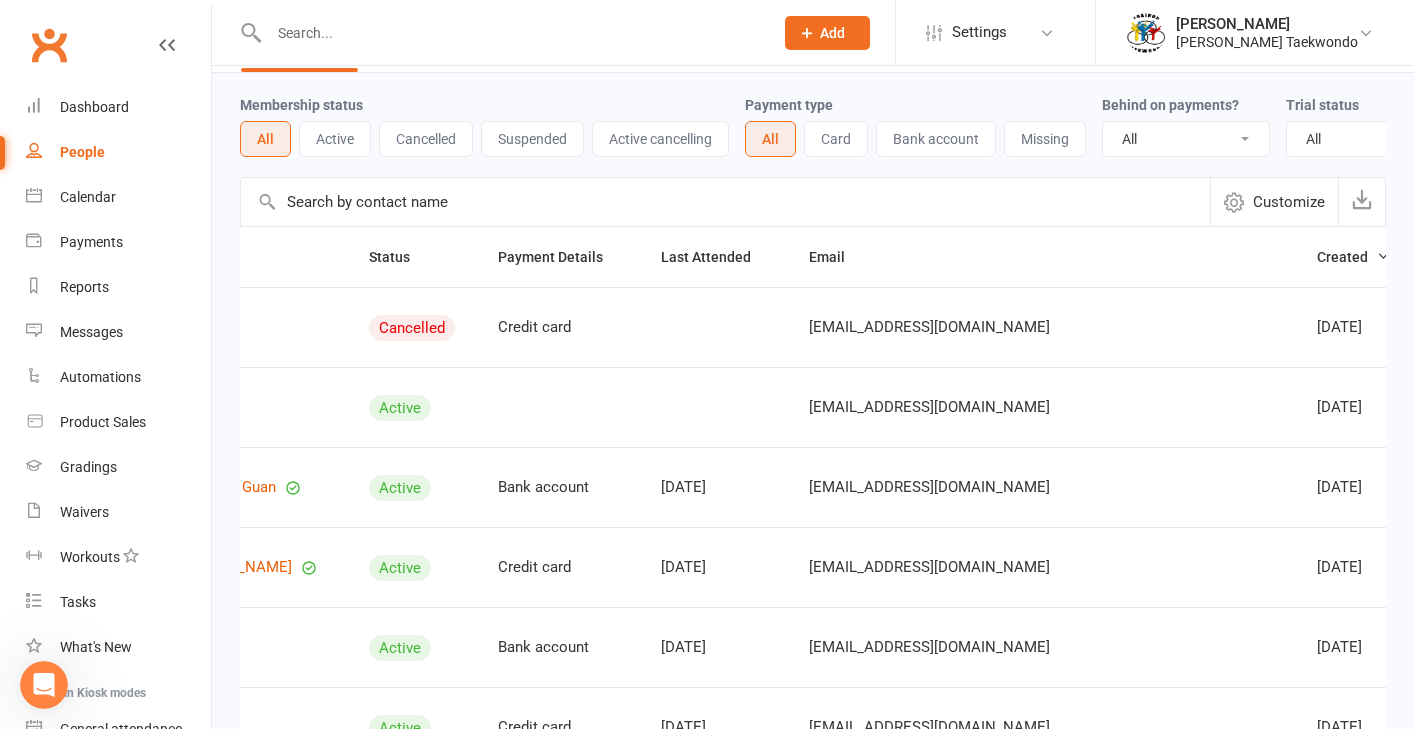 scroll, scrollTop: 56, scrollLeft: 0, axis: vertical 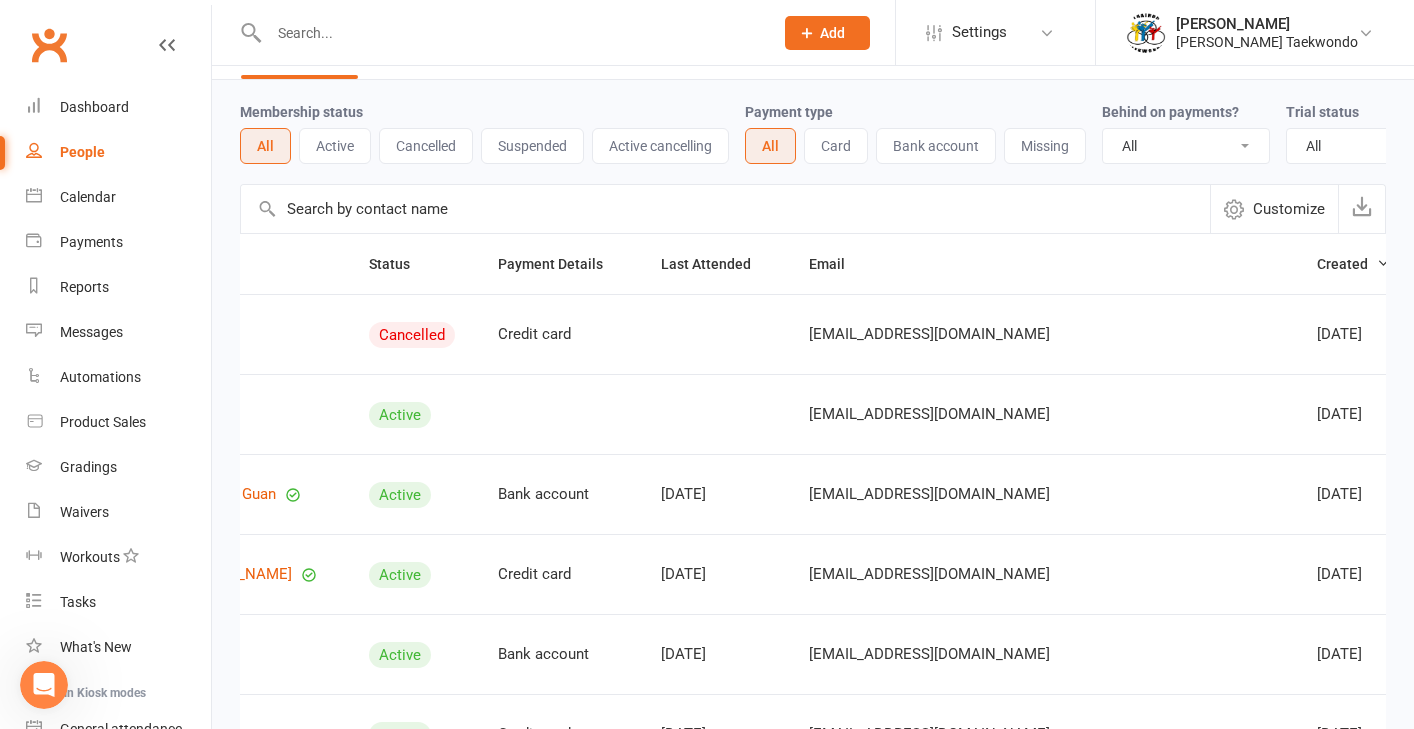 click at bounding box center [1595, 335] 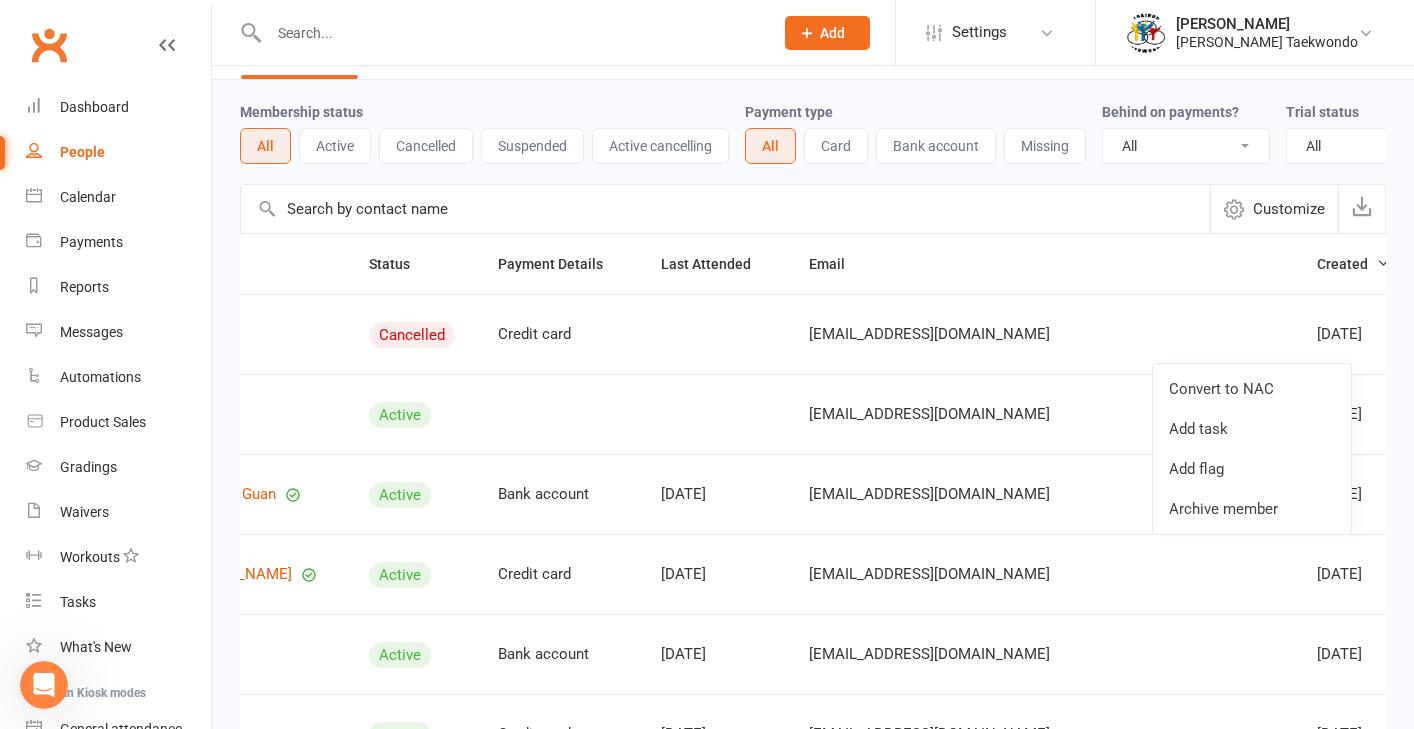 scroll, scrollTop: 0, scrollLeft: 0, axis: both 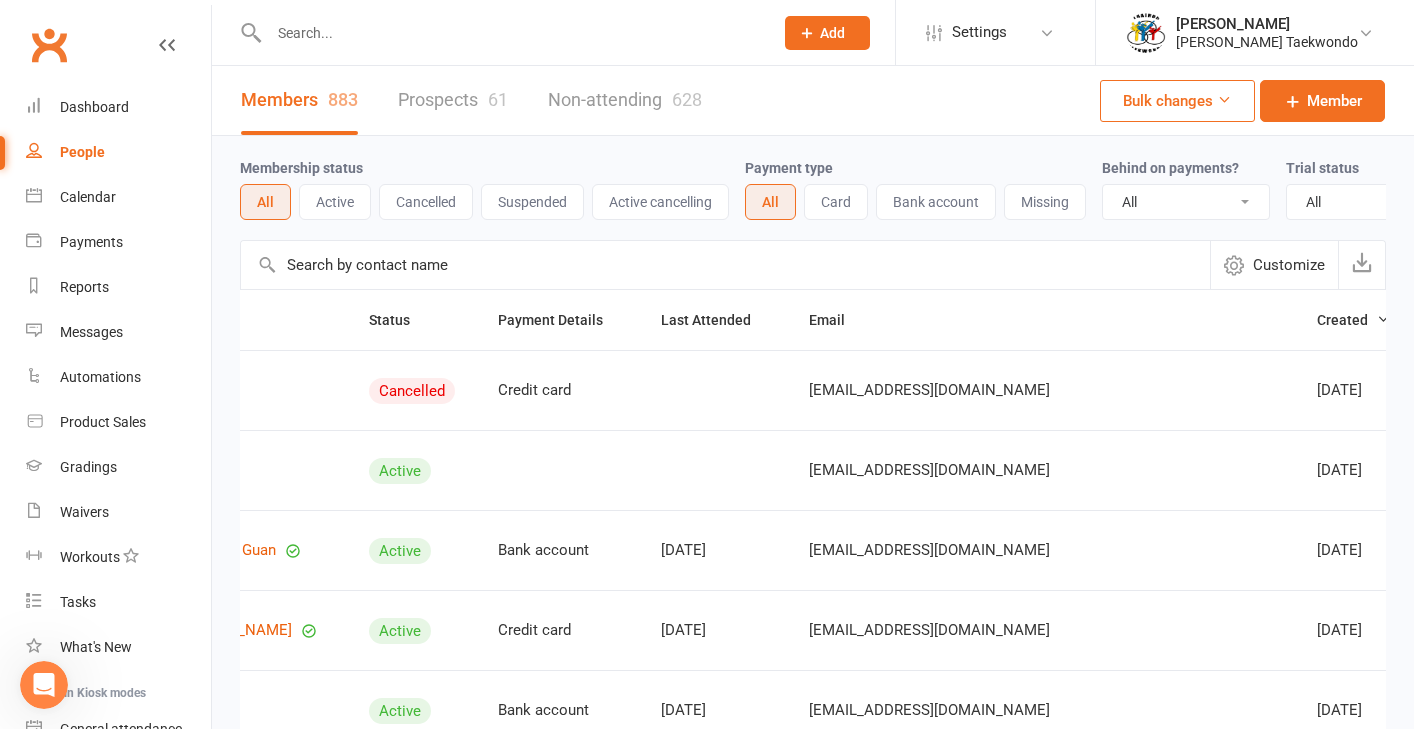 click at bounding box center (511, 33) 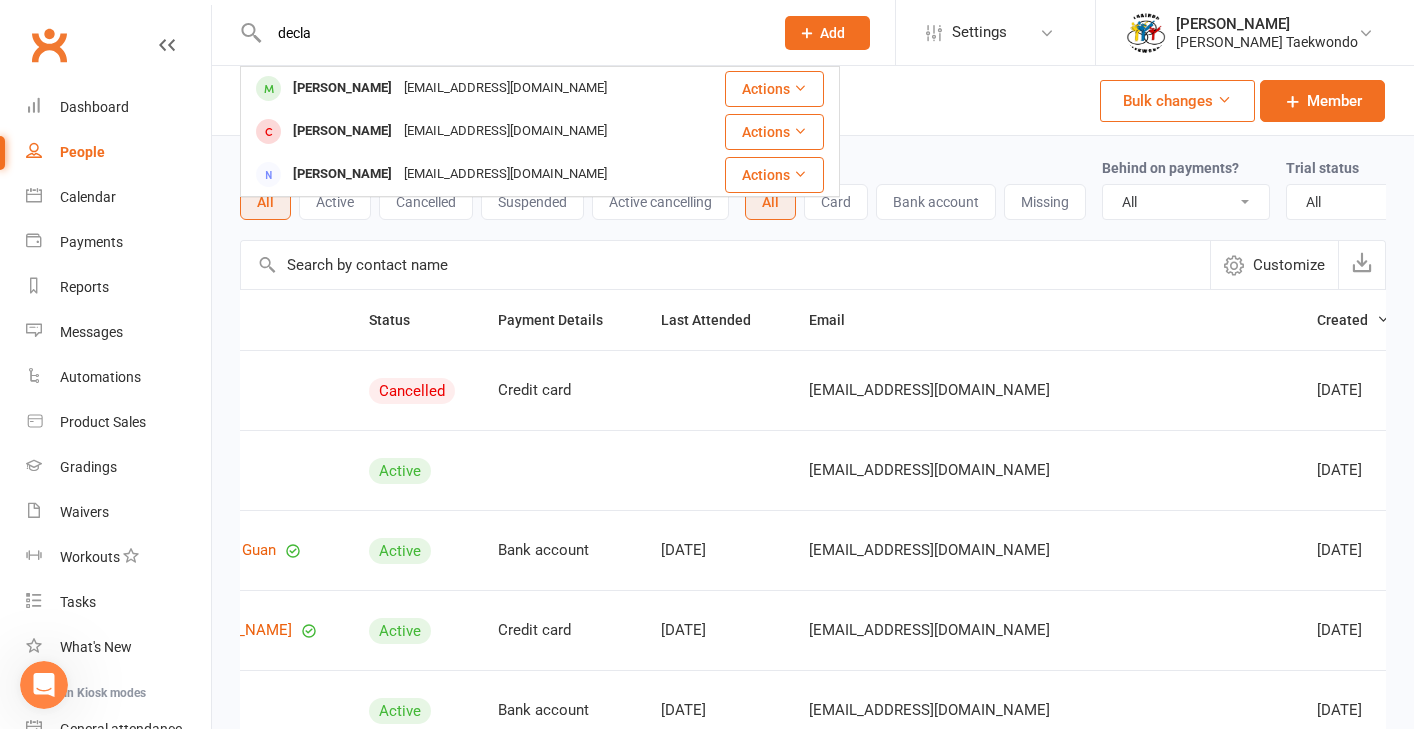 type on "decal" 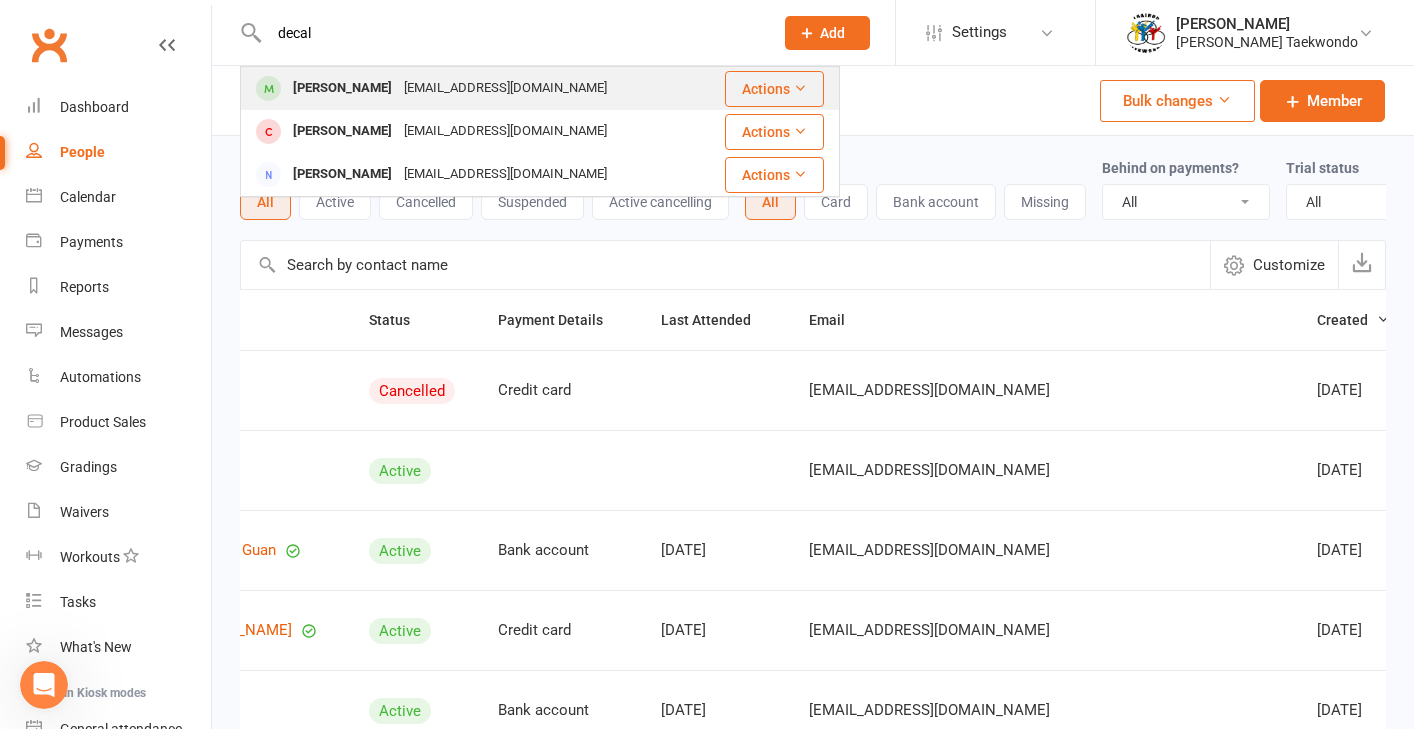 drag, startPoint x: 337, startPoint y: 65, endPoint x: 340, endPoint y: 86, distance: 21.213203 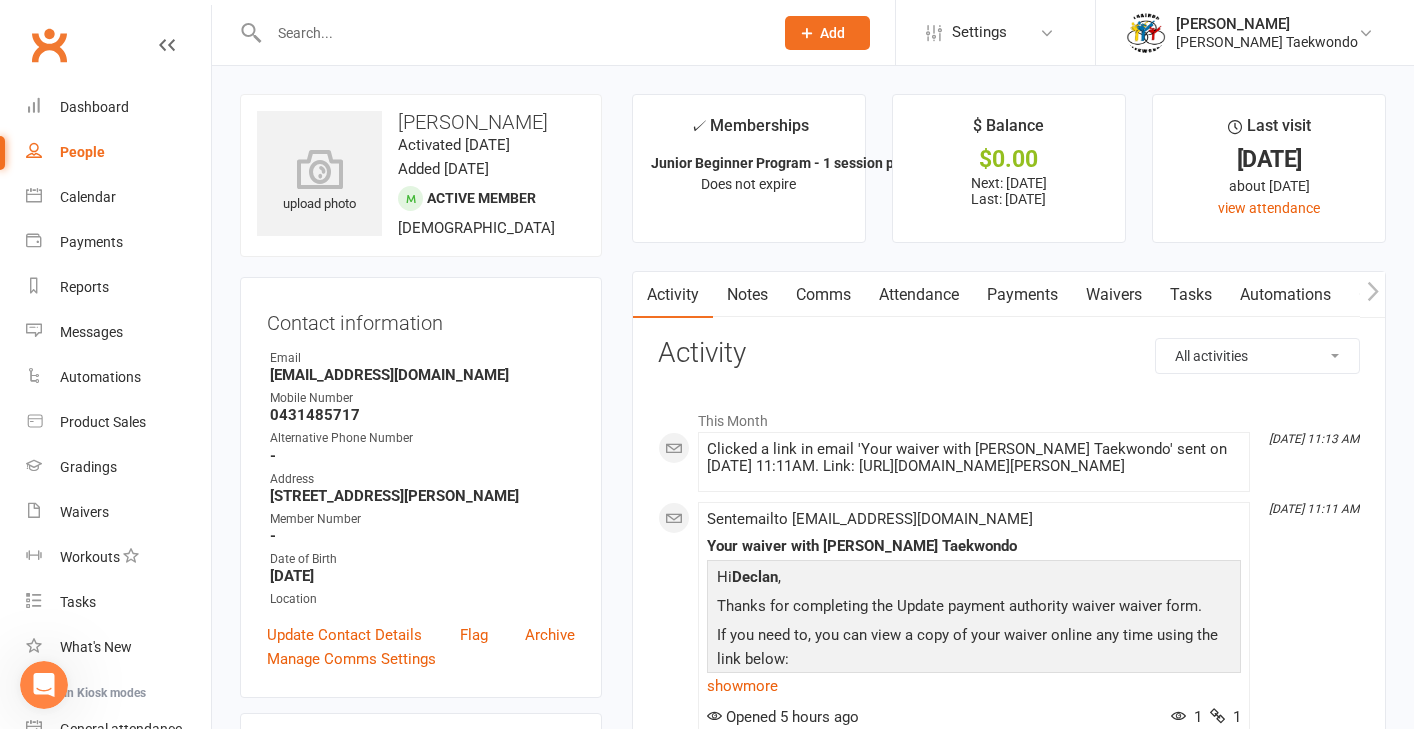 scroll, scrollTop: 14, scrollLeft: 0, axis: vertical 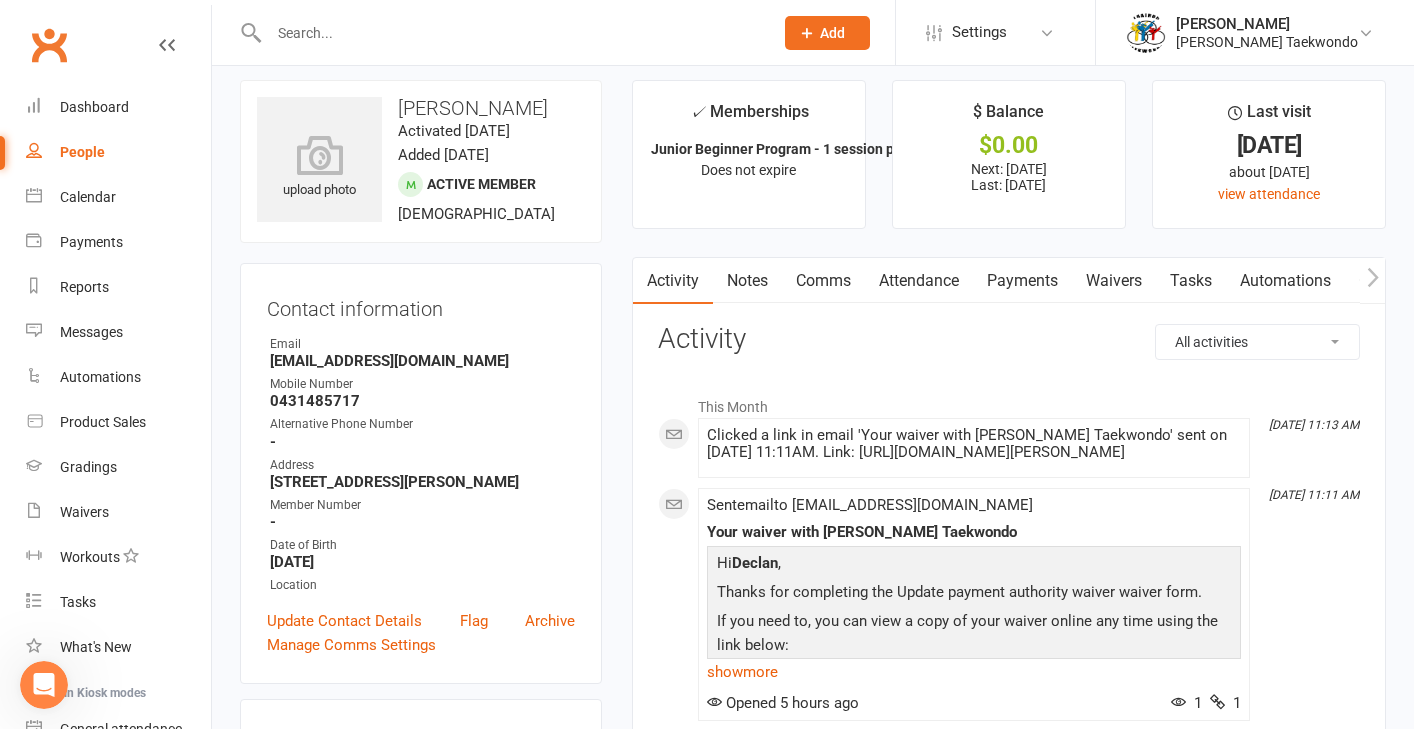click on "[PERSON_NAME]" at bounding box center (421, 108) 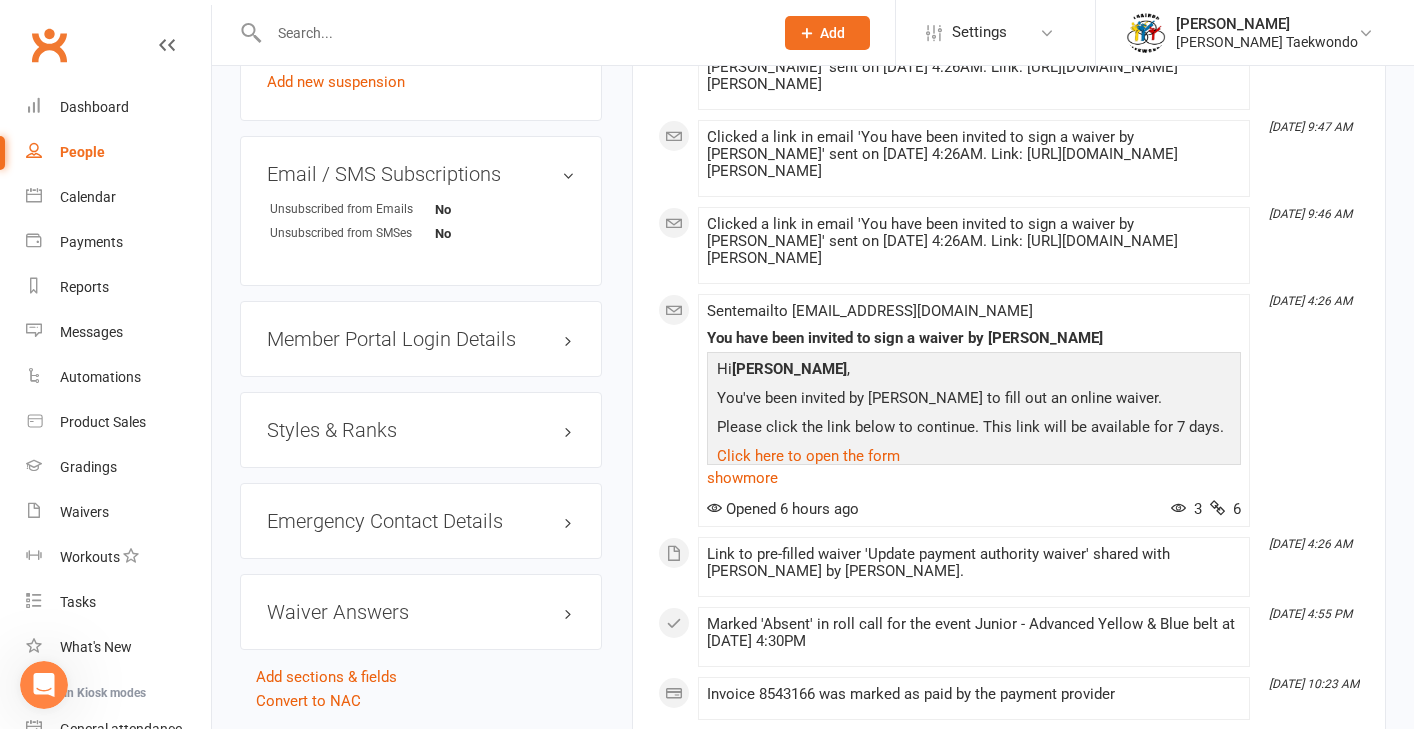 scroll, scrollTop: 1552, scrollLeft: 0, axis: vertical 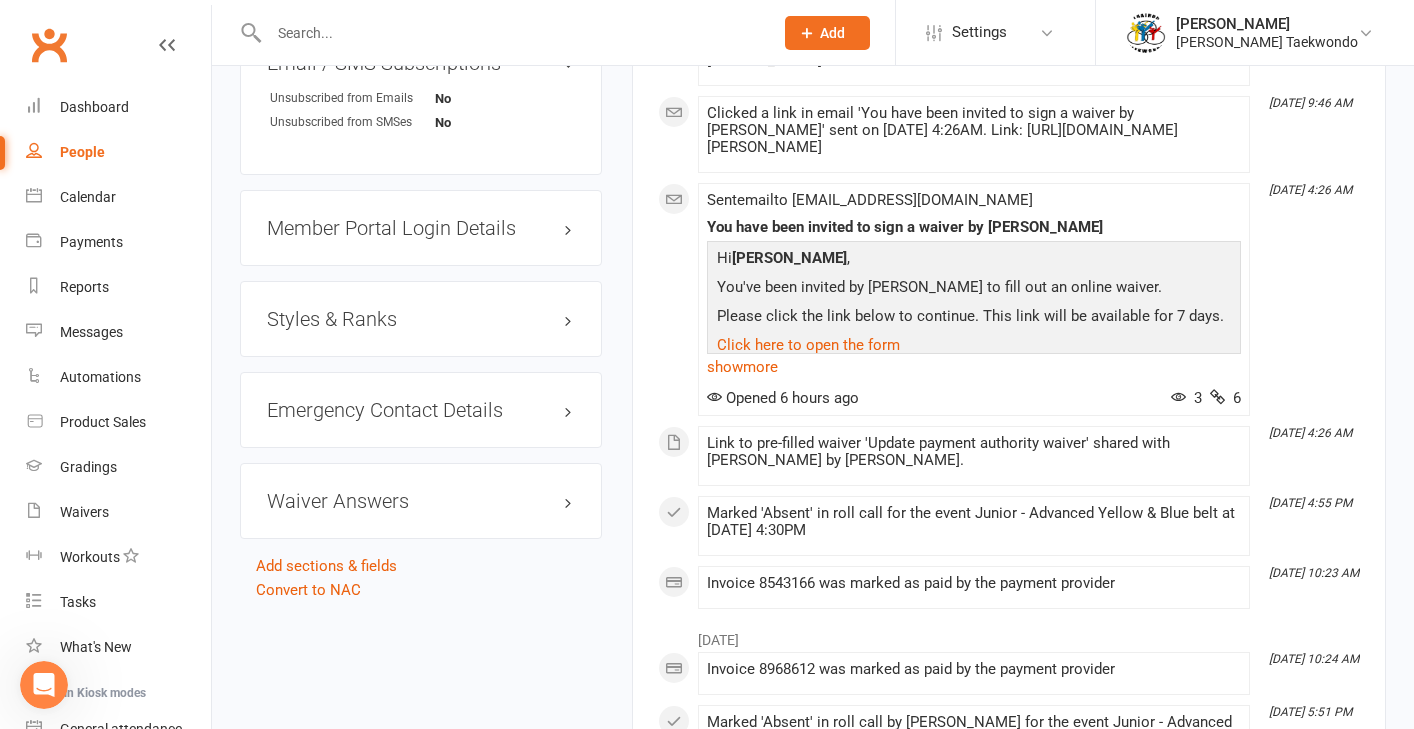 drag, startPoint x: 375, startPoint y: 581, endPoint x: 504, endPoint y: 565, distance: 129.98846 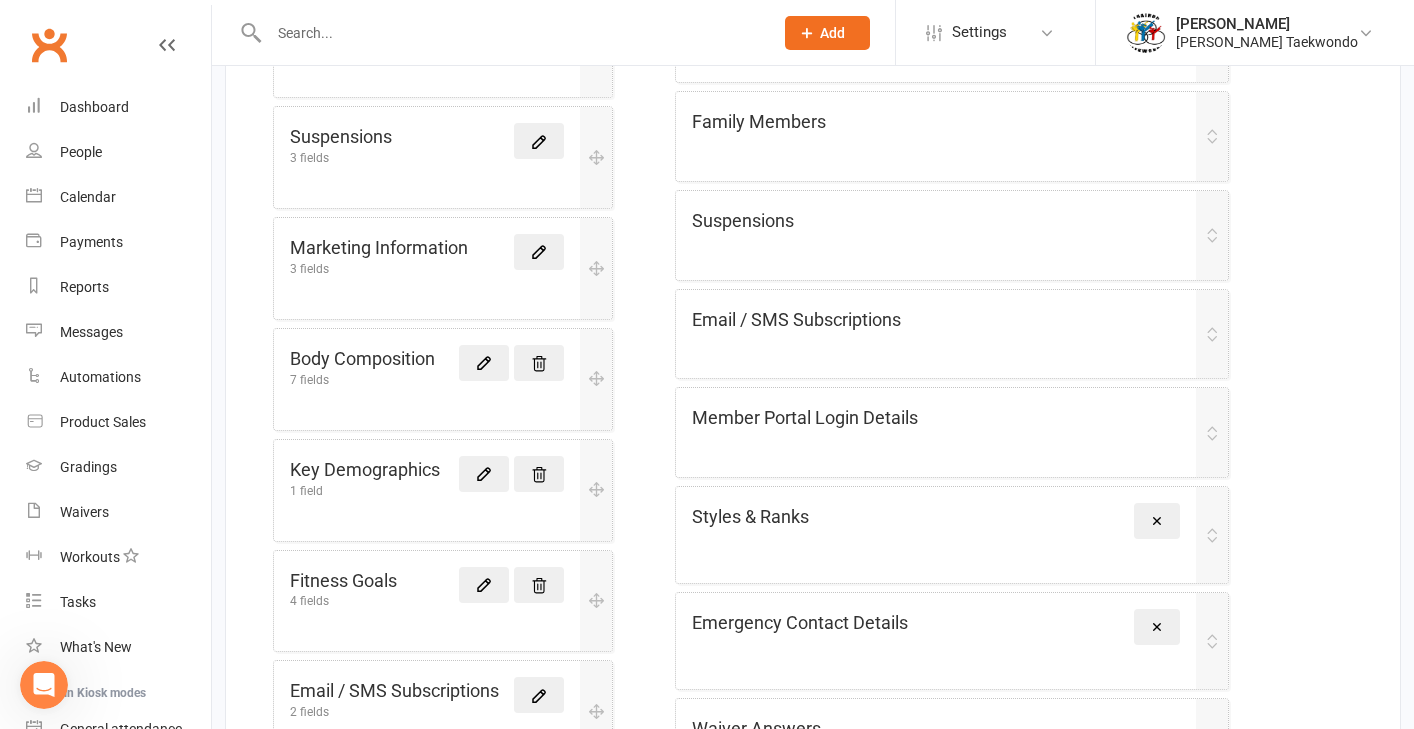 scroll, scrollTop: 608, scrollLeft: 0, axis: vertical 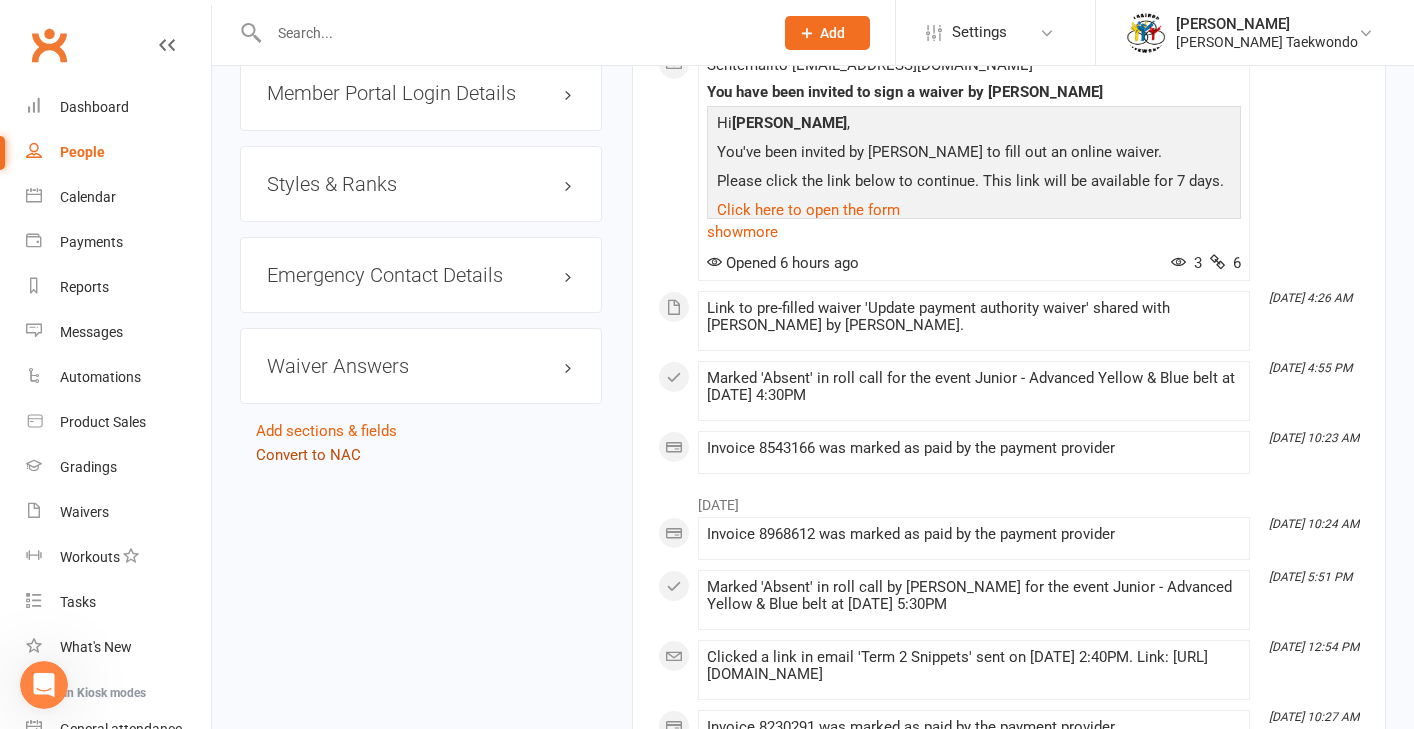 click on "Convert to NAC" at bounding box center [308, 455] 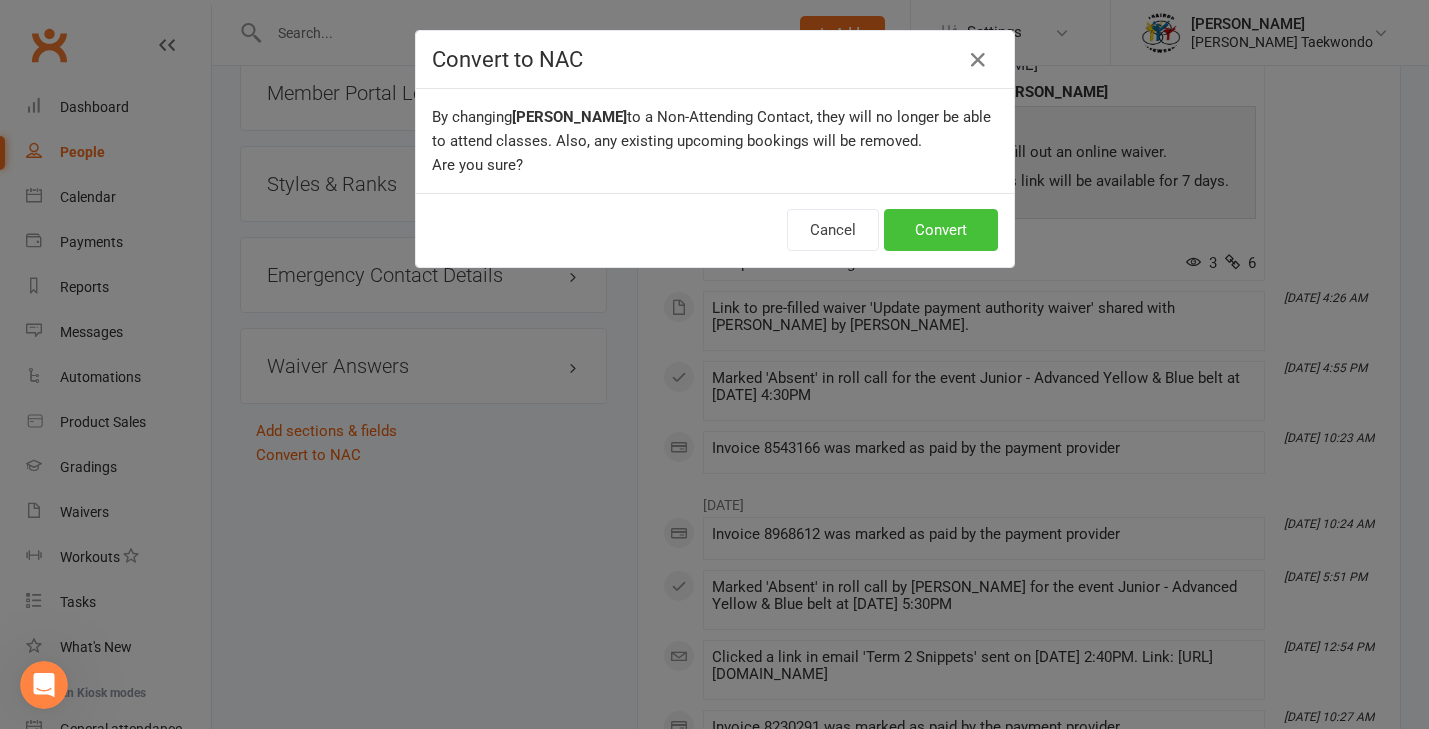 click on "Convert" at bounding box center [941, 230] 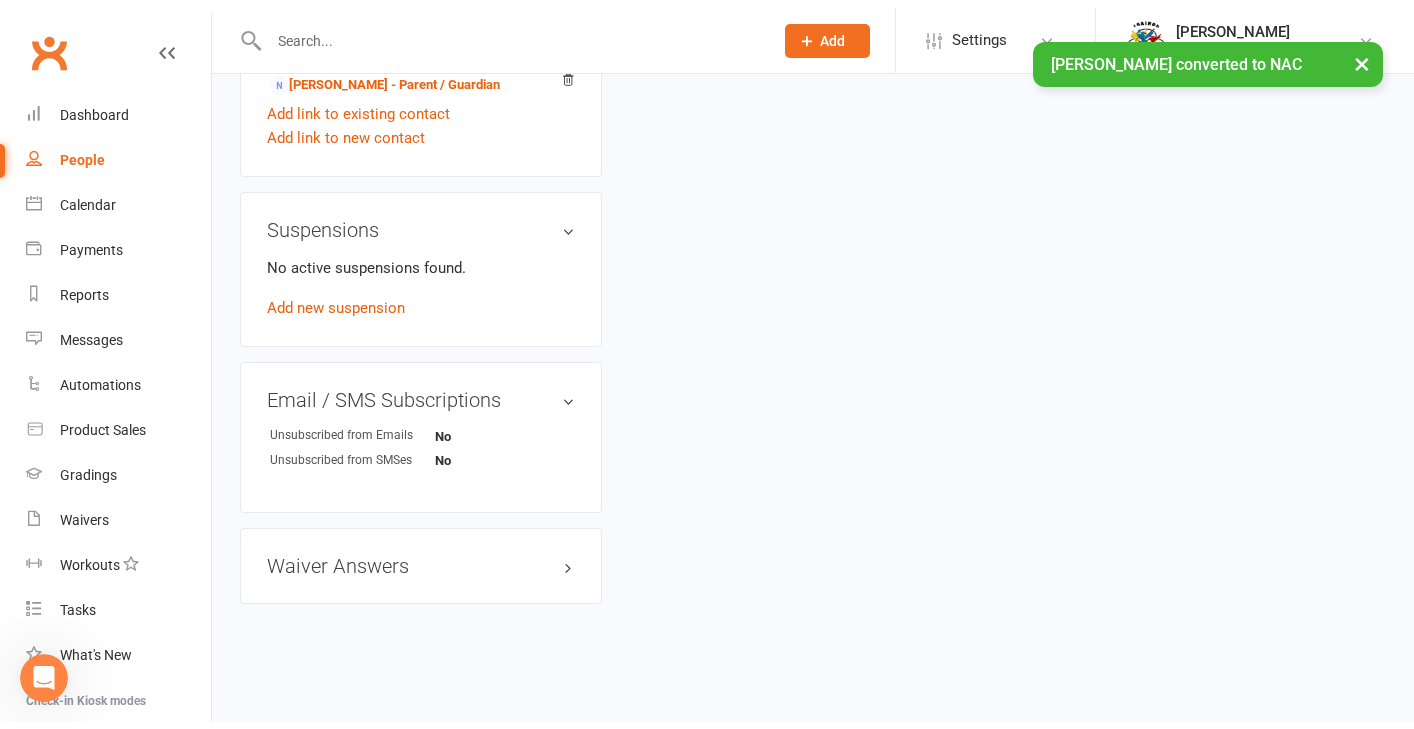 scroll, scrollTop: 0, scrollLeft: 0, axis: both 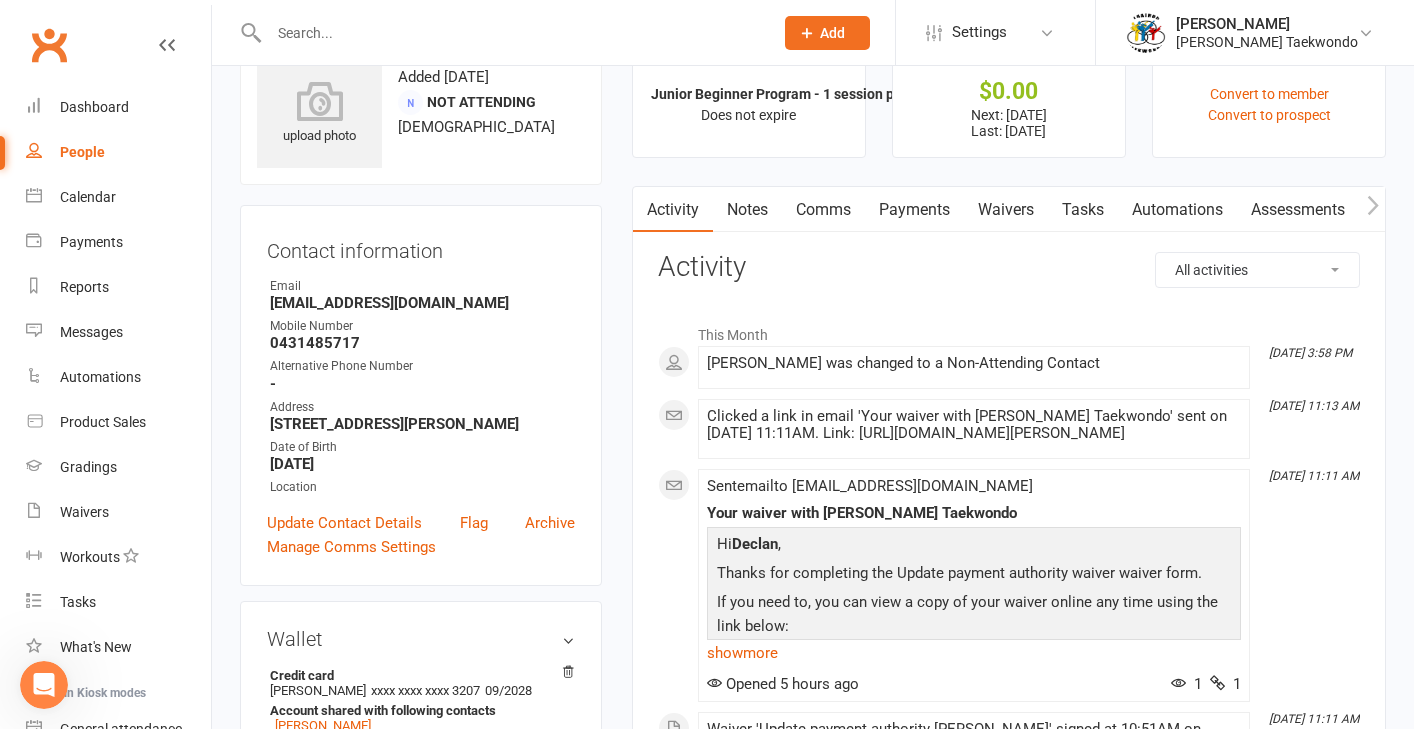 click on "Payments" at bounding box center (914, 210) 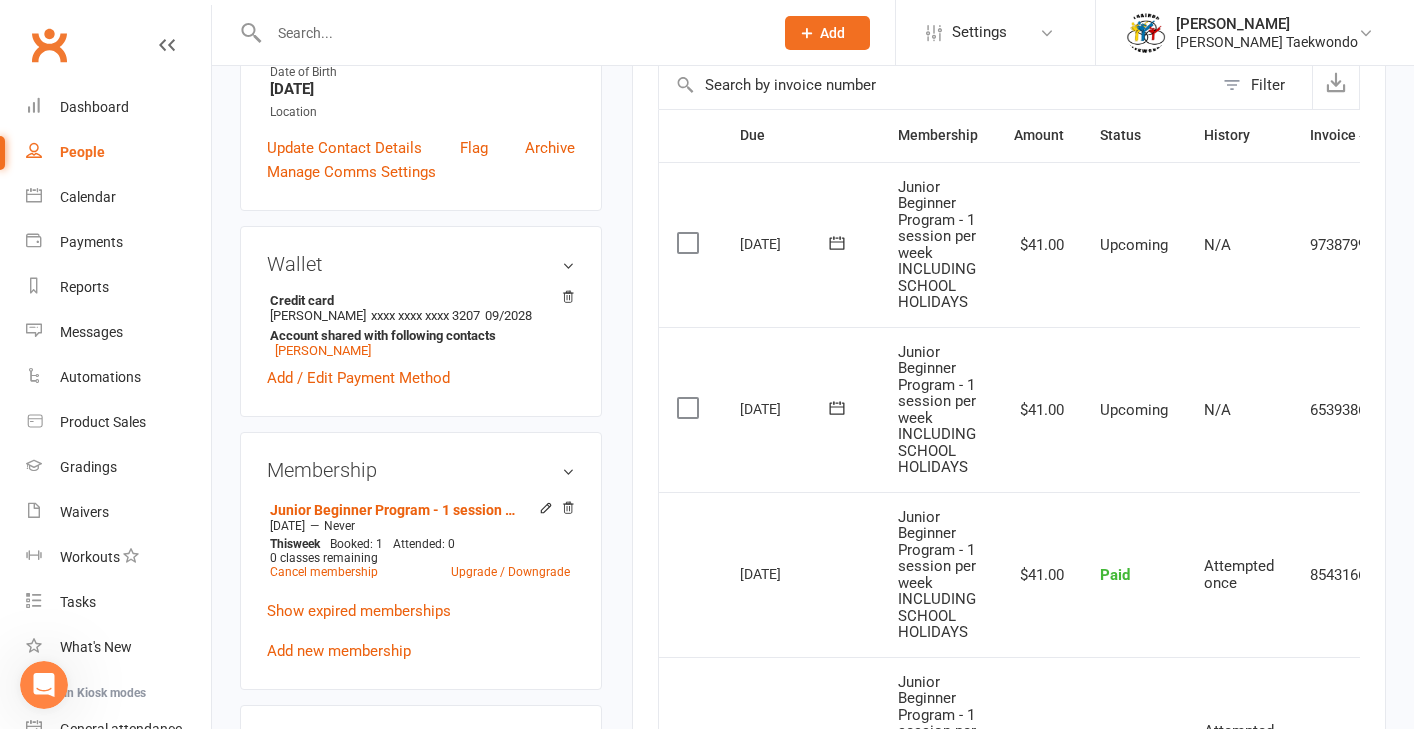 scroll, scrollTop: 419, scrollLeft: 0, axis: vertical 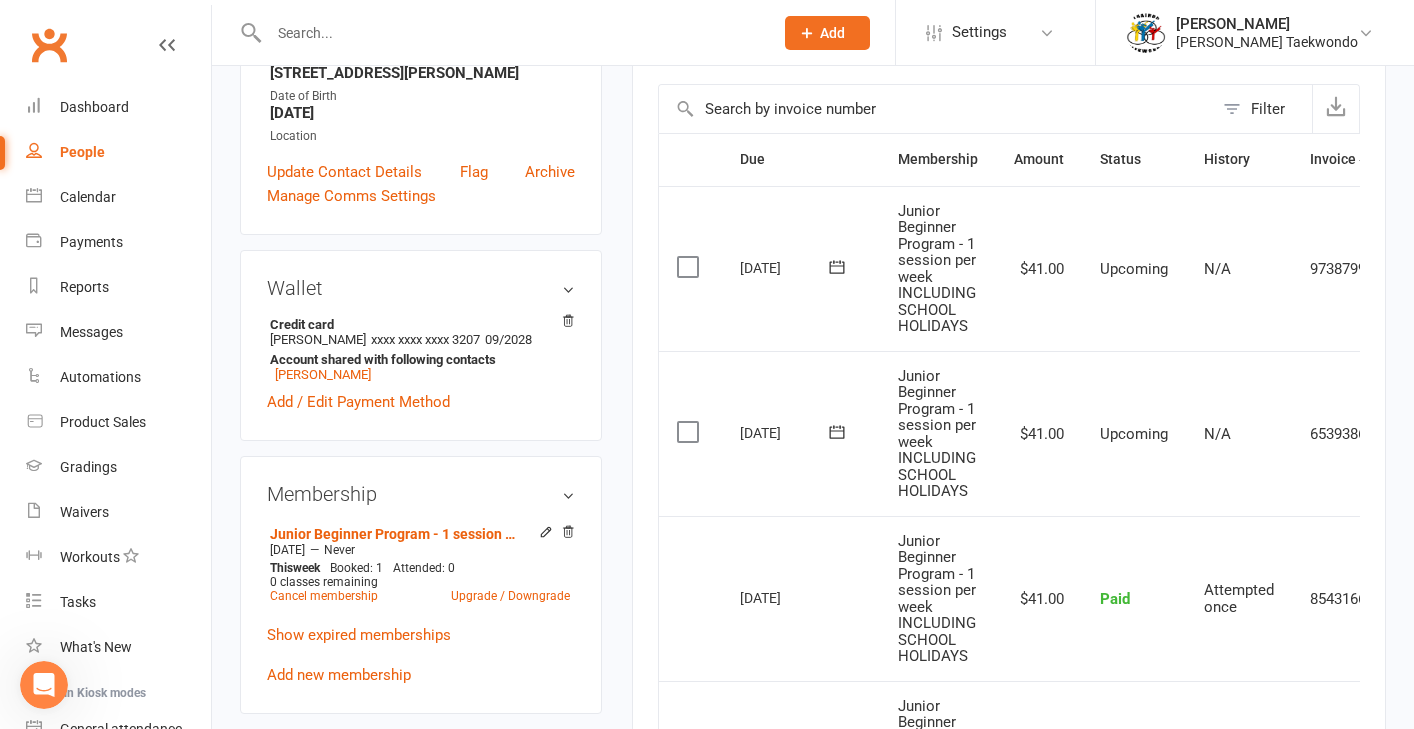 drag, startPoint x: 341, startPoint y: 610, endPoint x: 470, endPoint y: 605, distance: 129.09686 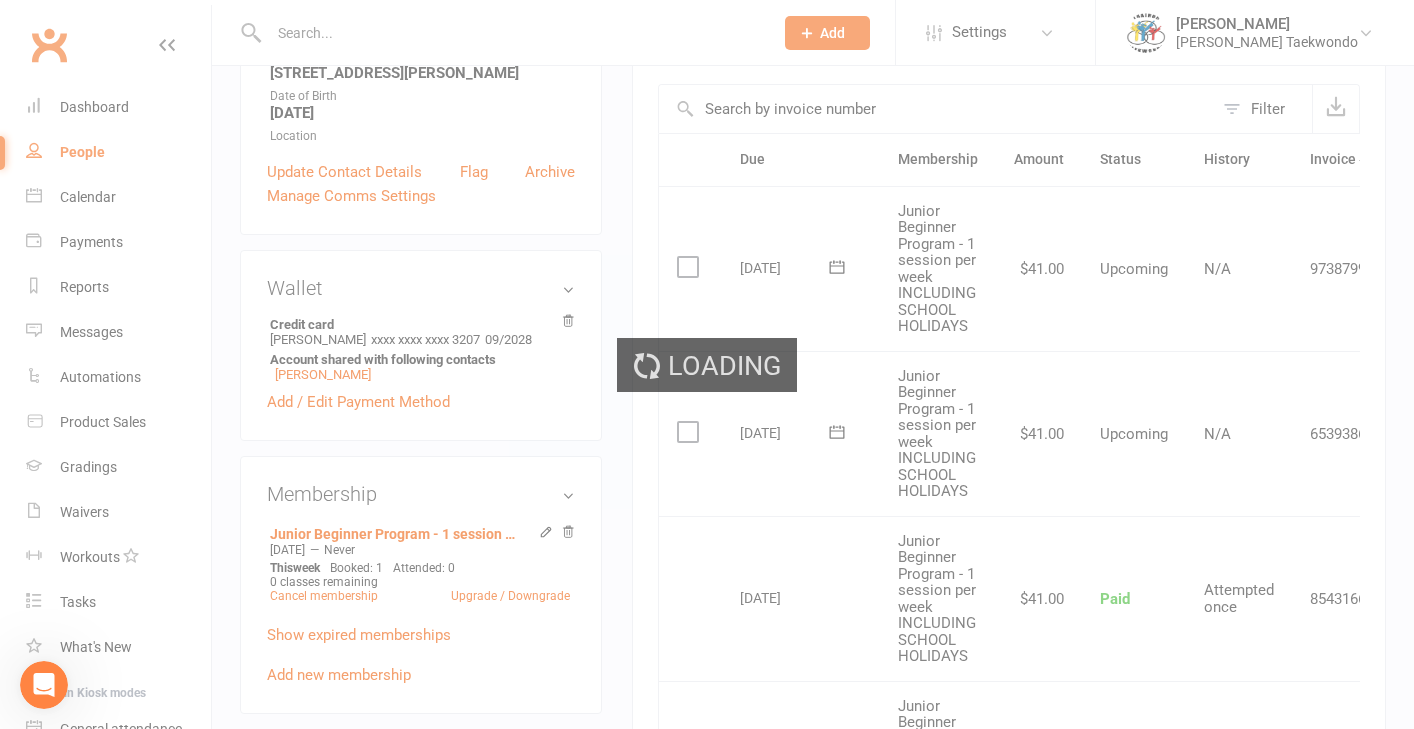 scroll, scrollTop: 0, scrollLeft: 0, axis: both 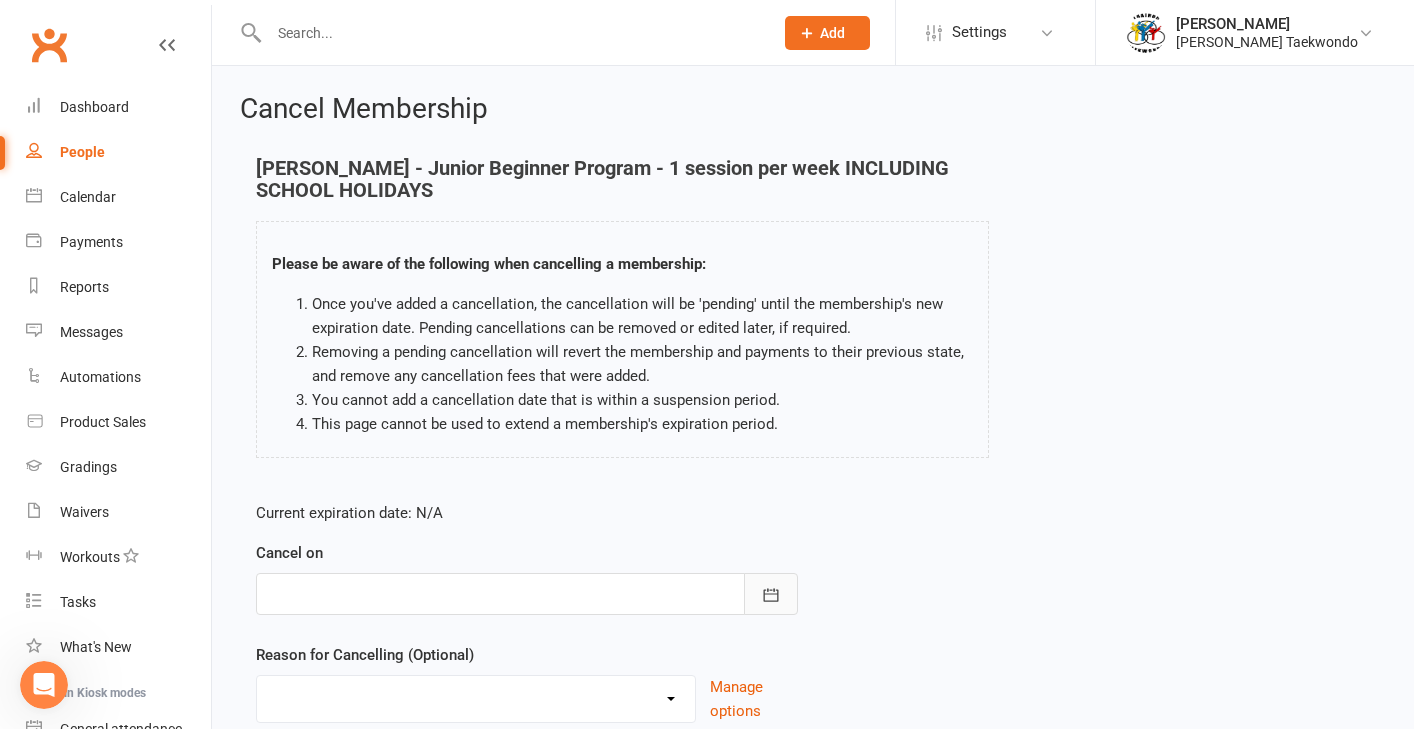 click 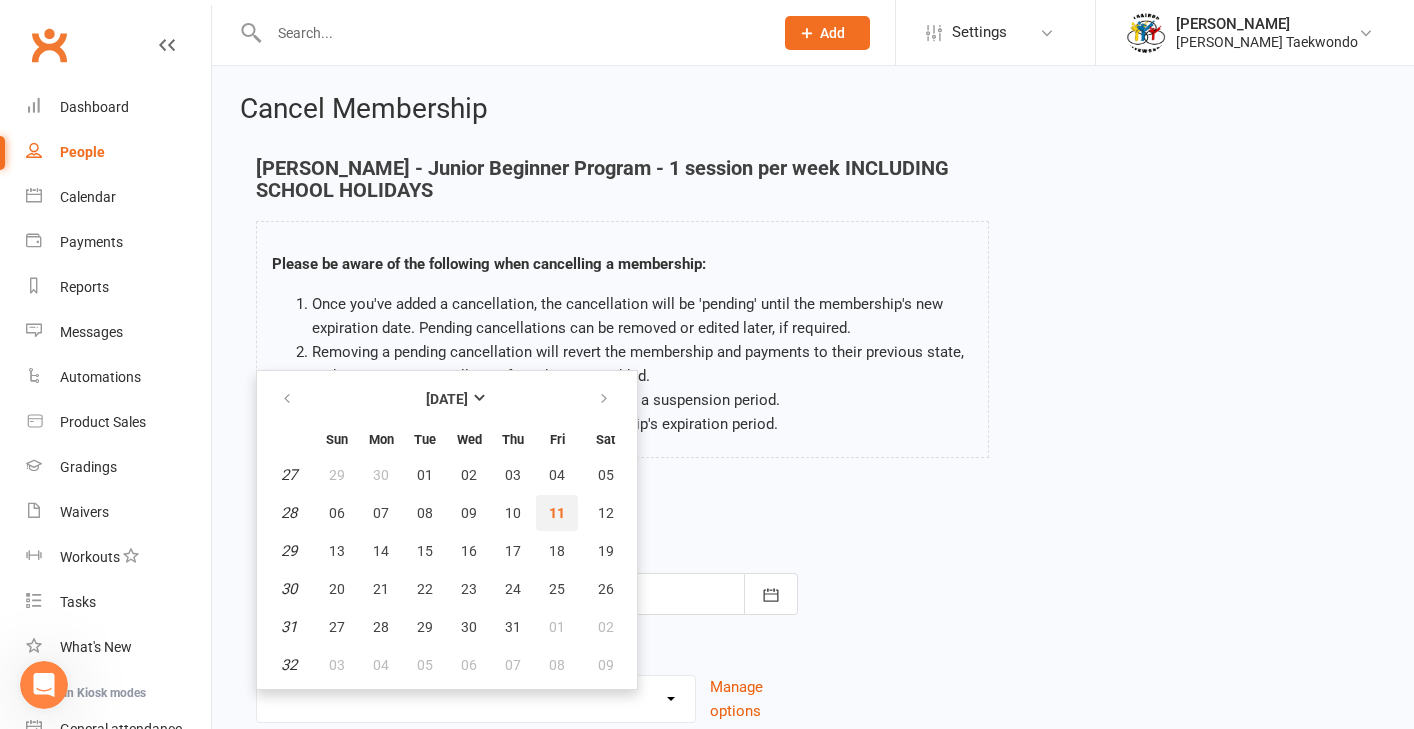 click on "11" at bounding box center (557, 513) 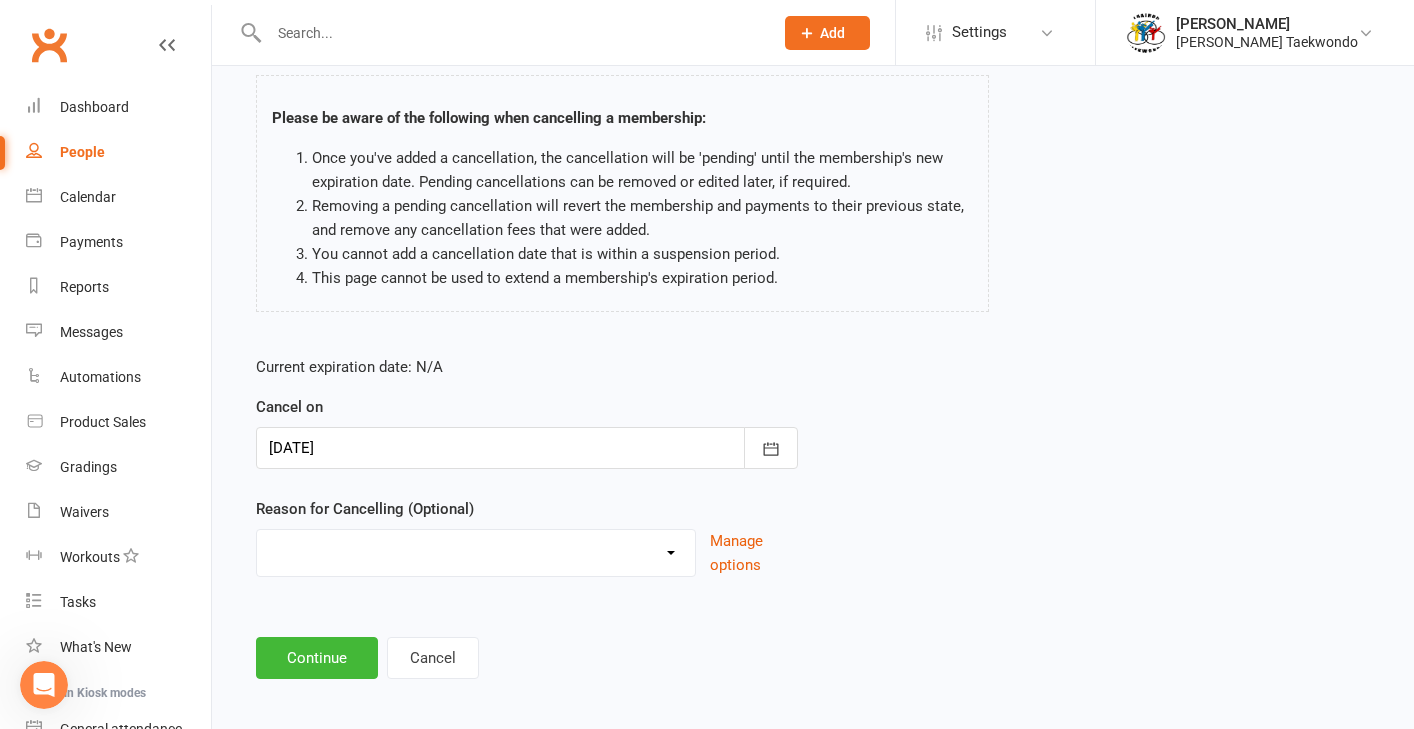 scroll, scrollTop: 173, scrollLeft: 0, axis: vertical 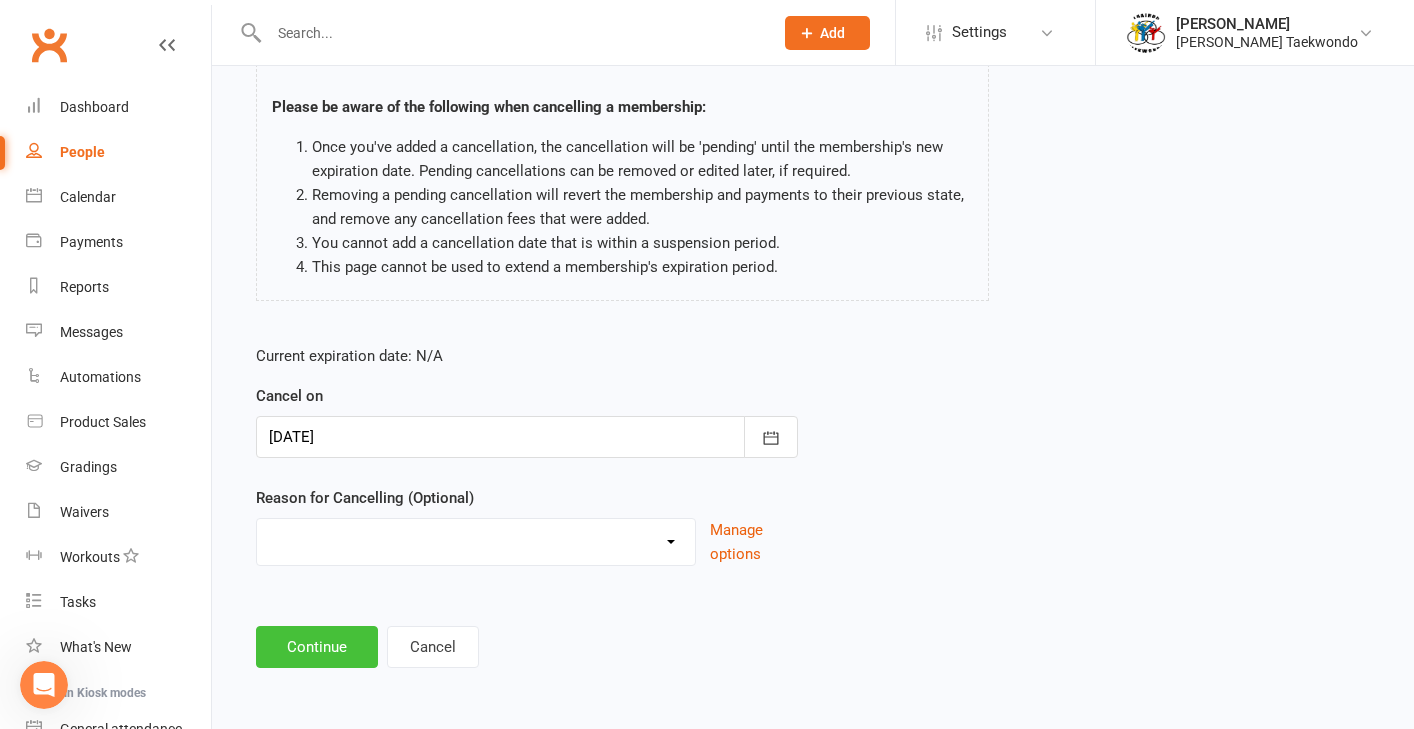 click on "Continue" at bounding box center (317, 647) 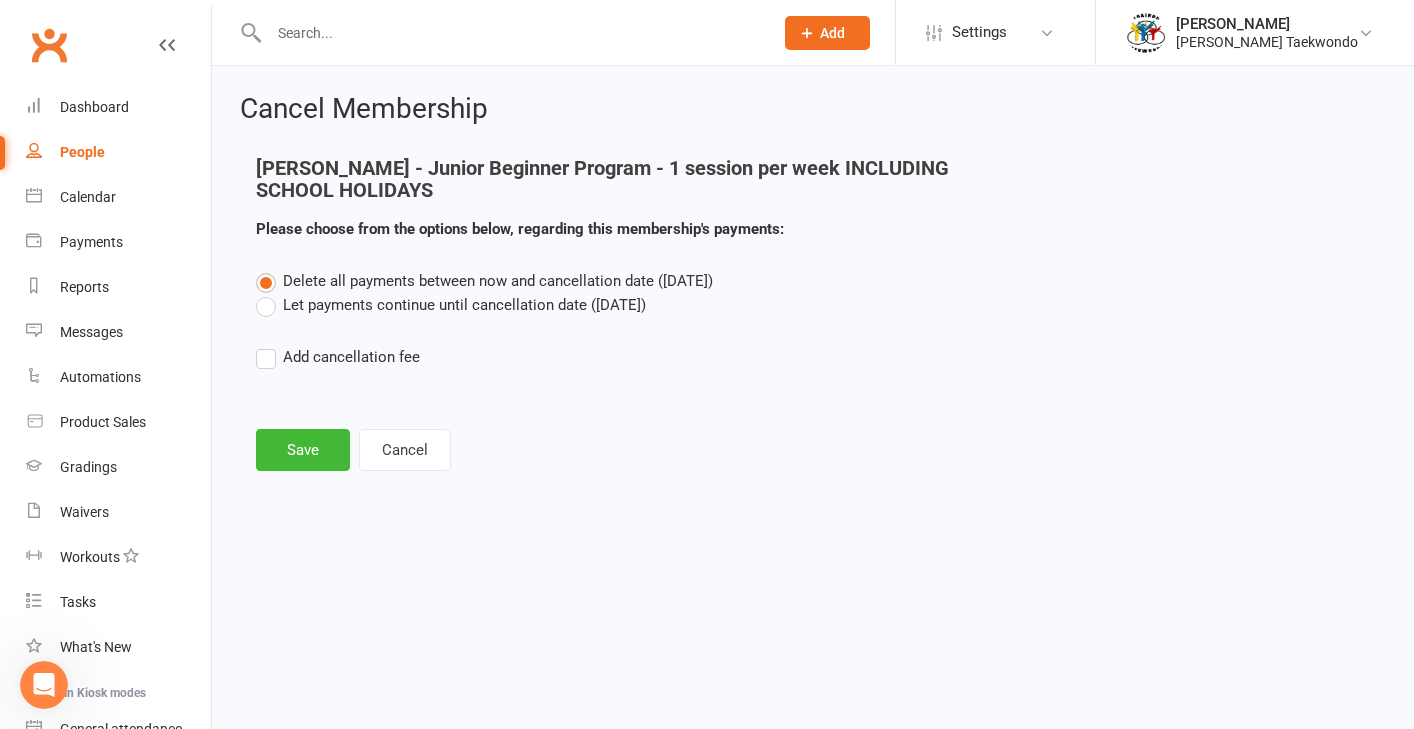 scroll, scrollTop: 0, scrollLeft: 0, axis: both 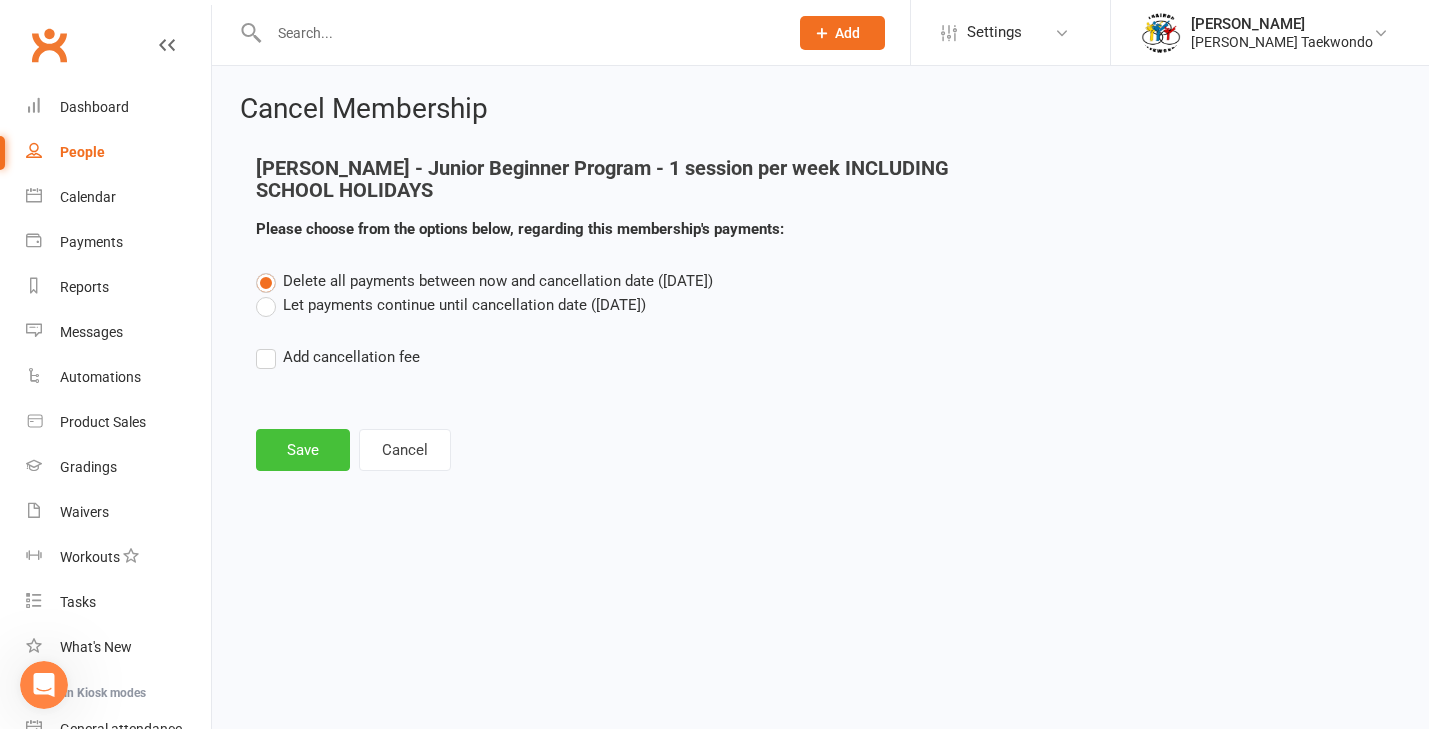 click on "Save" at bounding box center [303, 450] 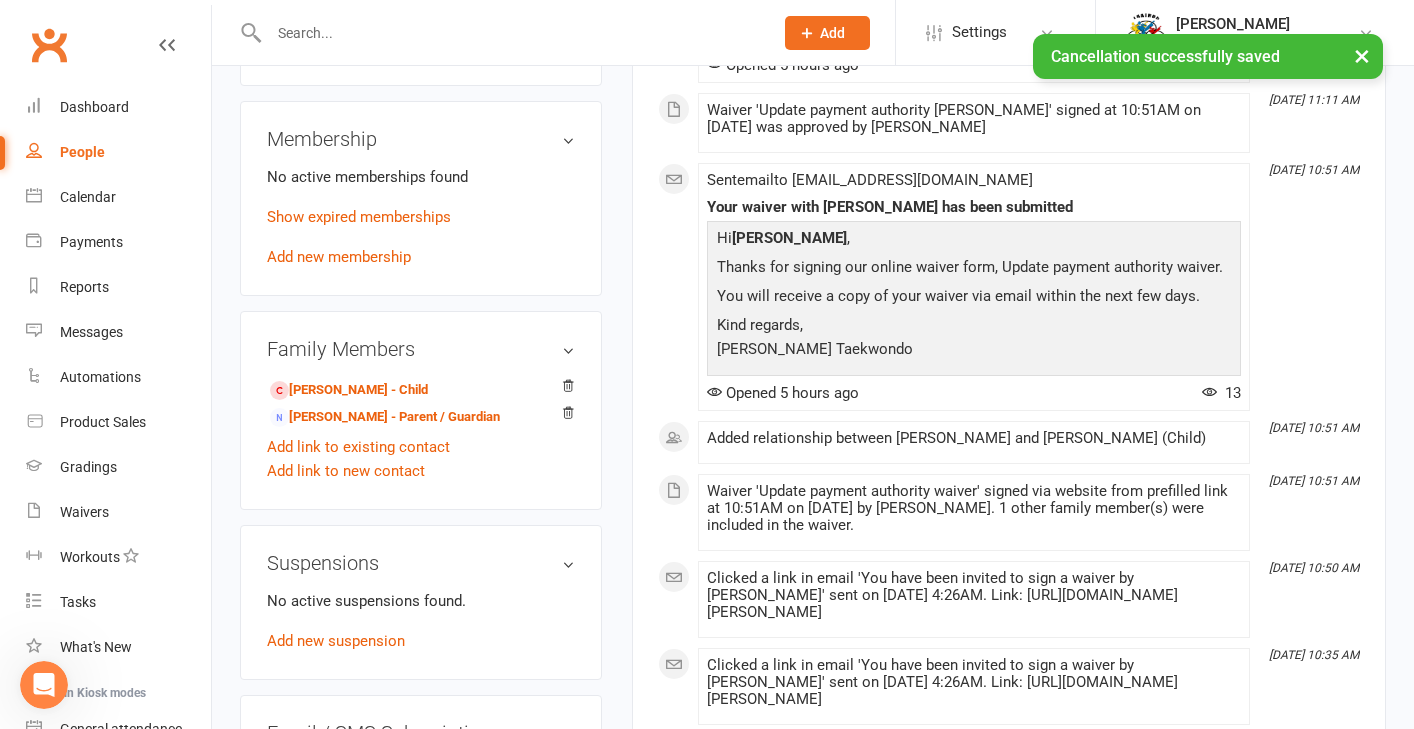 scroll, scrollTop: 787, scrollLeft: 0, axis: vertical 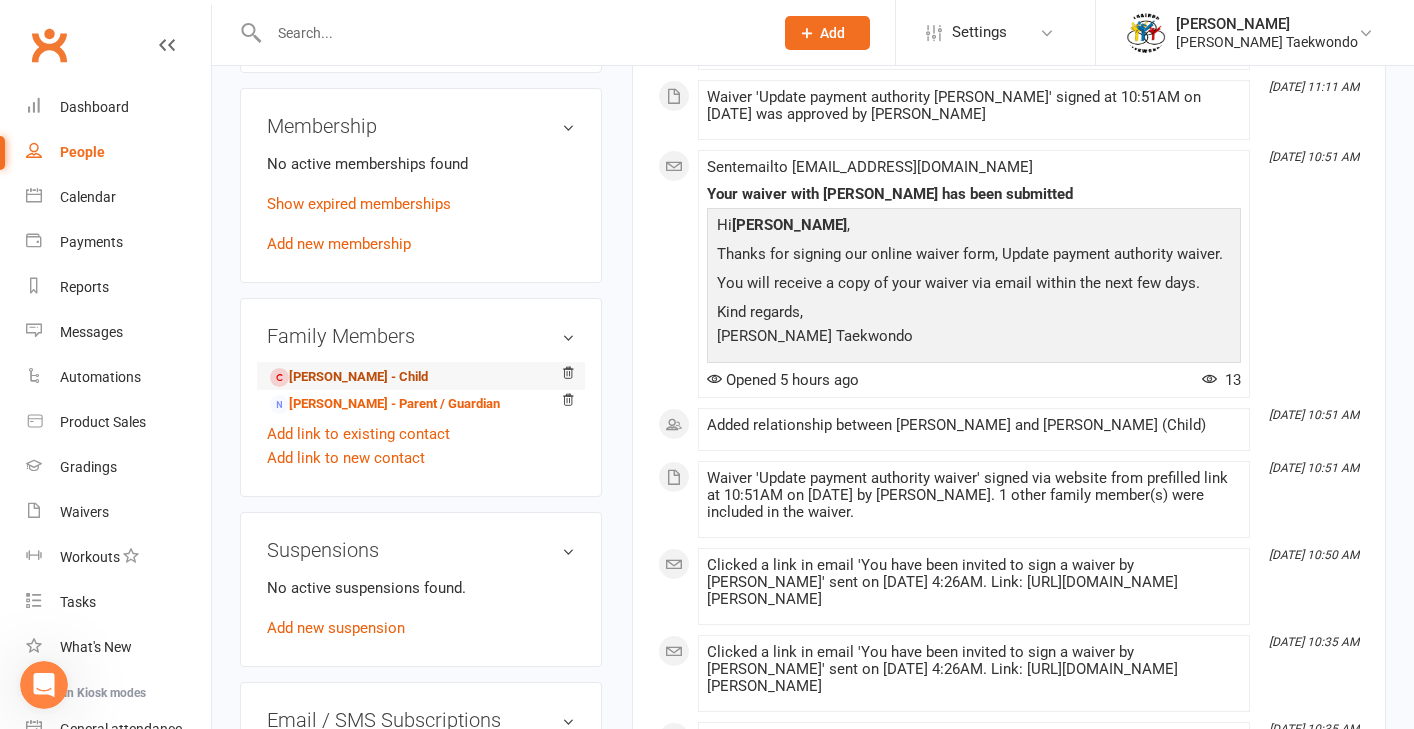 click on "[PERSON_NAME] - Child" at bounding box center [349, 377] 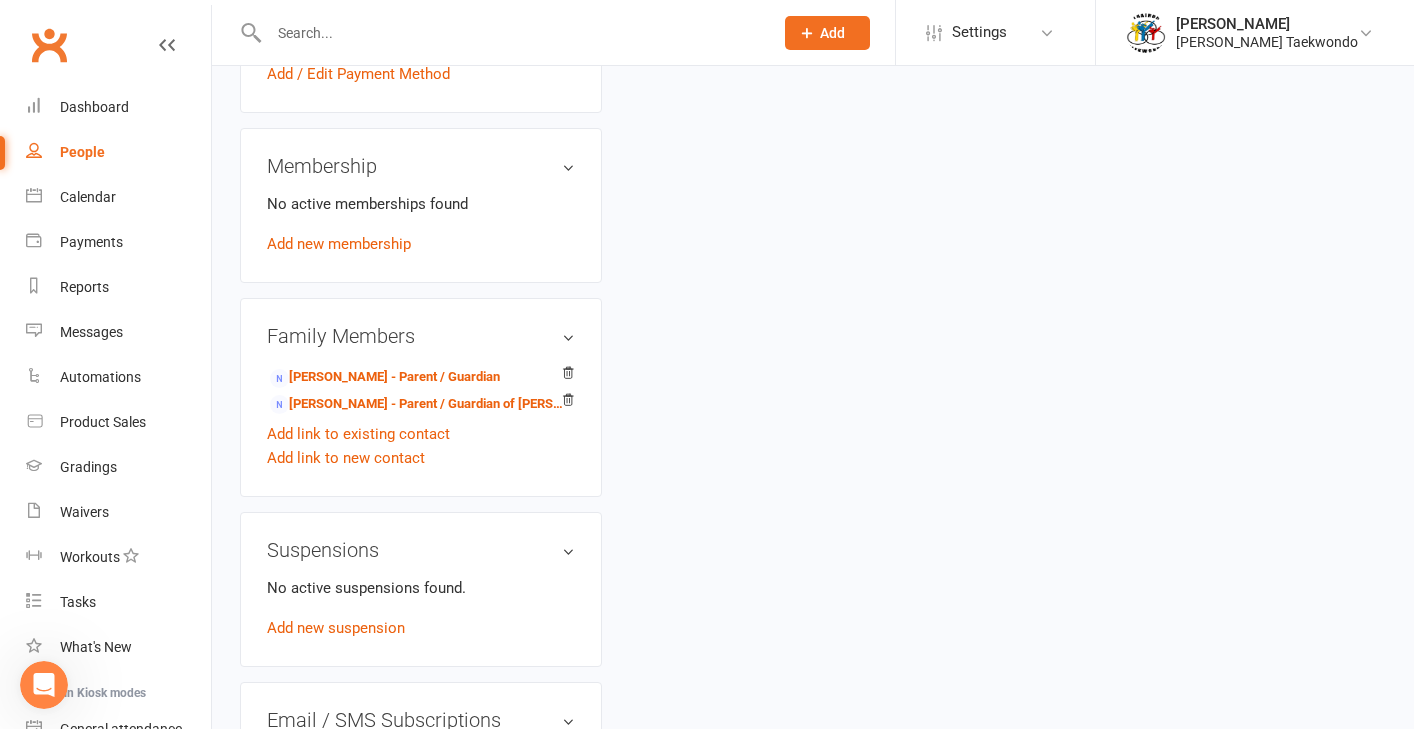 scroll, scrollTop: 0, scrollLeft: 0, axis: both 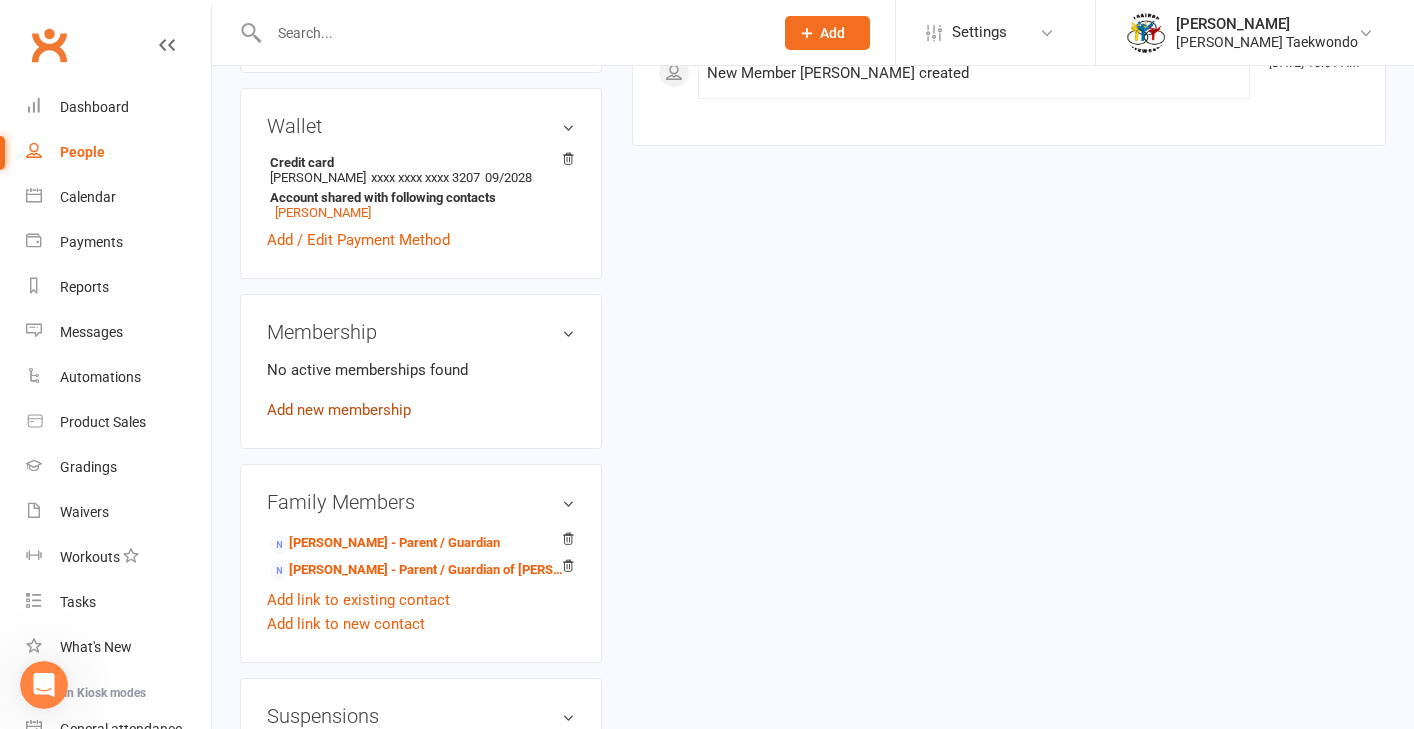 click on "Add new membership" at bounding box center [339, 410] 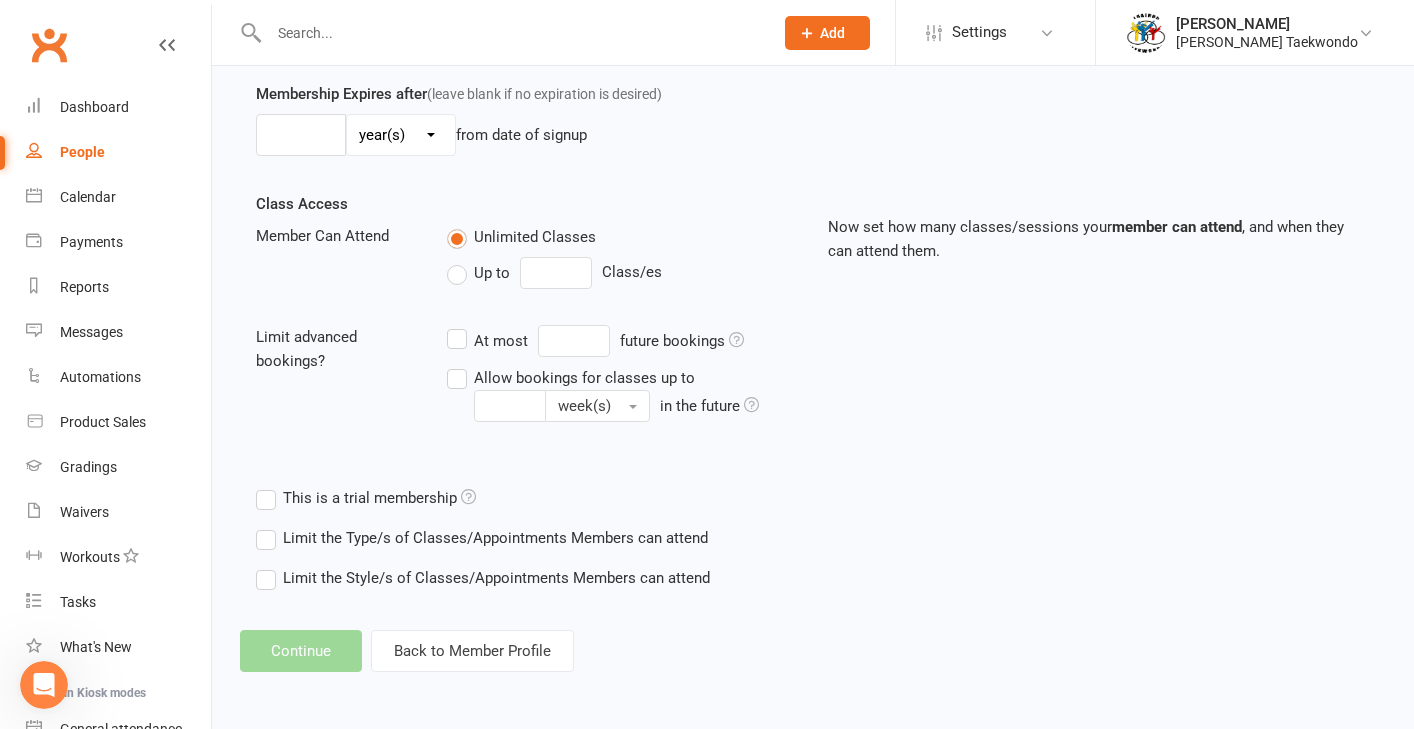 scroll, scrollTop: 0, scrollLeft: 0, axis: both 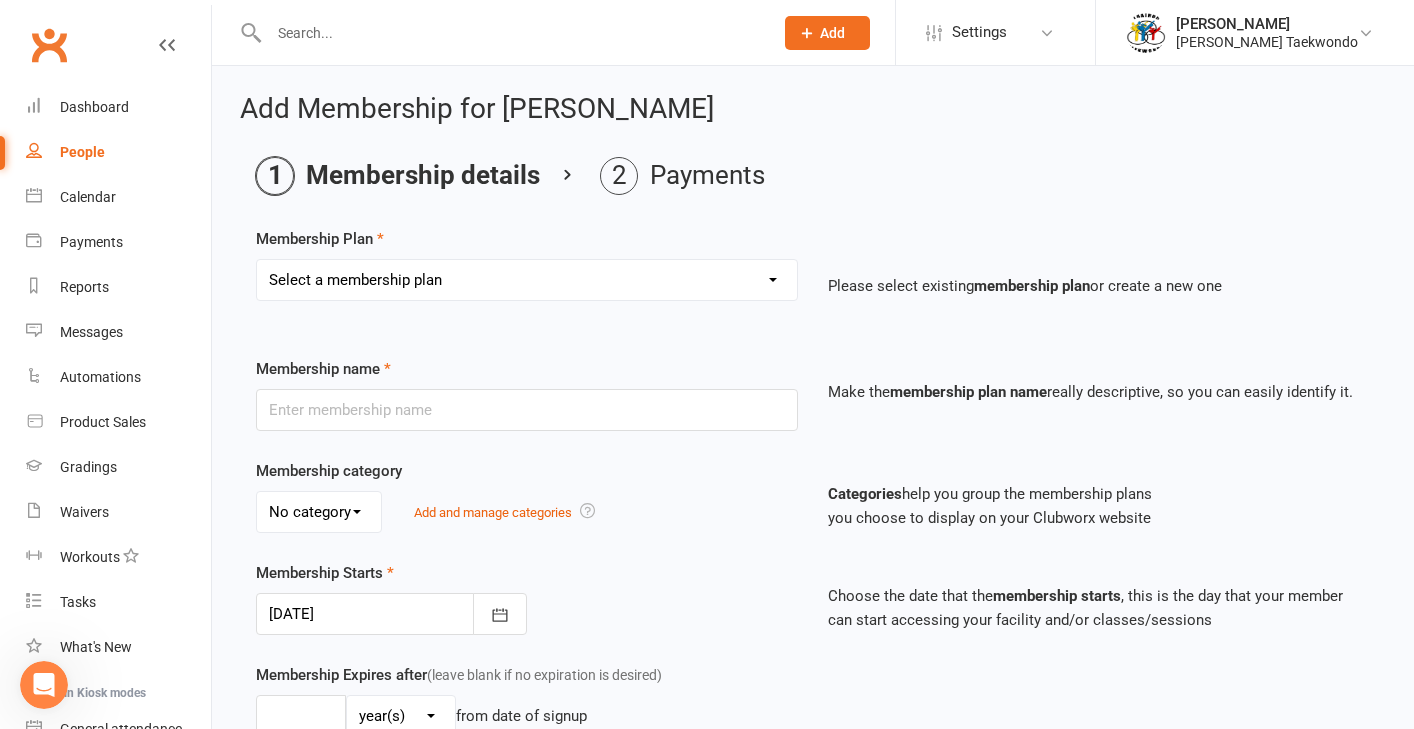 select on "8" 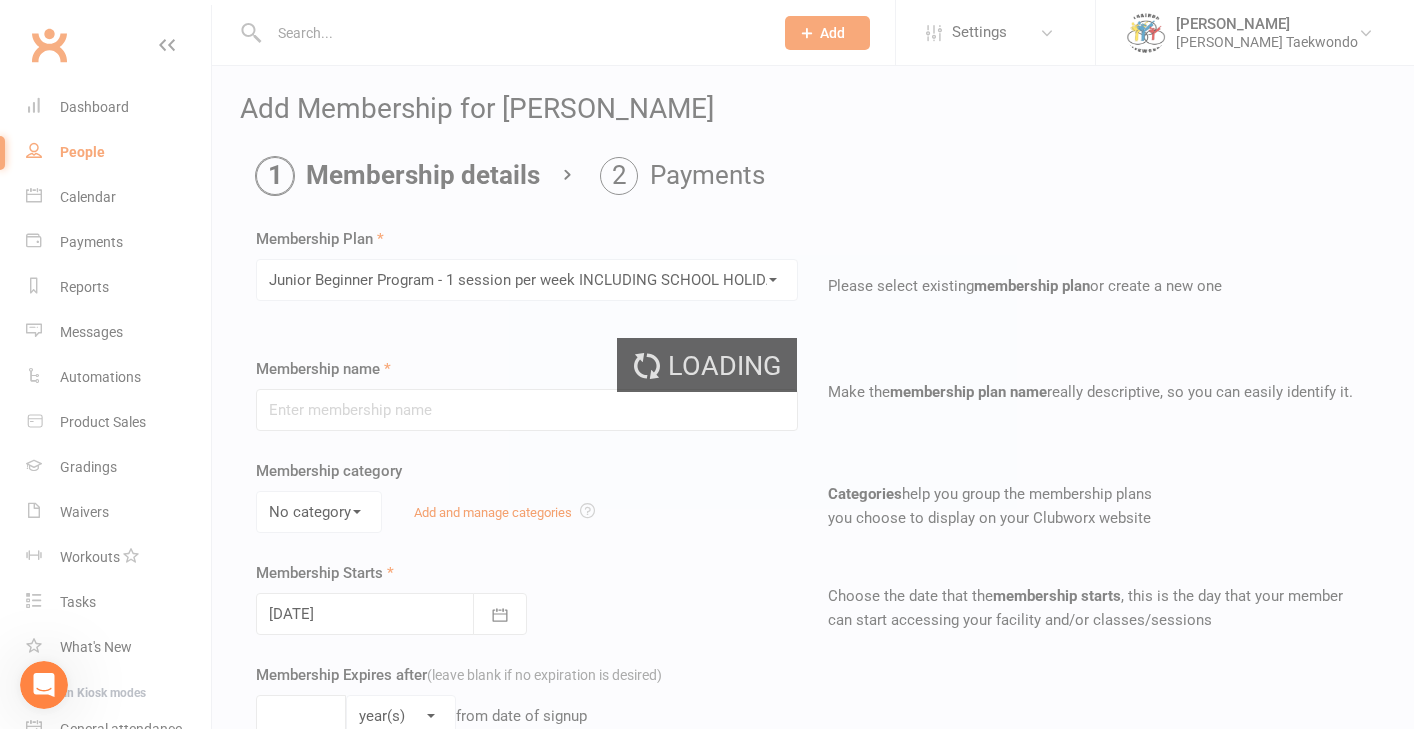type on "Junior Beginner Program - 1 session per week INCLUDING SCHOOL HOLIDAYS" 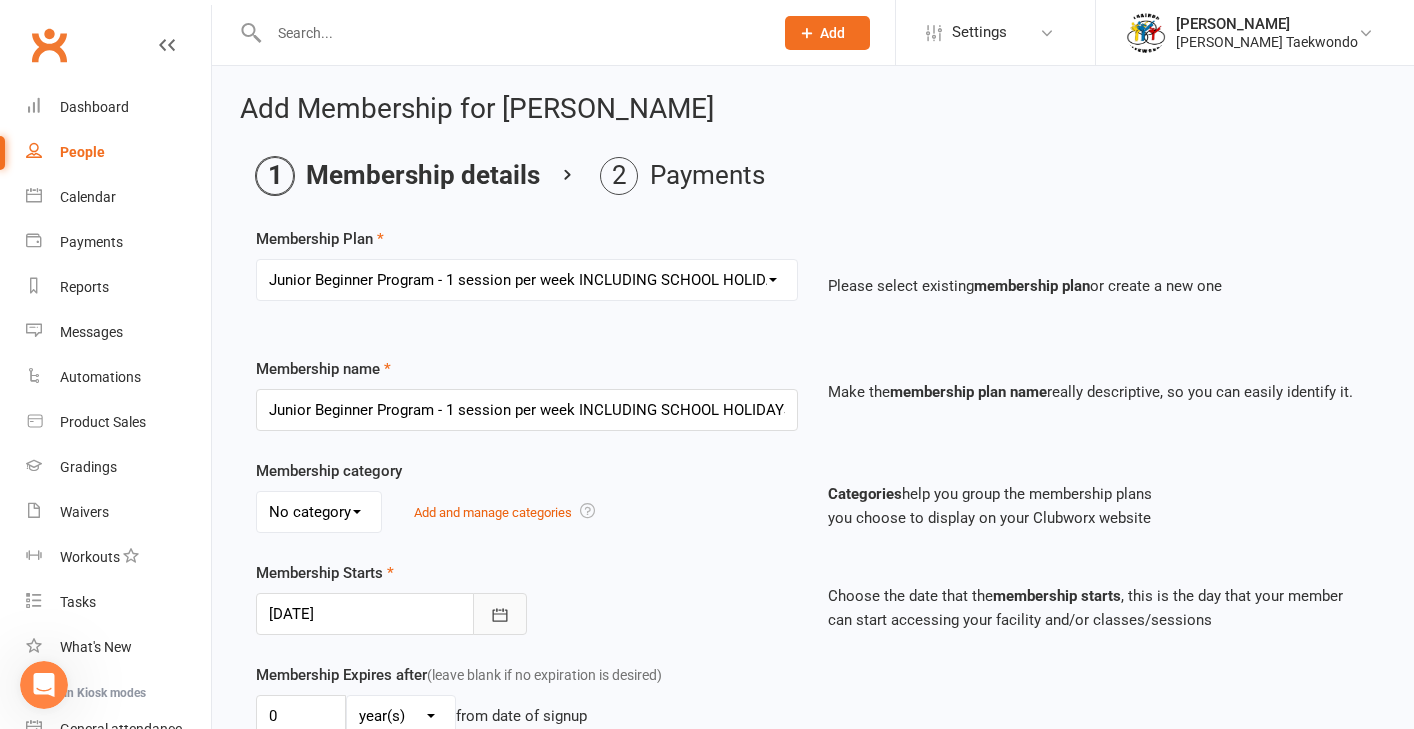 click 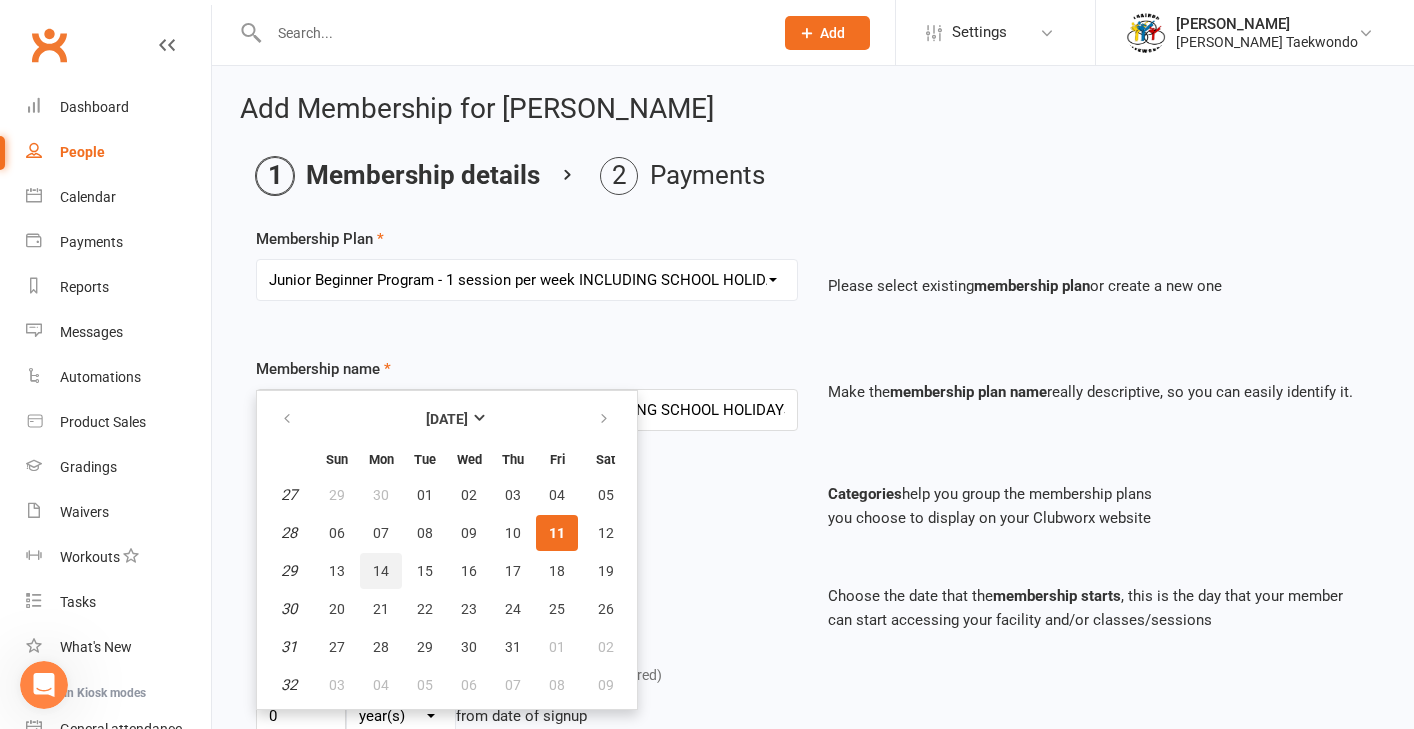 click on "14" at bounding box center [381, 571] 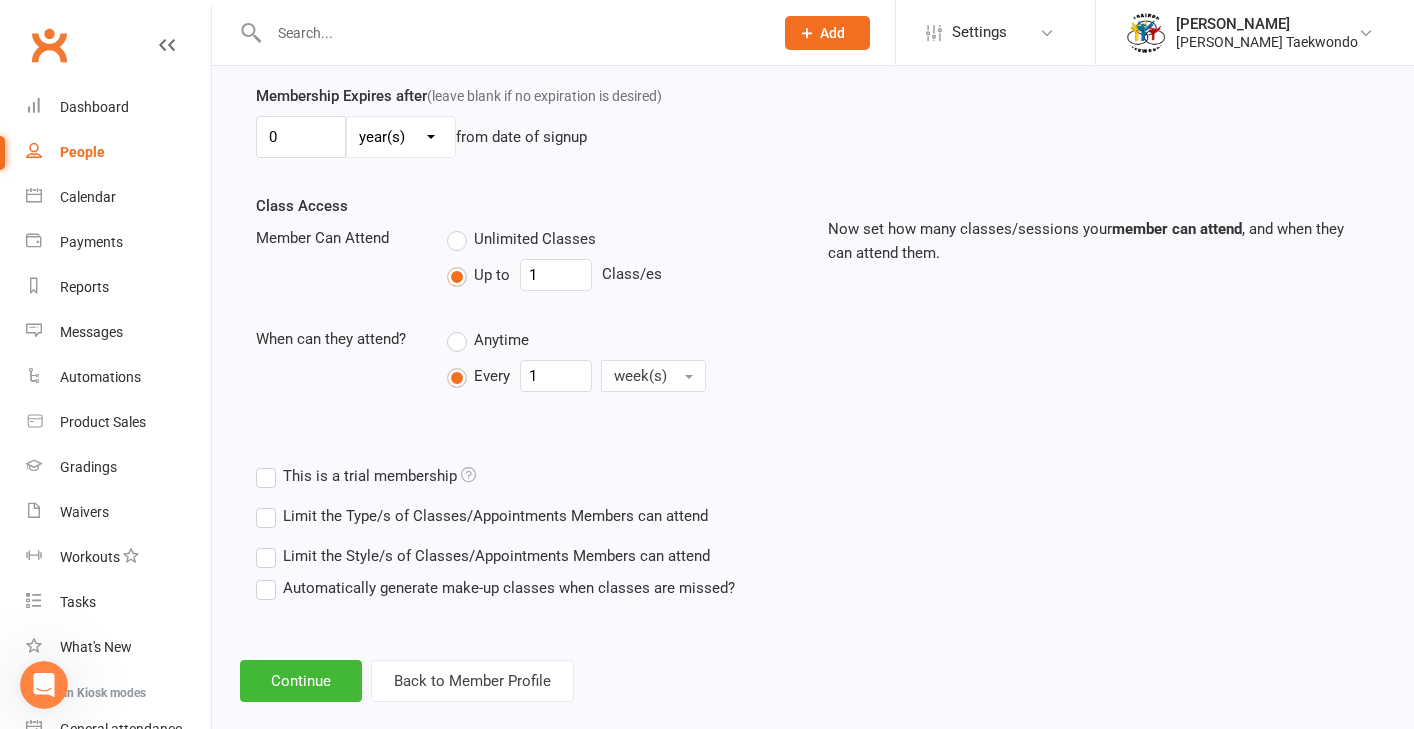 scroll, scrollTop: 625, scrollLeft: 0, axis: vertical 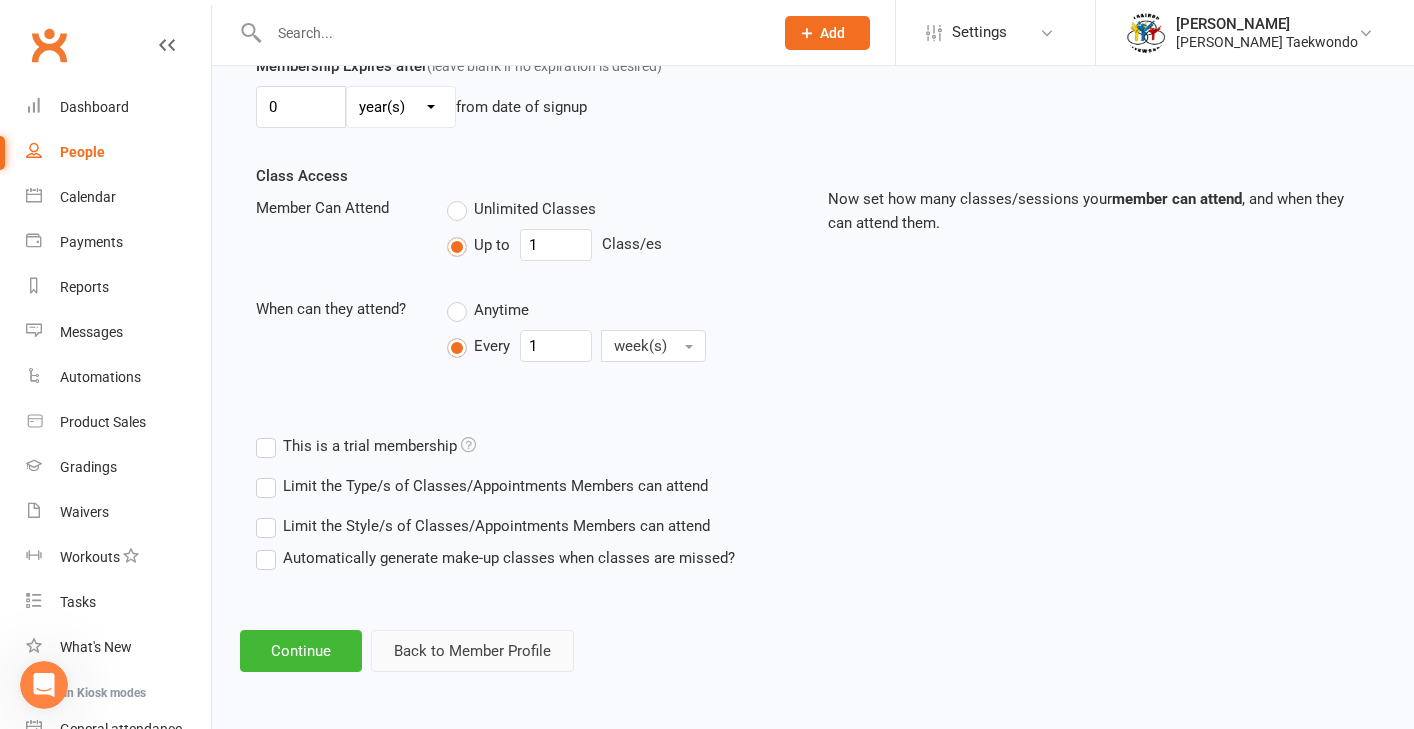 drag, startPoint x: 298, startPoint y: 620, endPoint x: 407, endPoint y: 619, distance: 109.004585 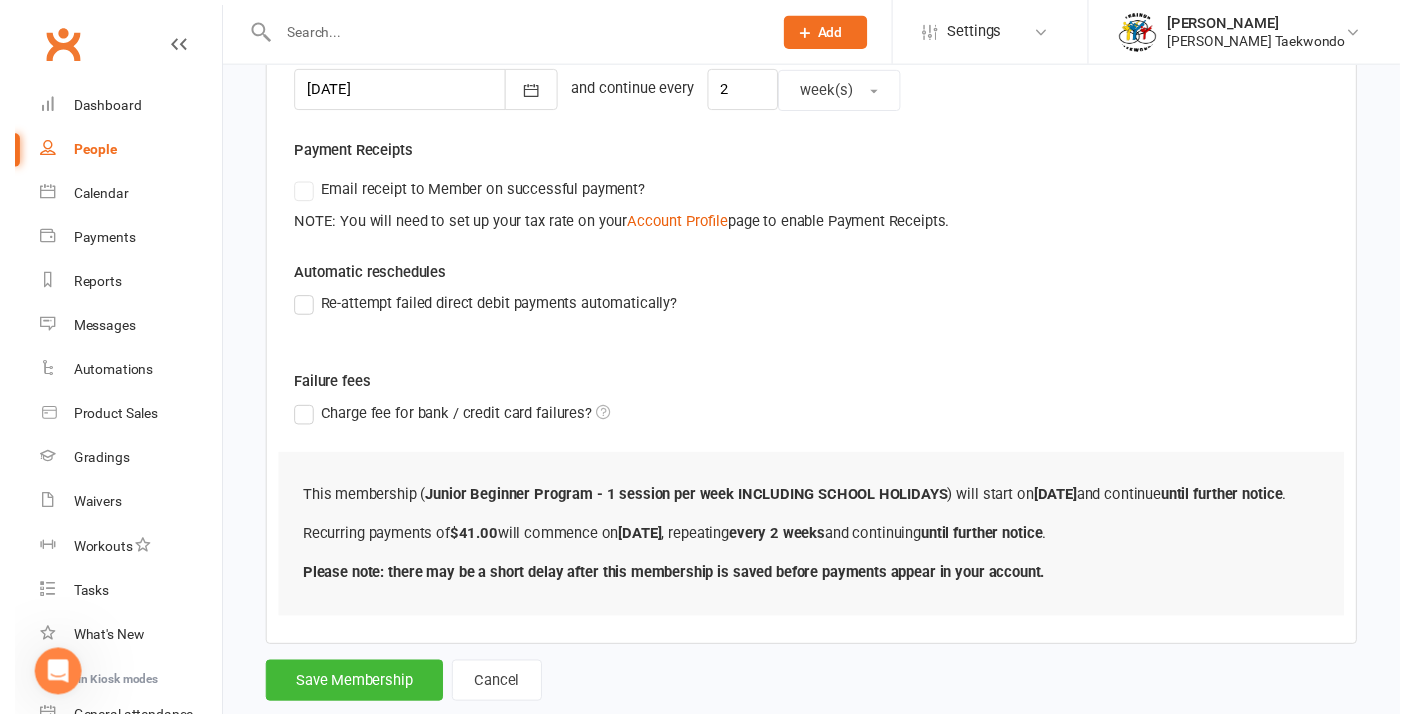 scroll, scrollTop: 581, scrollLeft: 0, axis: vertical 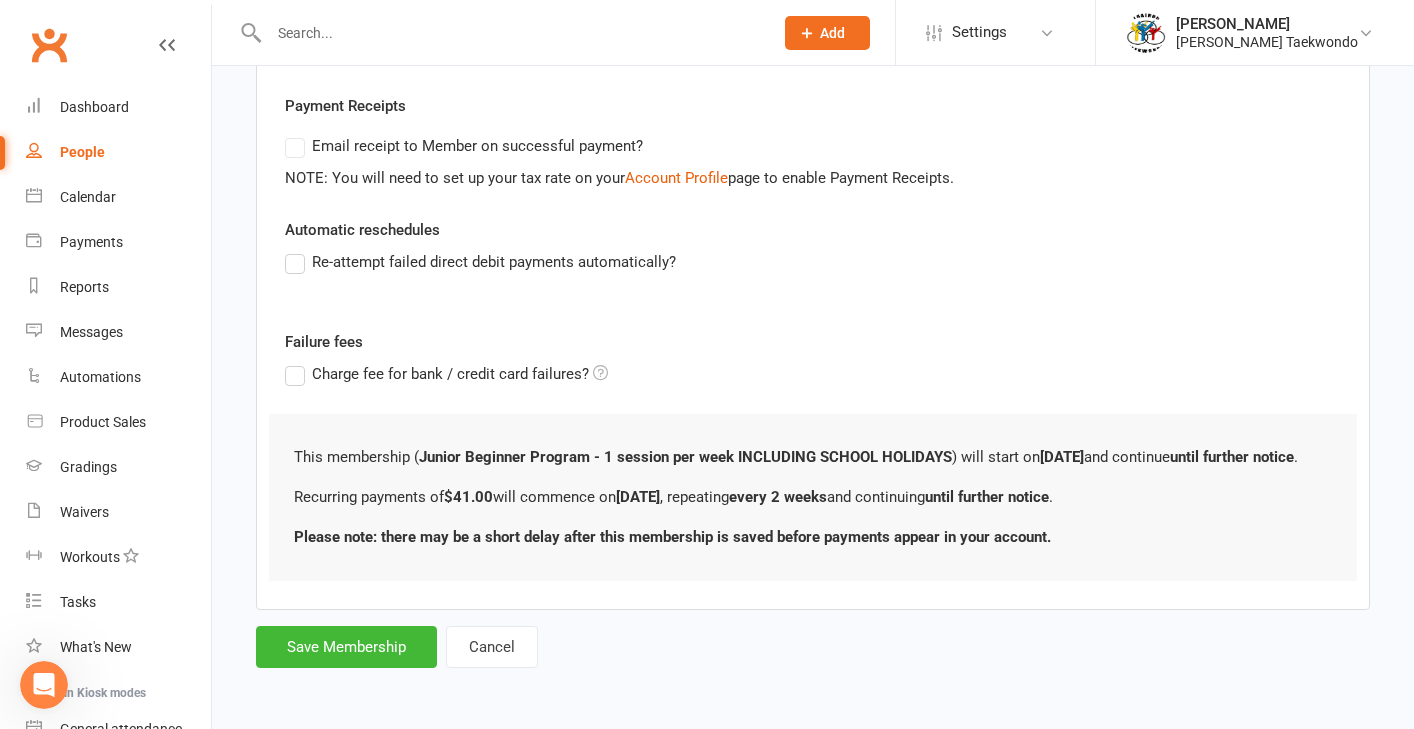 drag, startPoint x: 358, startPoint y: 628, endPoint x: 427, endPoint y: 615, distance: 70.21396 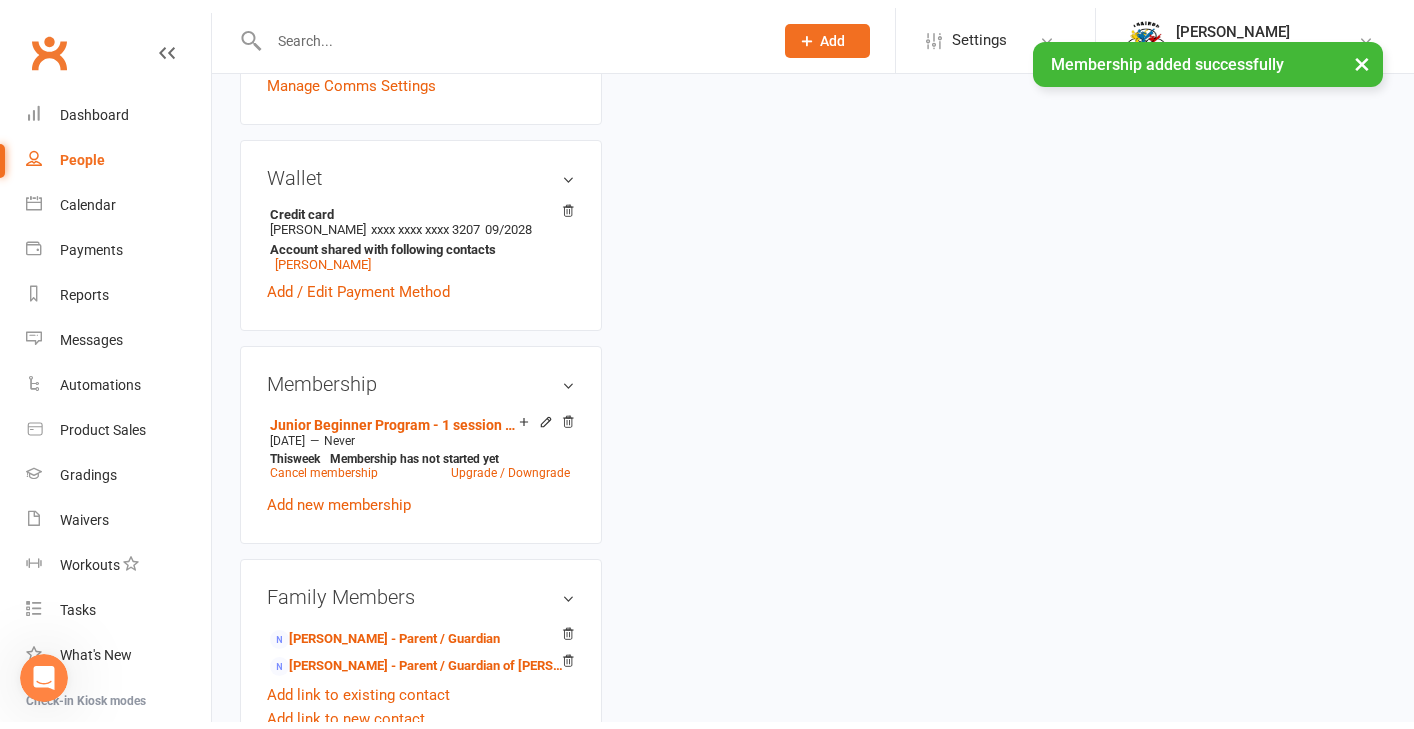 scroll, scrollTop: 0, scrollLeft: 0, axis: both 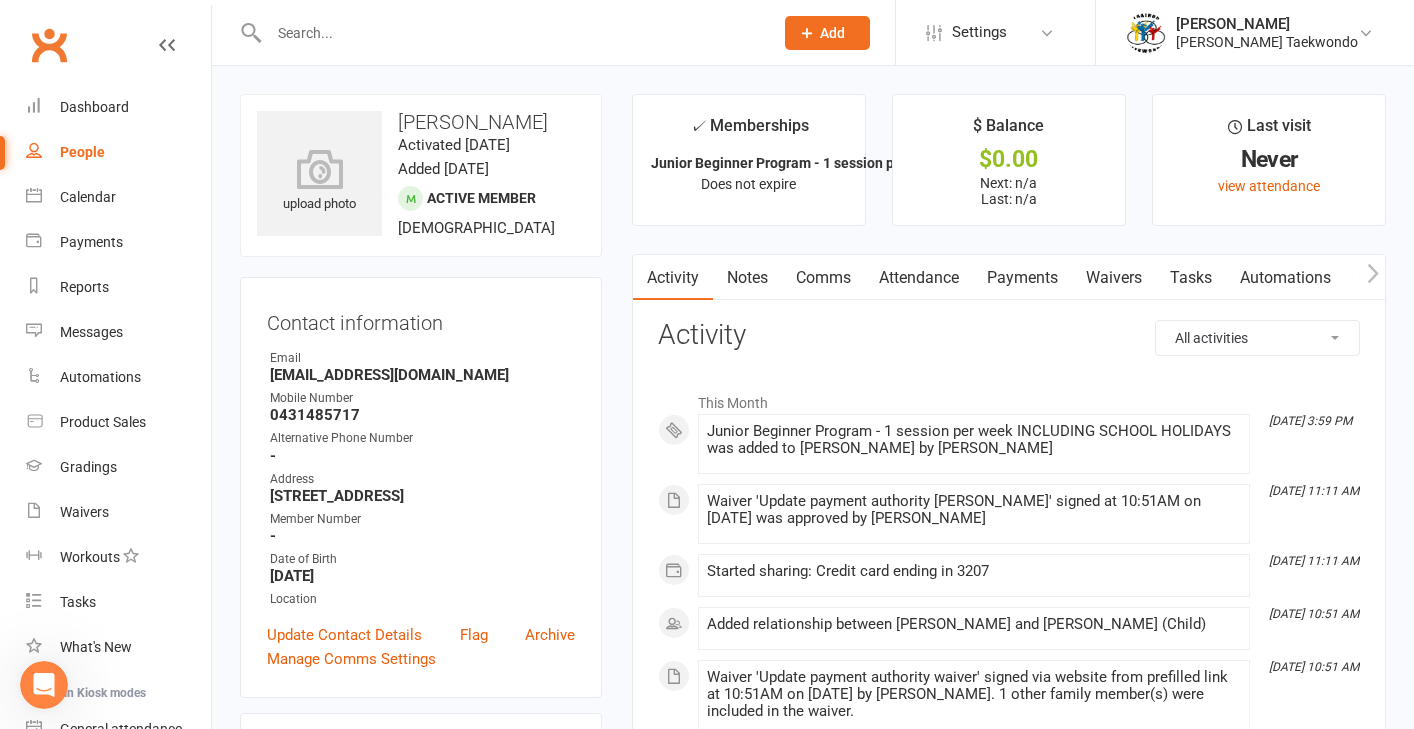 click on "Attendance" at bounding box center (919, 278) 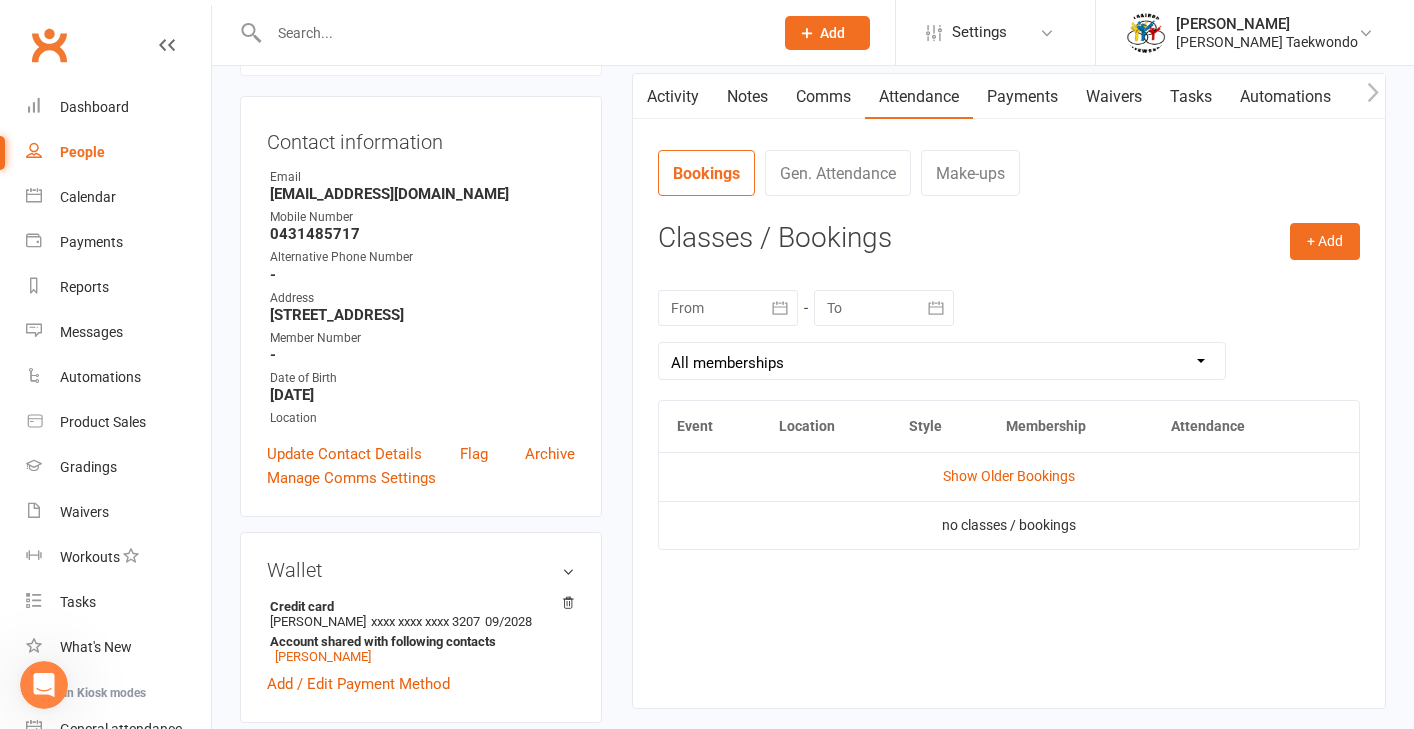 scroll, scrollTop: 0, scrollLeft: 0, axis: both 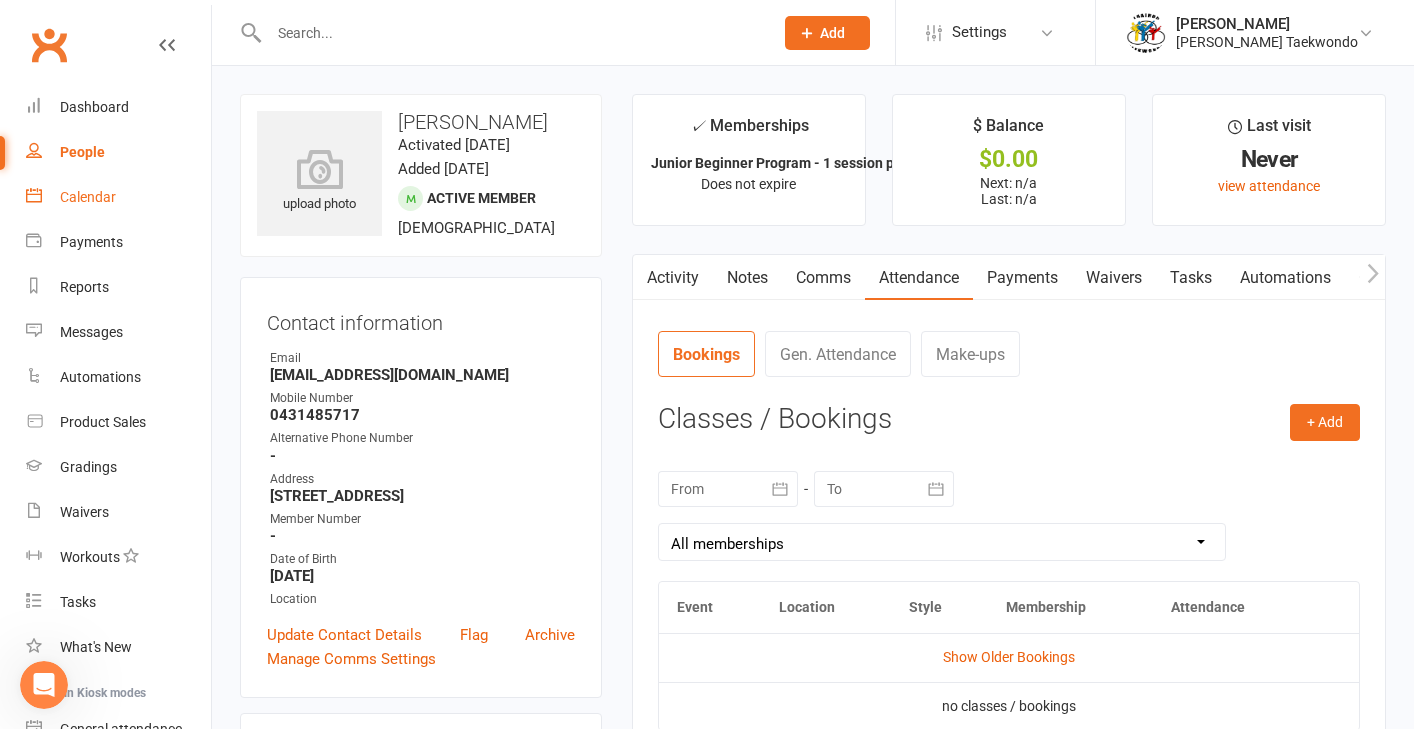 click on "Calendar" at bounding box center [88, 197] 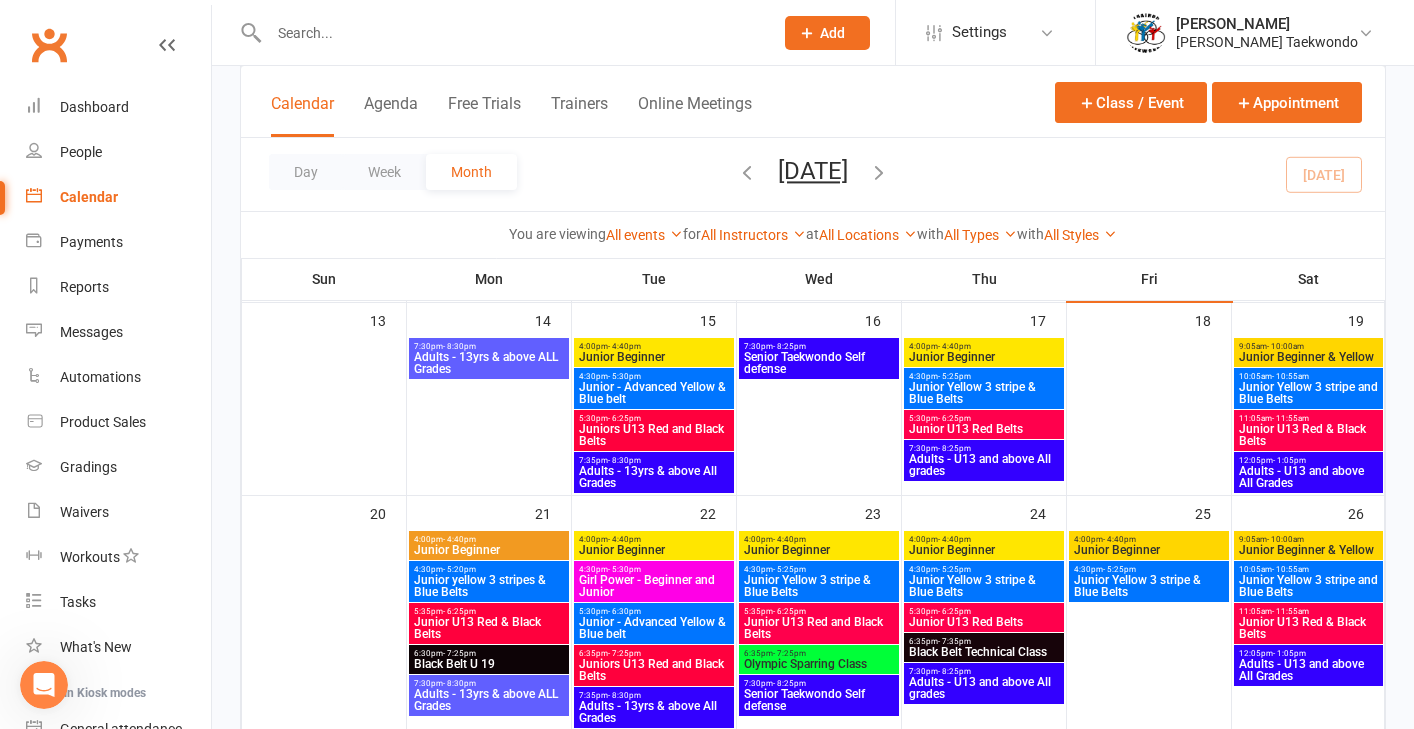 scroll, scrollTop: 582, scrollLeft: 0, axis: vertical 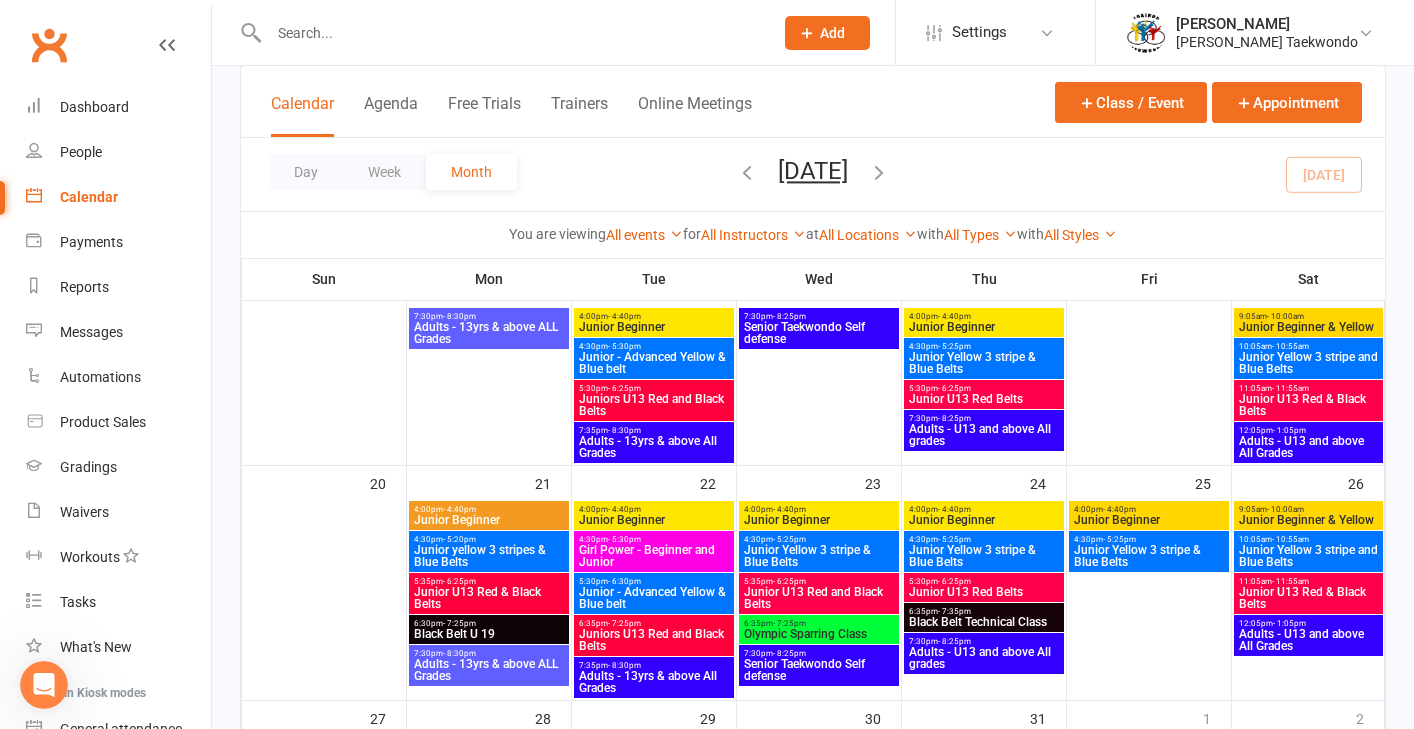 click on "Junior - Advanced Yellow & Blue belt" at bounding box center (654, 598) 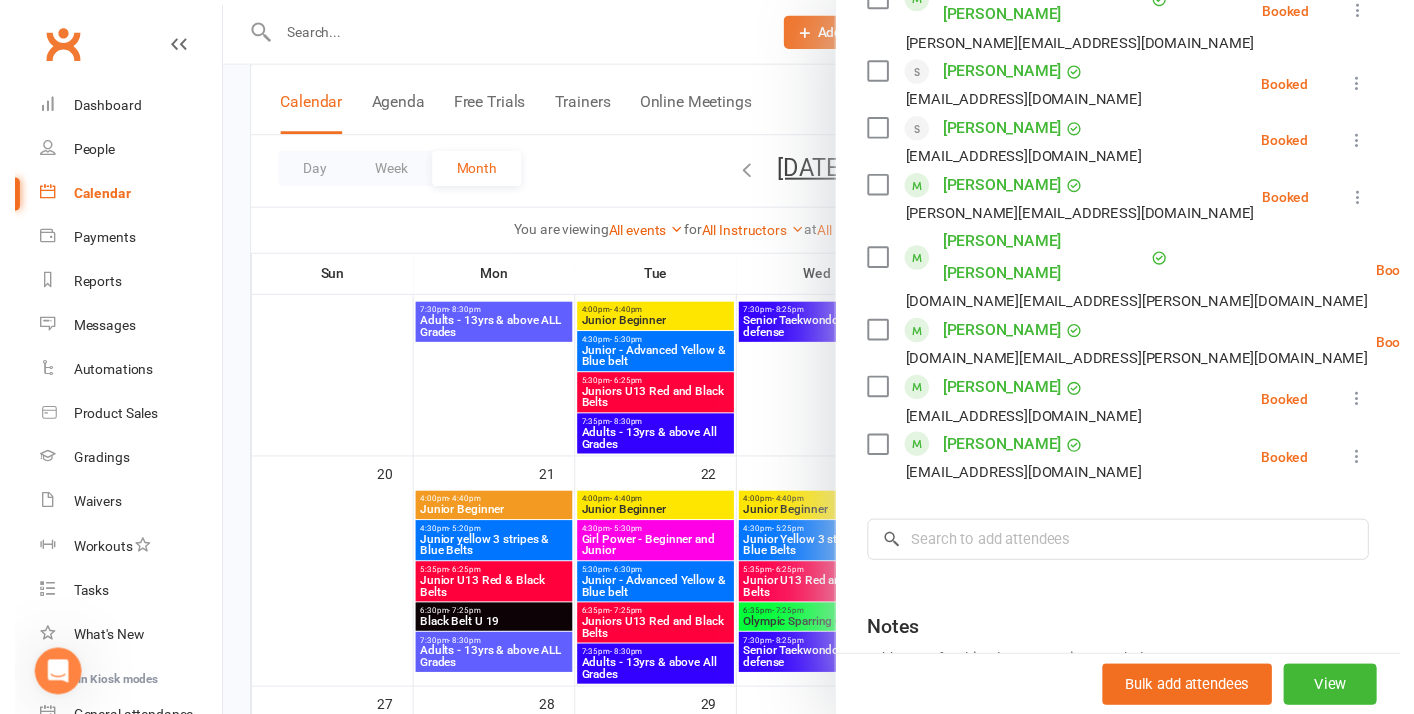 scroll, scrollTop: 1046, scrollLeft: 0, axis: vertical 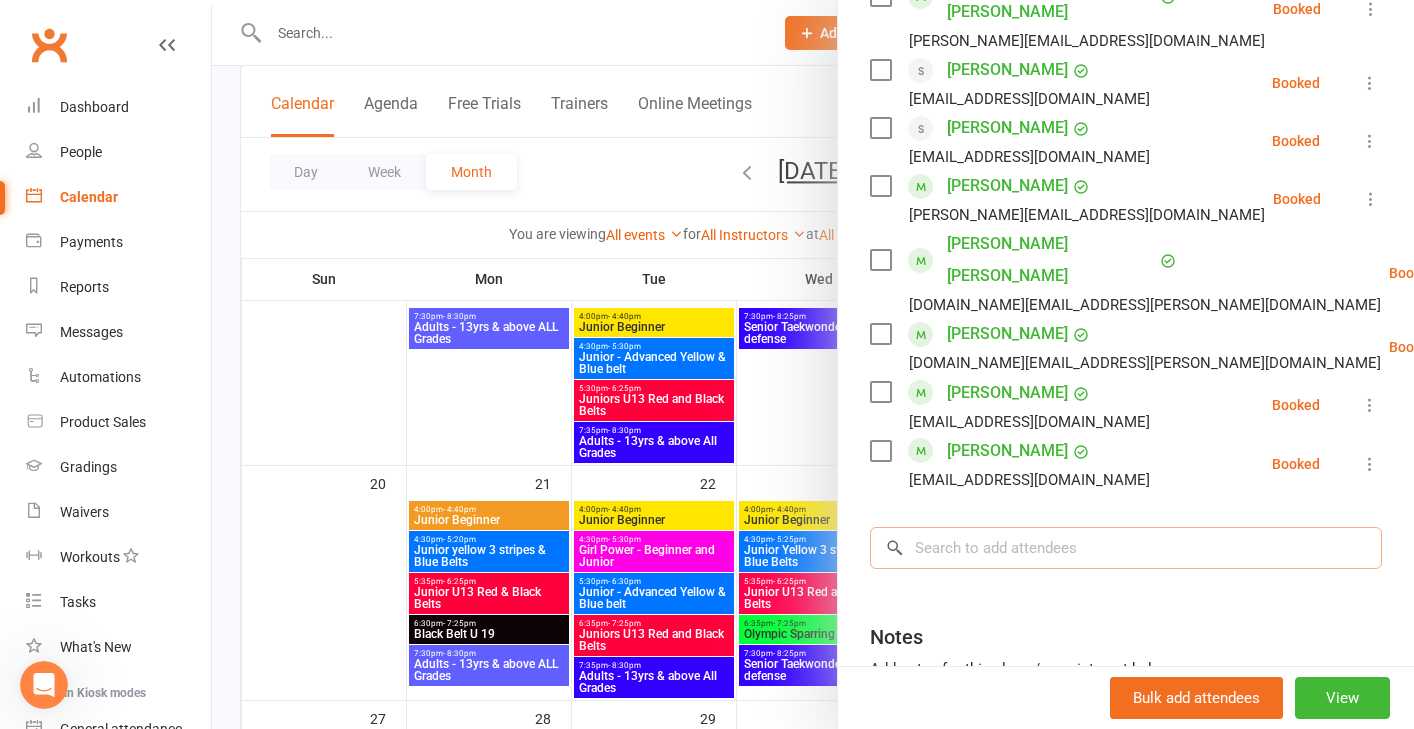 click at bounding box center (1126, 548) 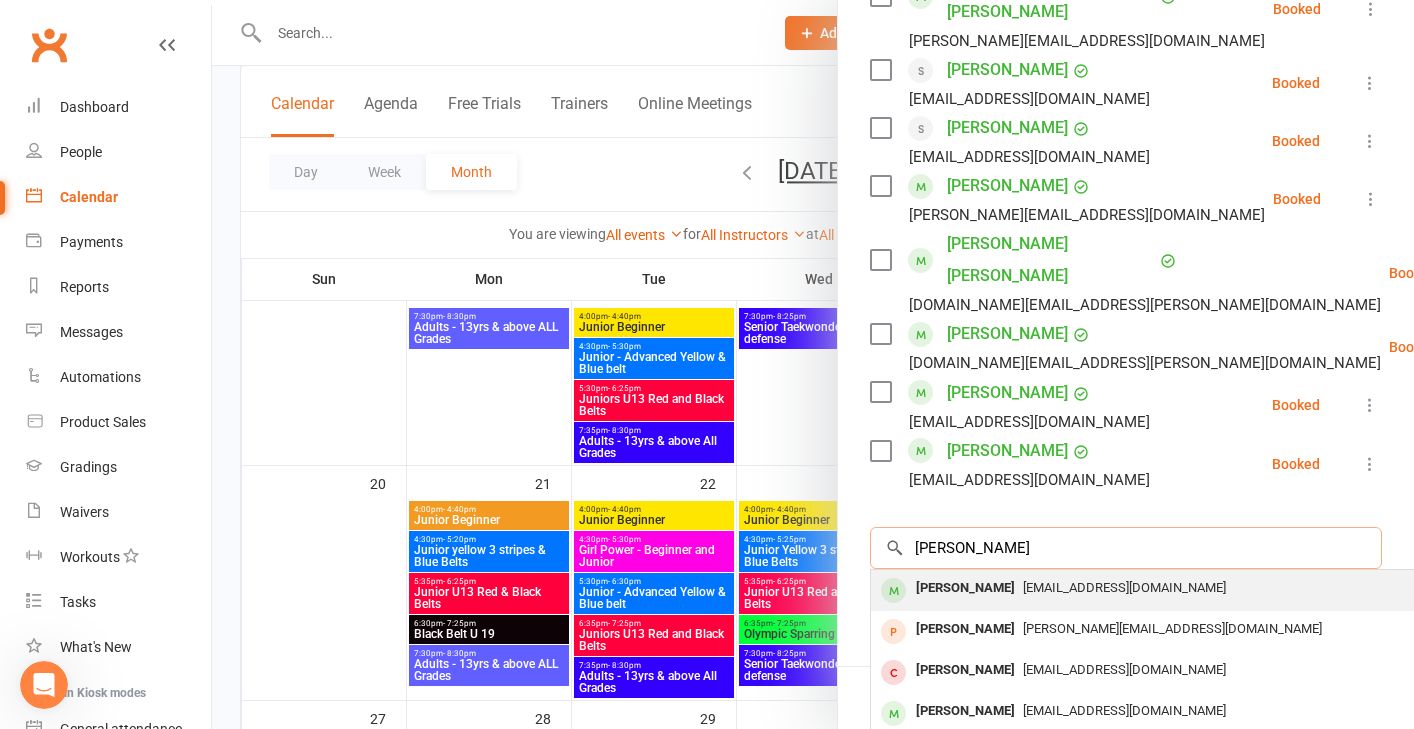 type on "[PERSON_NAME]" 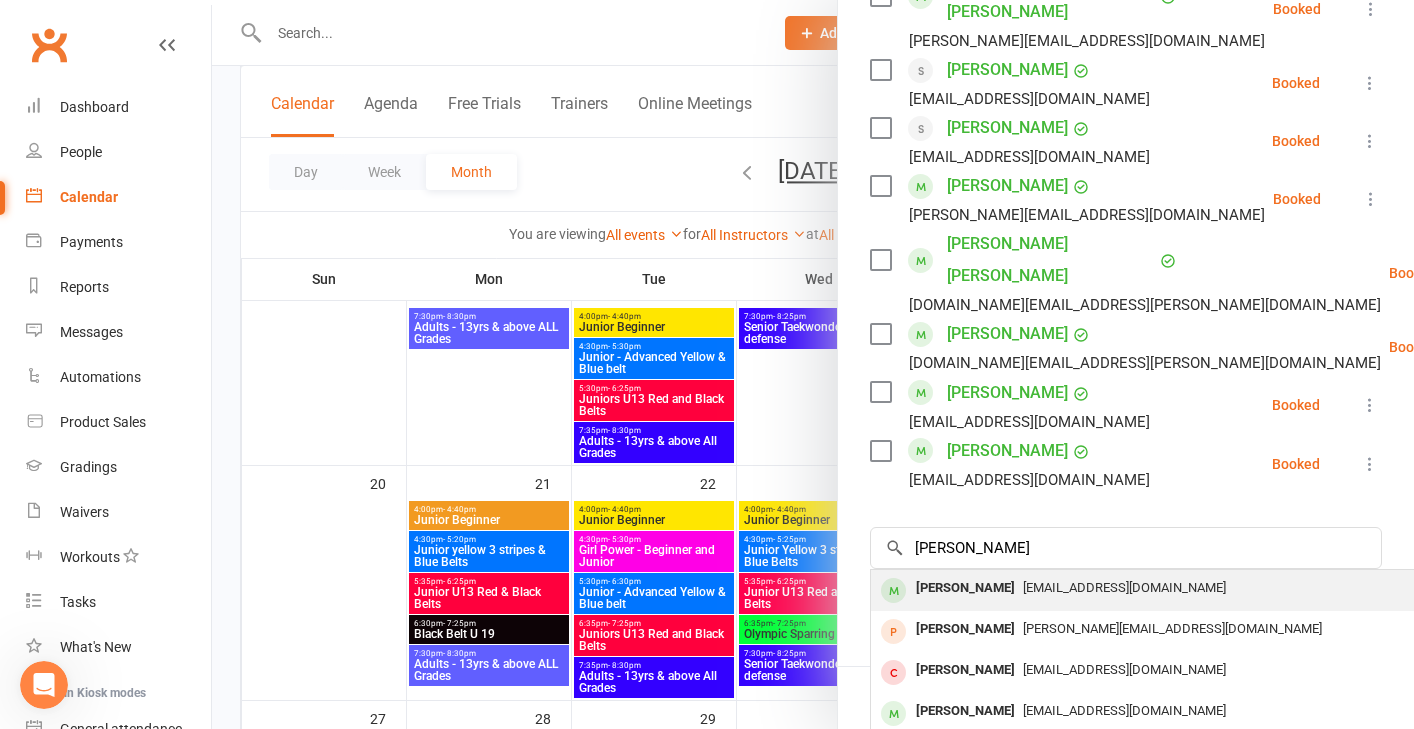 click on "[PERSON_NAME]" at bounding box center (965, 588) 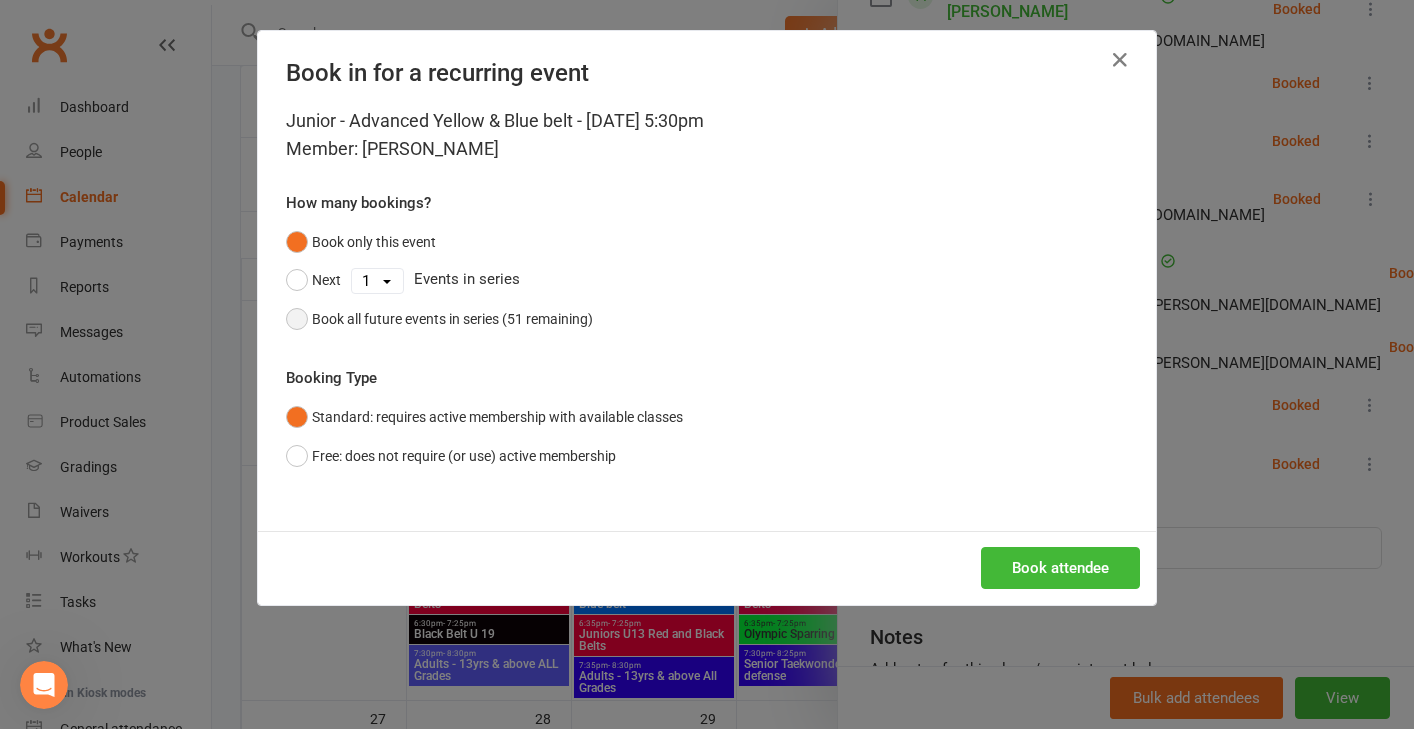 click on "Book all future events in series (51 remaining)" at bounding box center (439, 319) 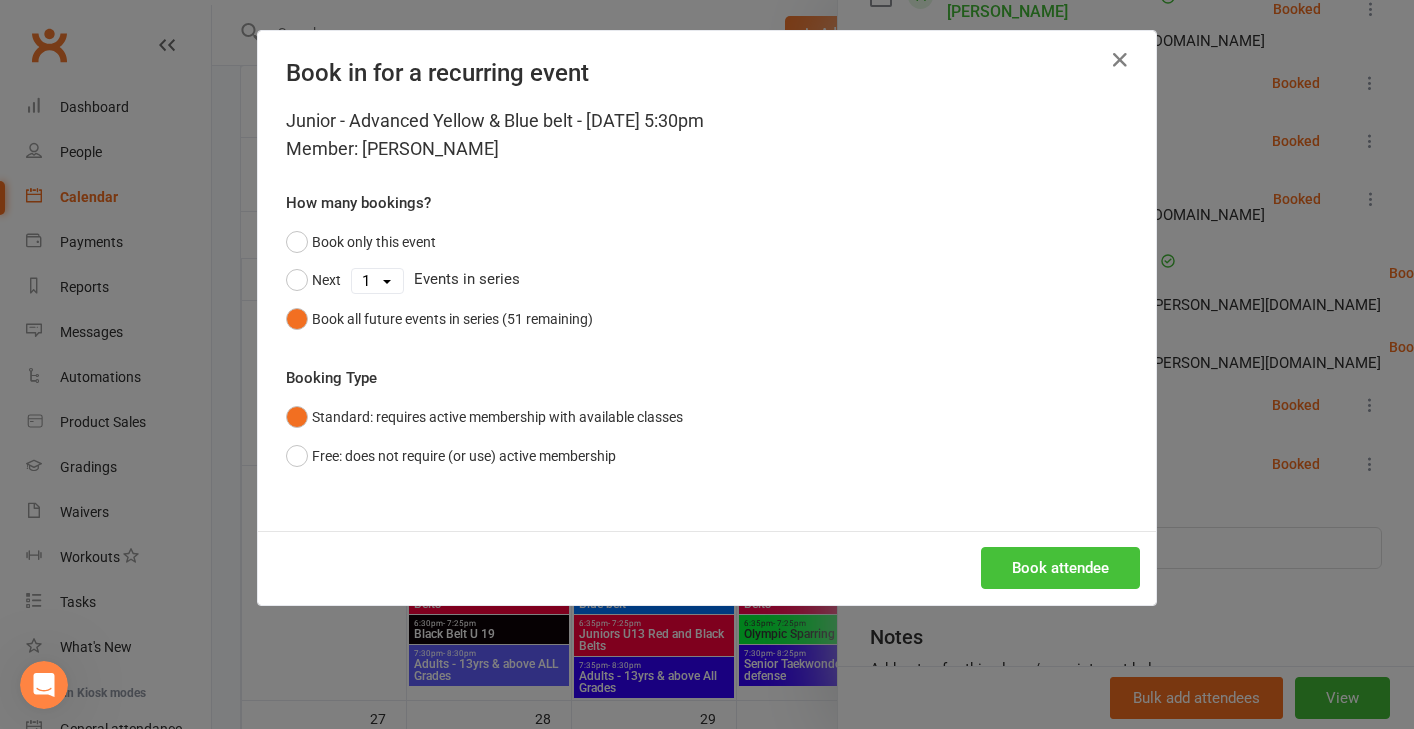 click on "Book attendee" at bounding box center [1060, 568] 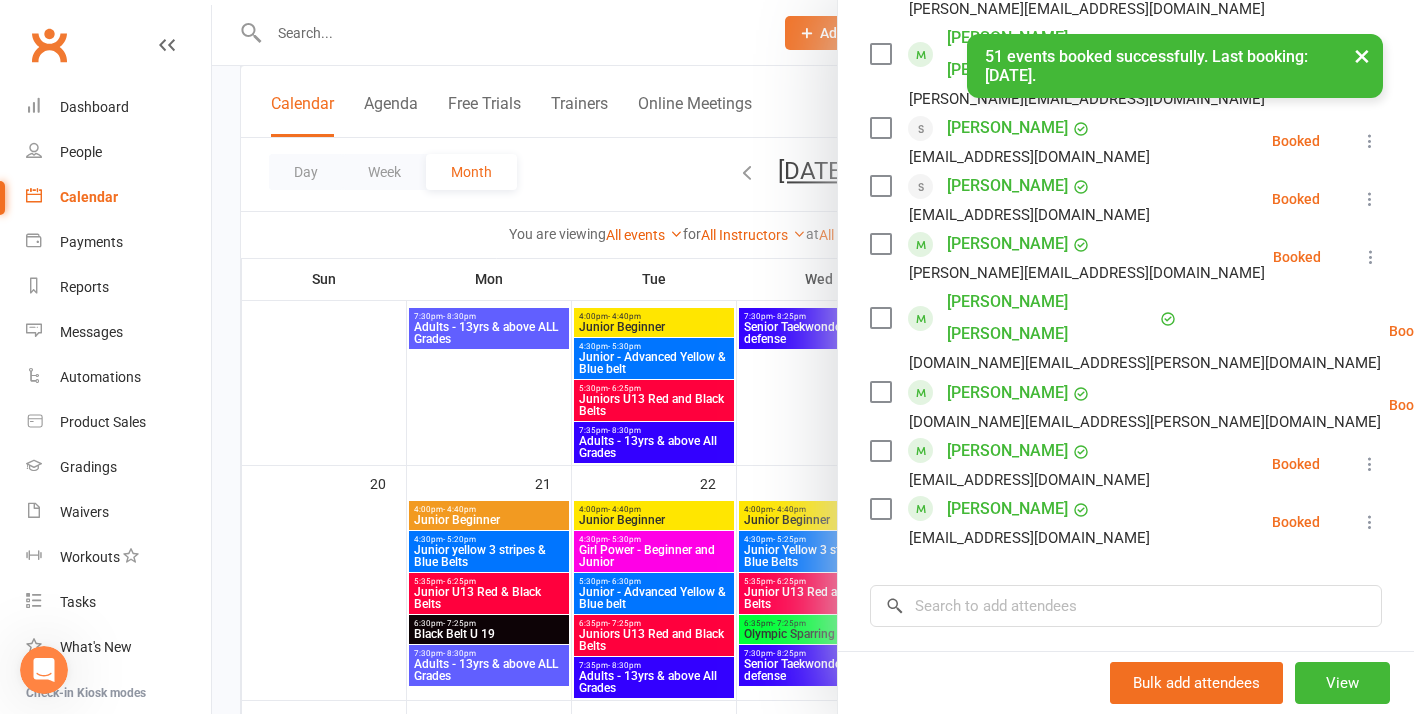 drag, startPoint x: 108, startPoint y: 106, endPoint x: 477, endPoint y: 164, distance: 373.53046 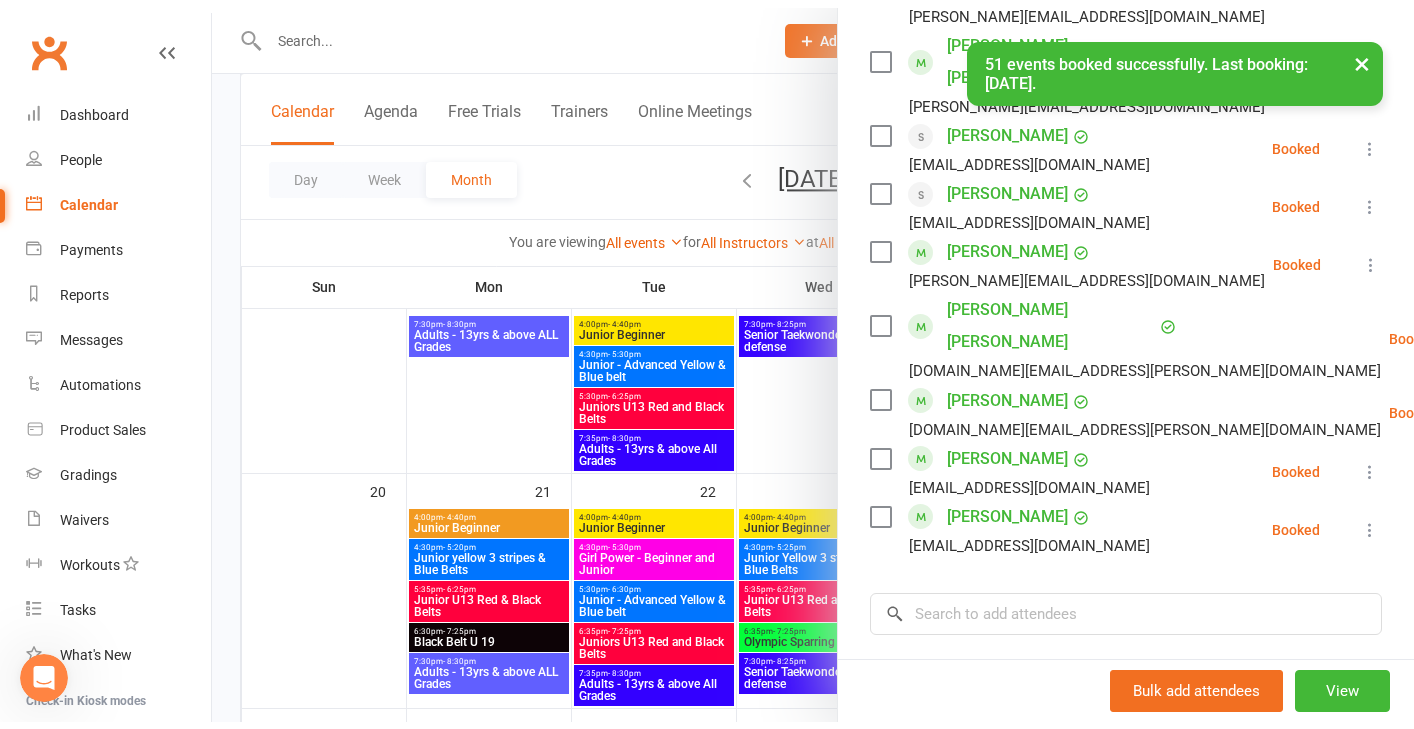 scroll, scrollTop: 0, scrollLeft: 0, axis: both 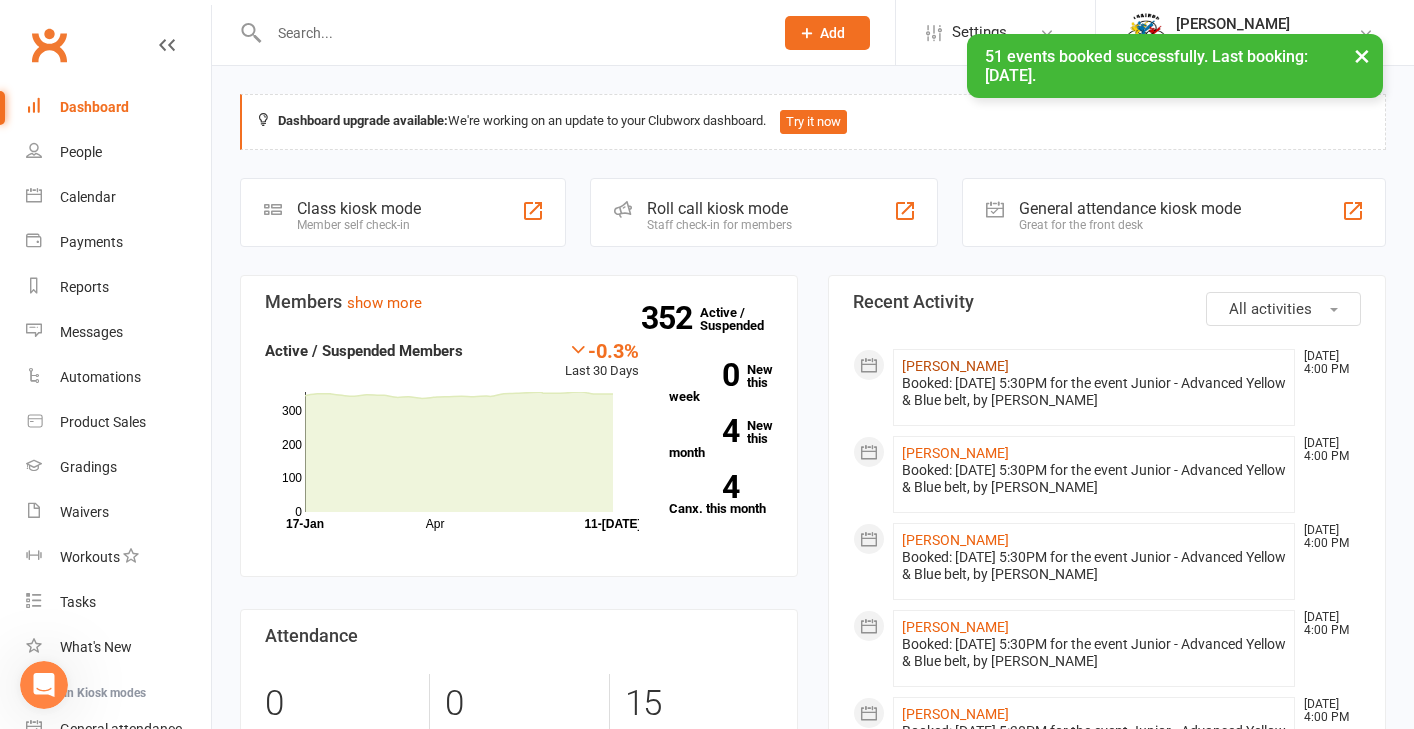 click on "[PERSON_NAME]" 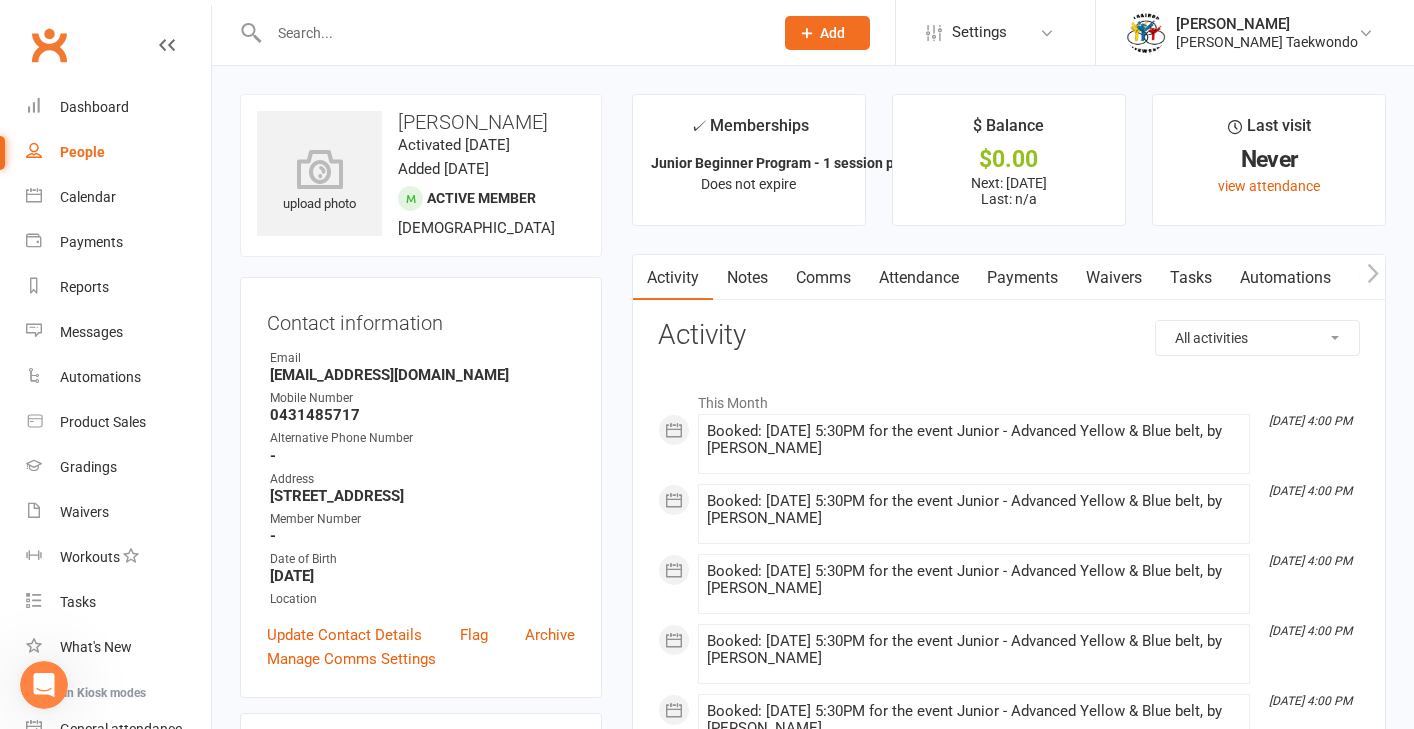 click on "Payments" at bounding box center [1022, 278] 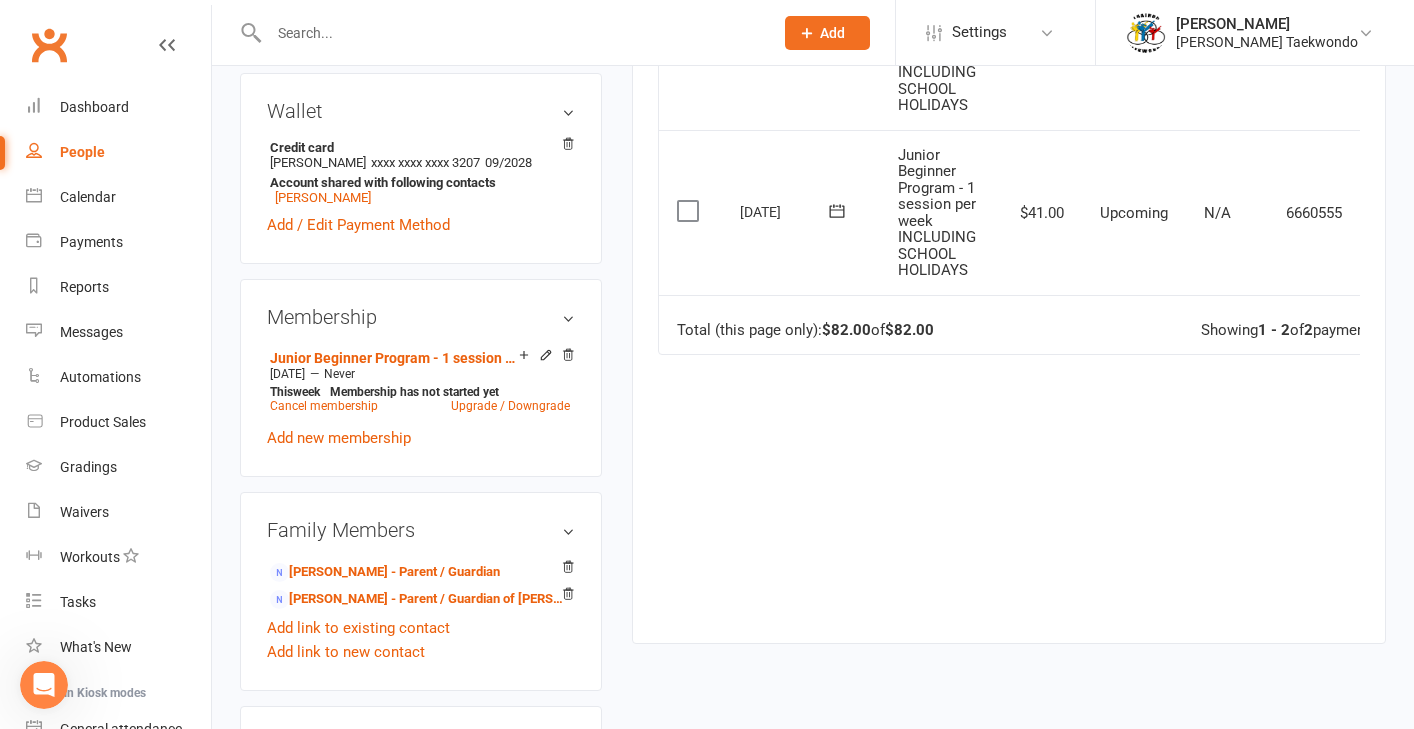 scroll, scrollTop: 643, scrollLeft: 0, axis: vertical 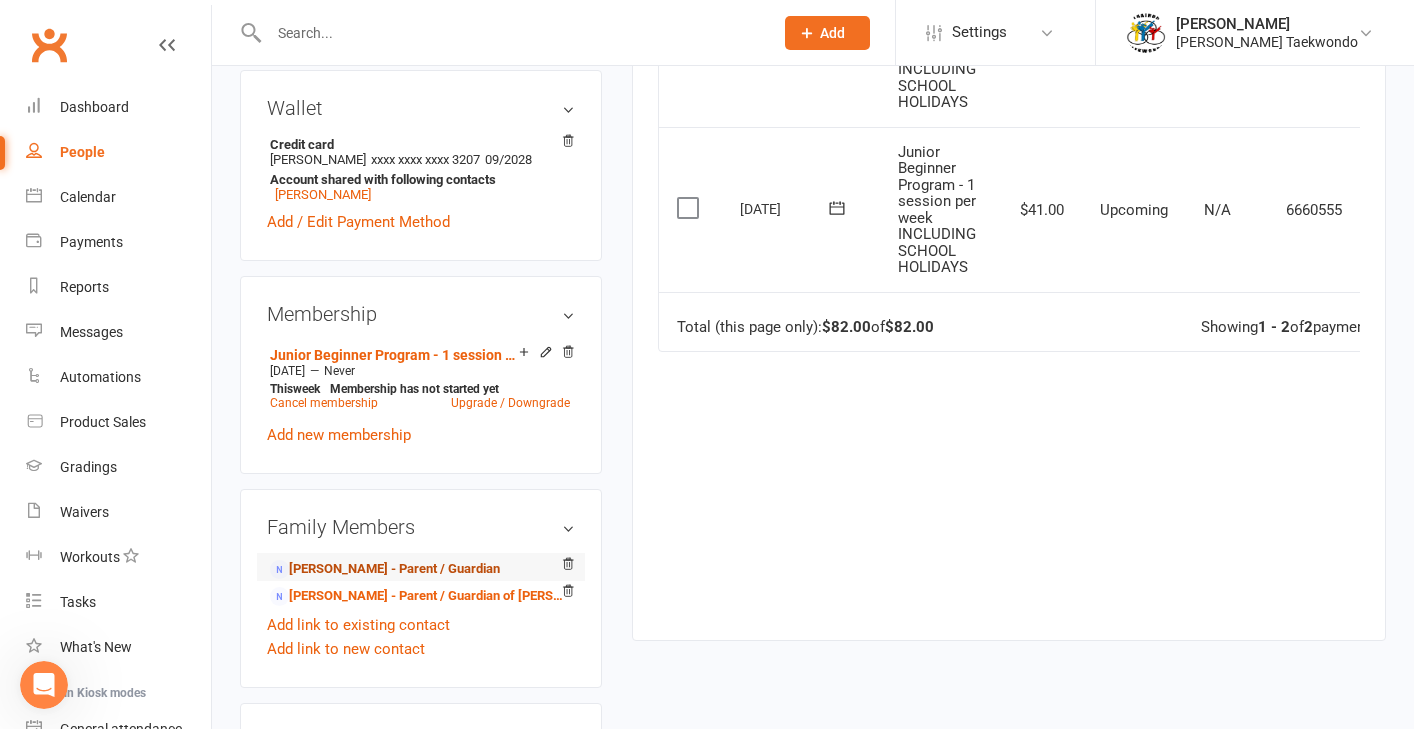click on "[PERSON_NAME] - Parent / Guardian" at bounding box center (385, 569) 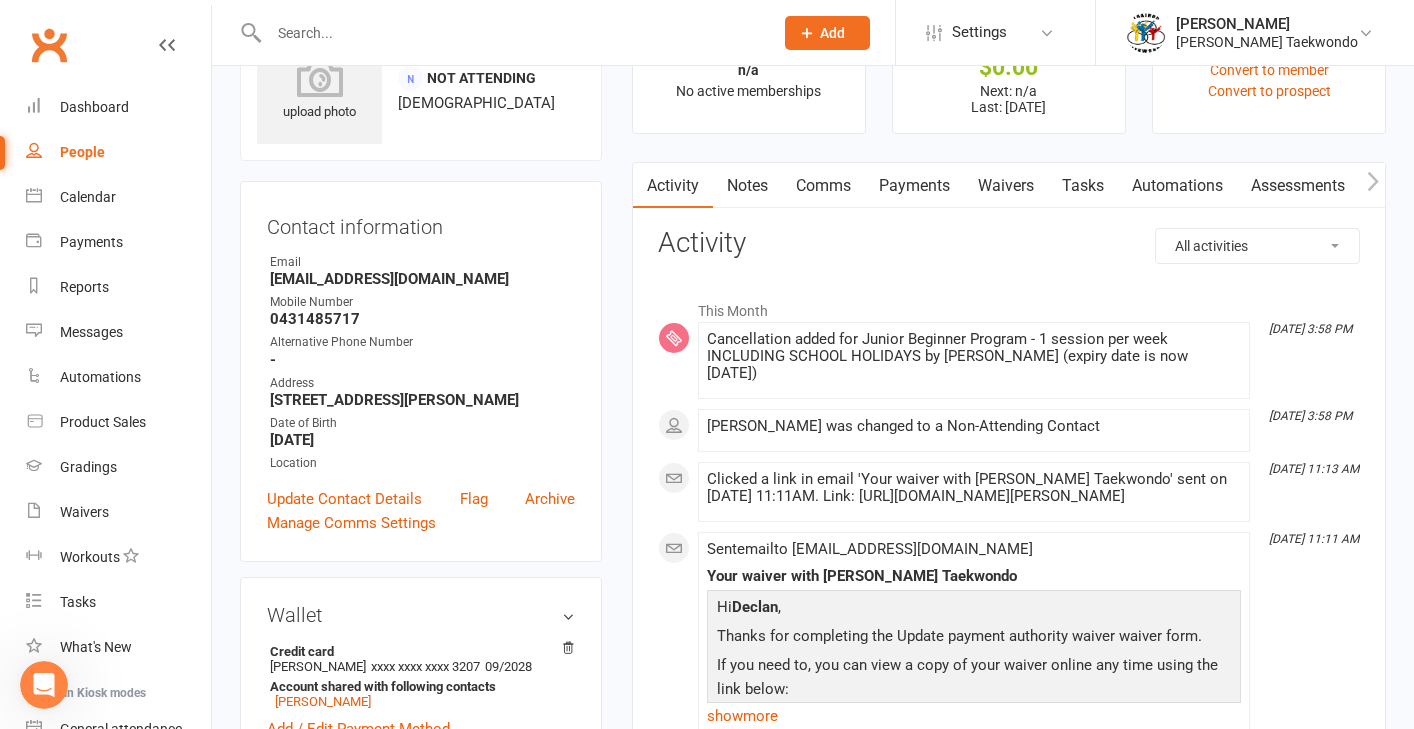 scroll, scrollTop: 78, scrollLeft: 0, axis: vertical 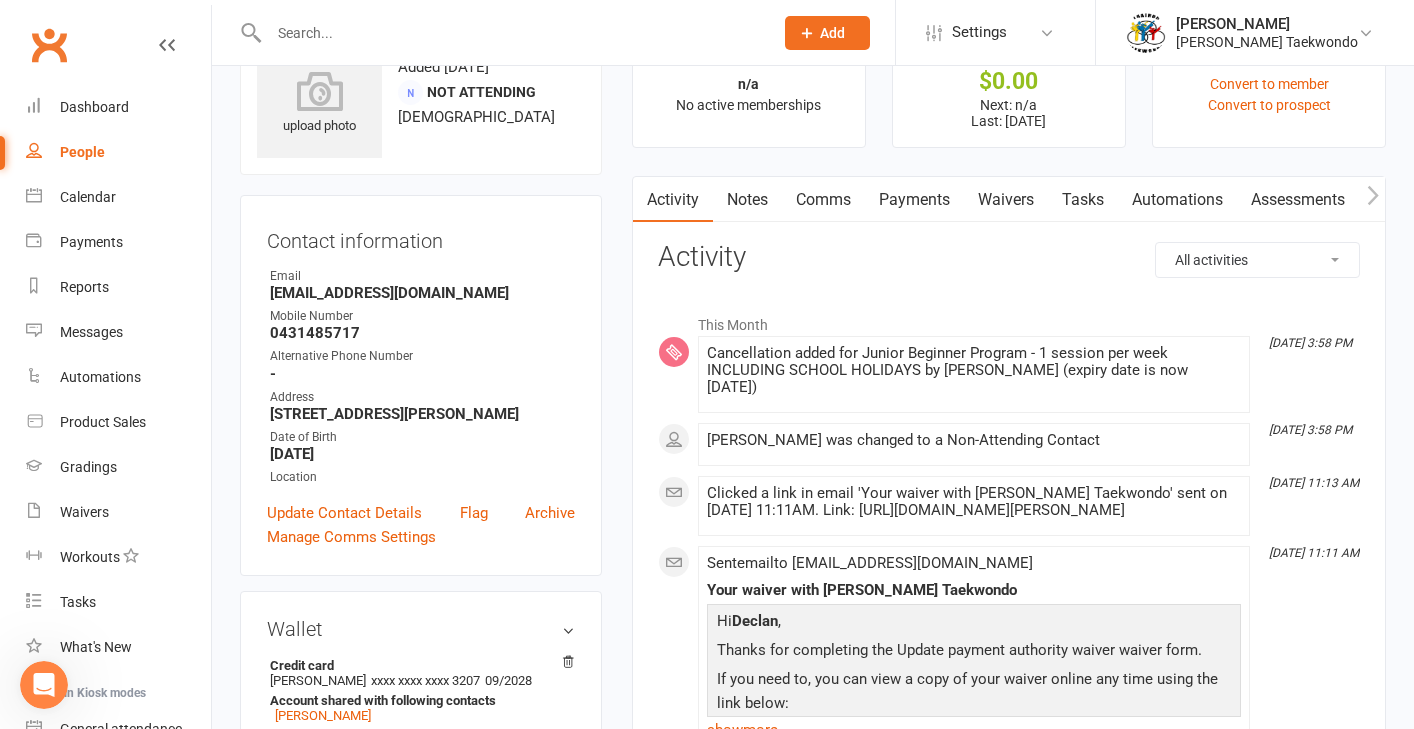click on "Comms" at bounding box center (823, 200) 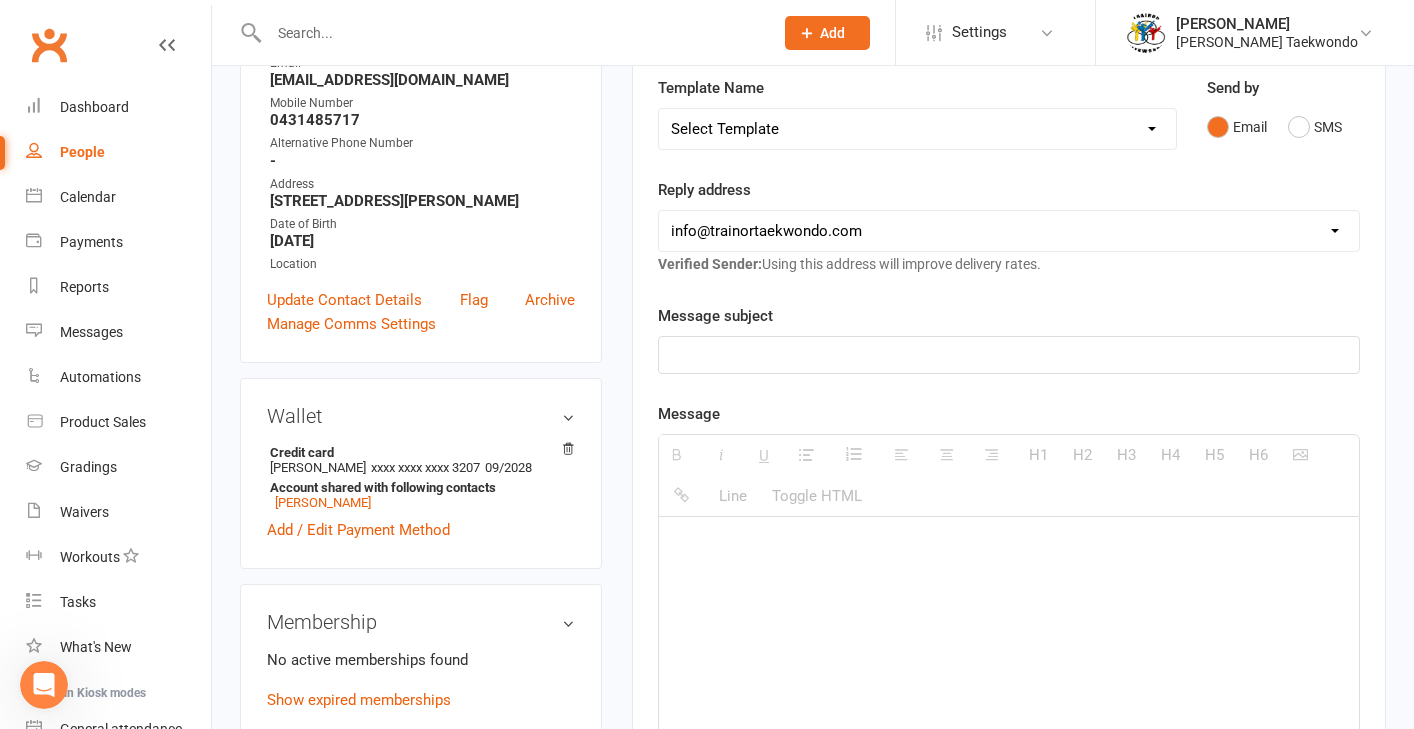 scroll, scrollTop: 316, scrollLeft: 0, axis: vertical 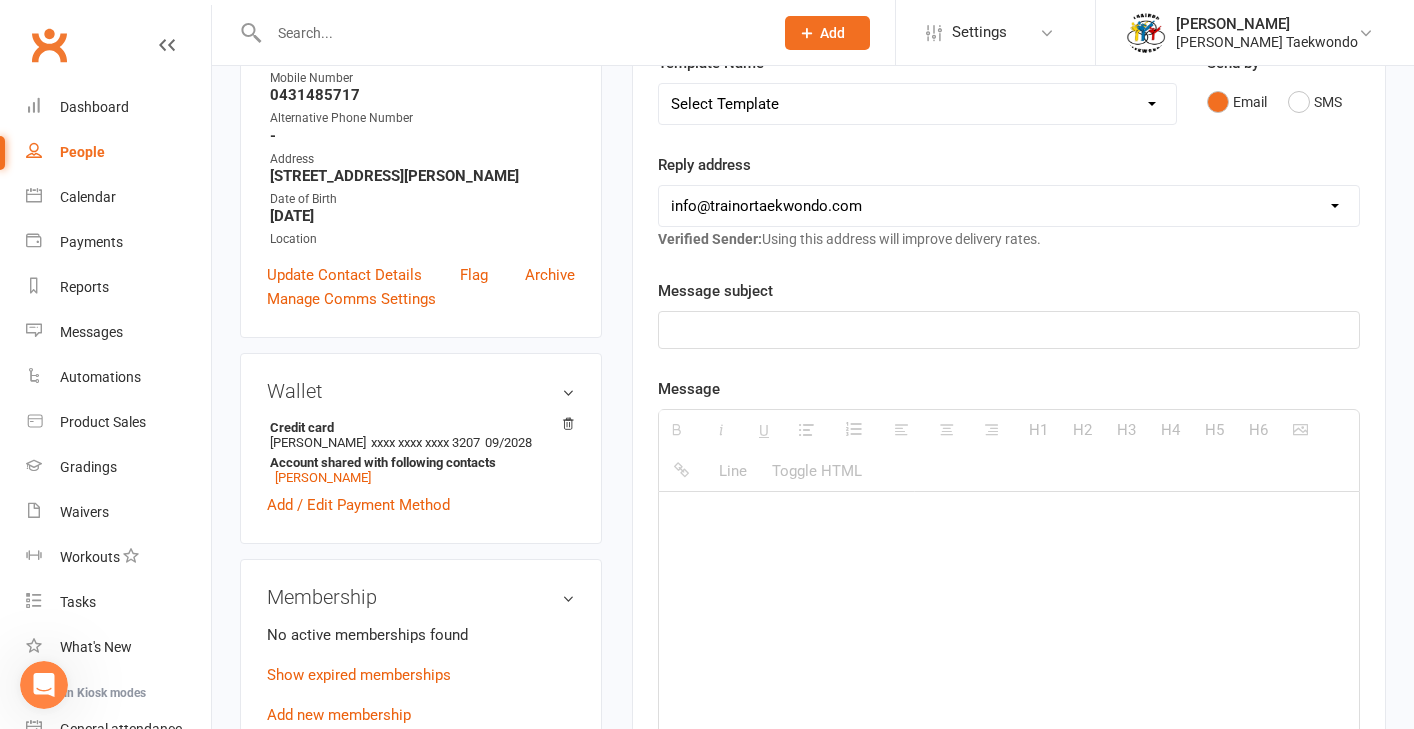 click at bounding box center [1009, 330] 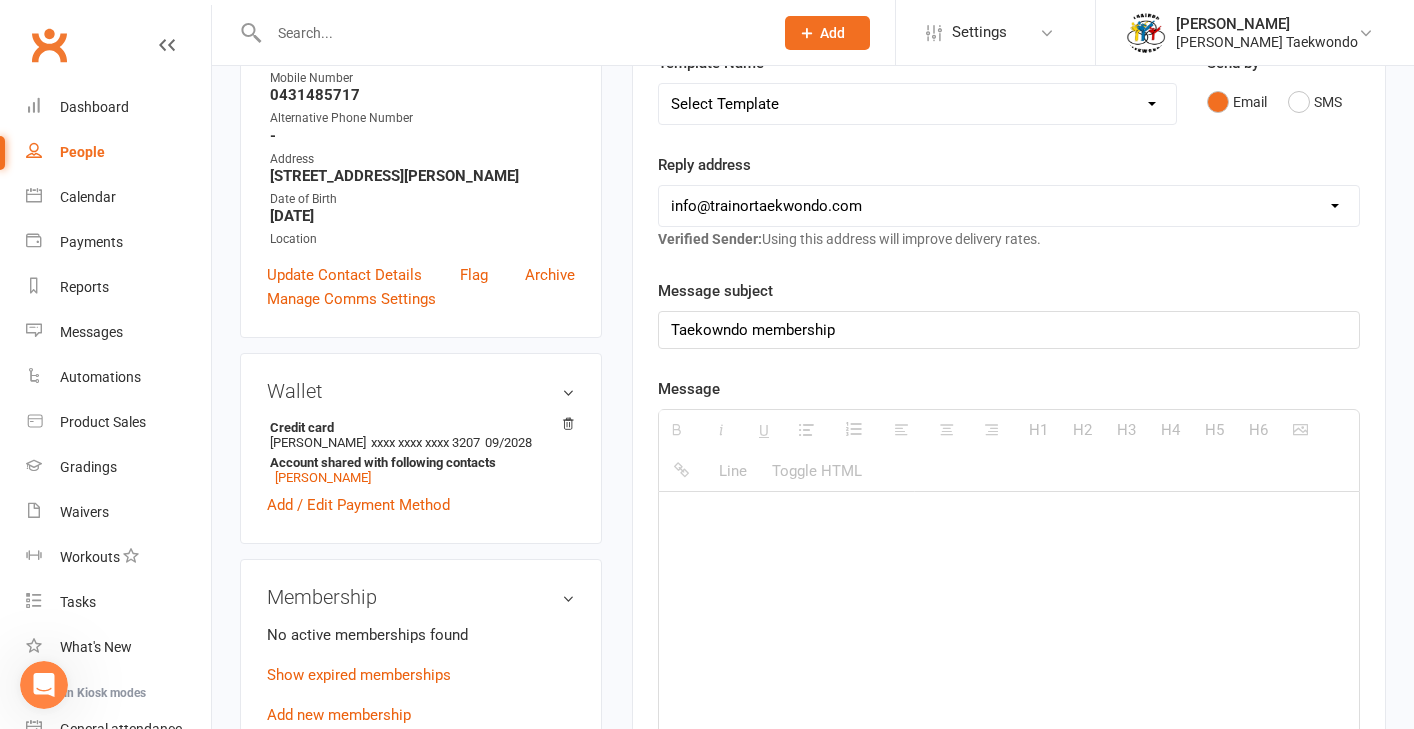 click on "Taekowndo membership" at bounding box center [1009, 330] 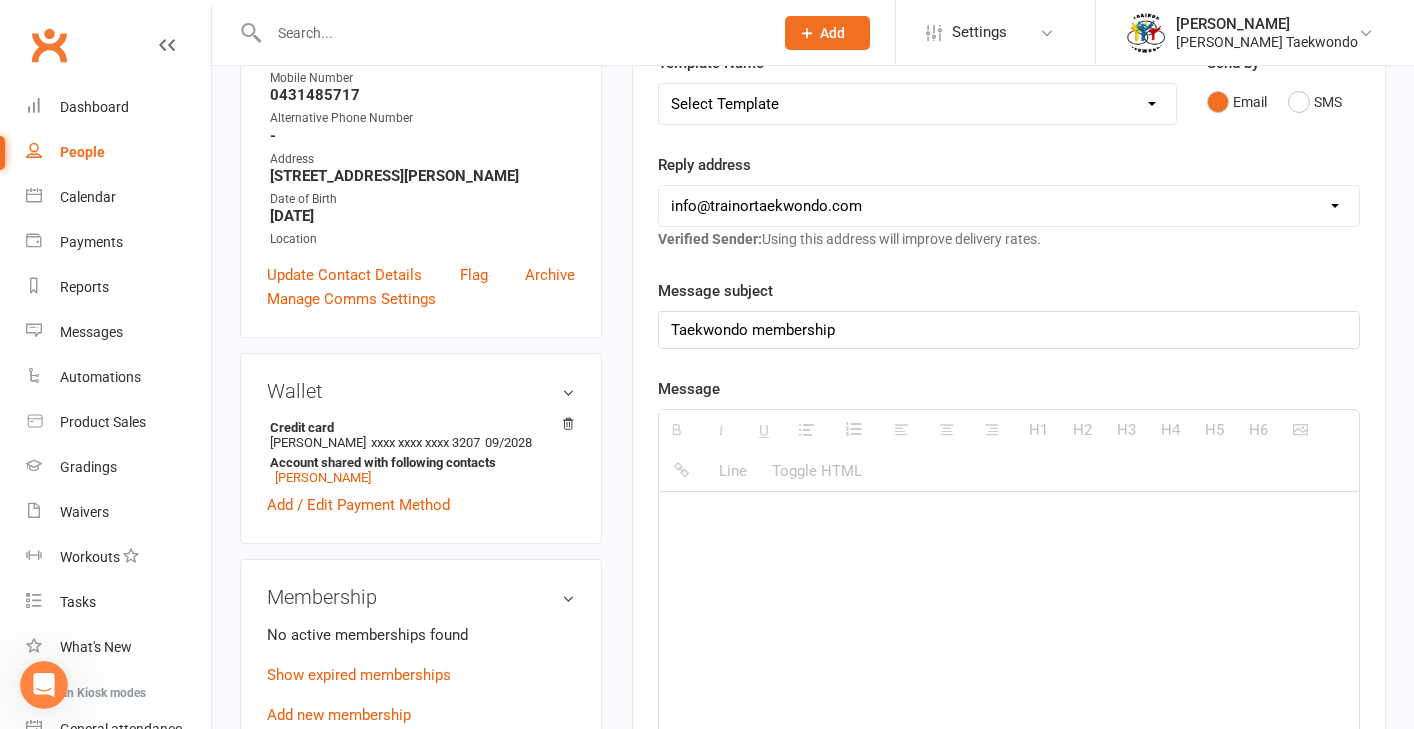 click at bounding box center [1009, 521] 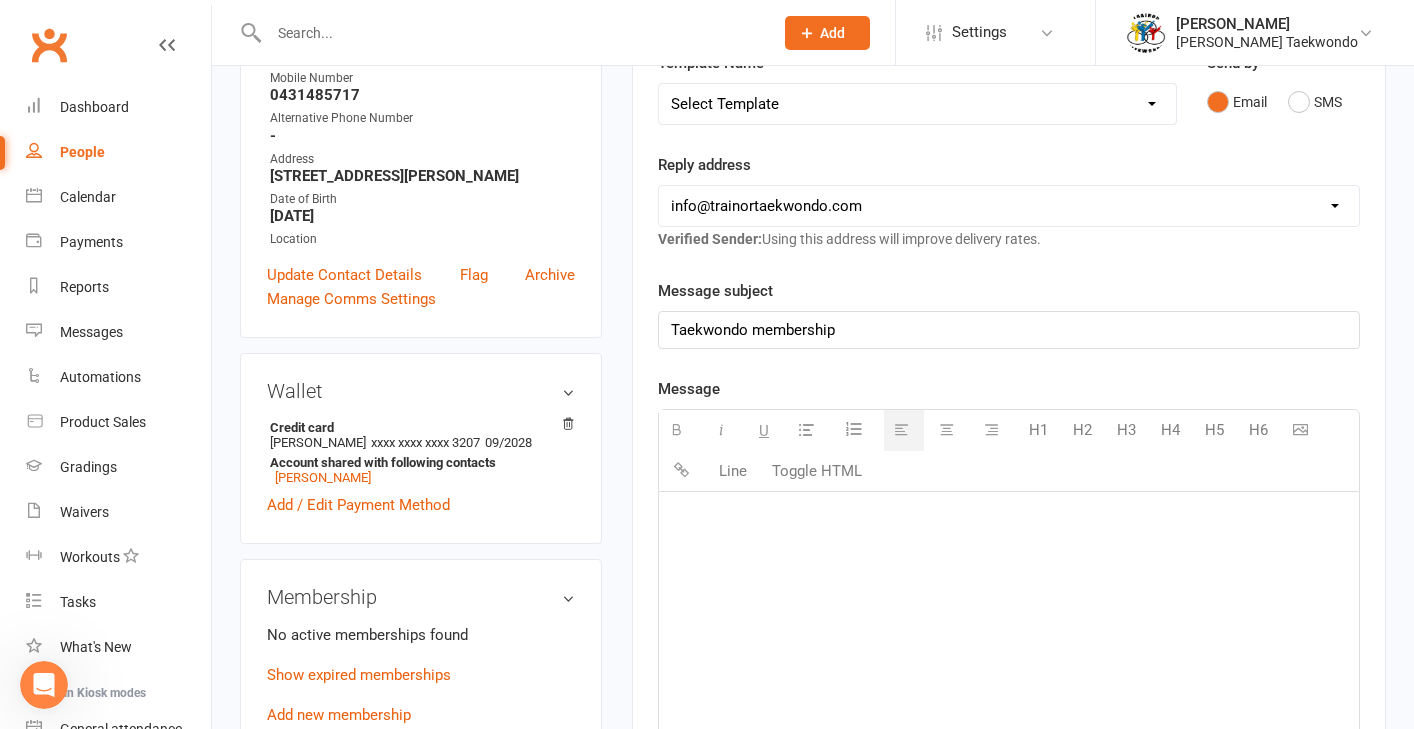 type 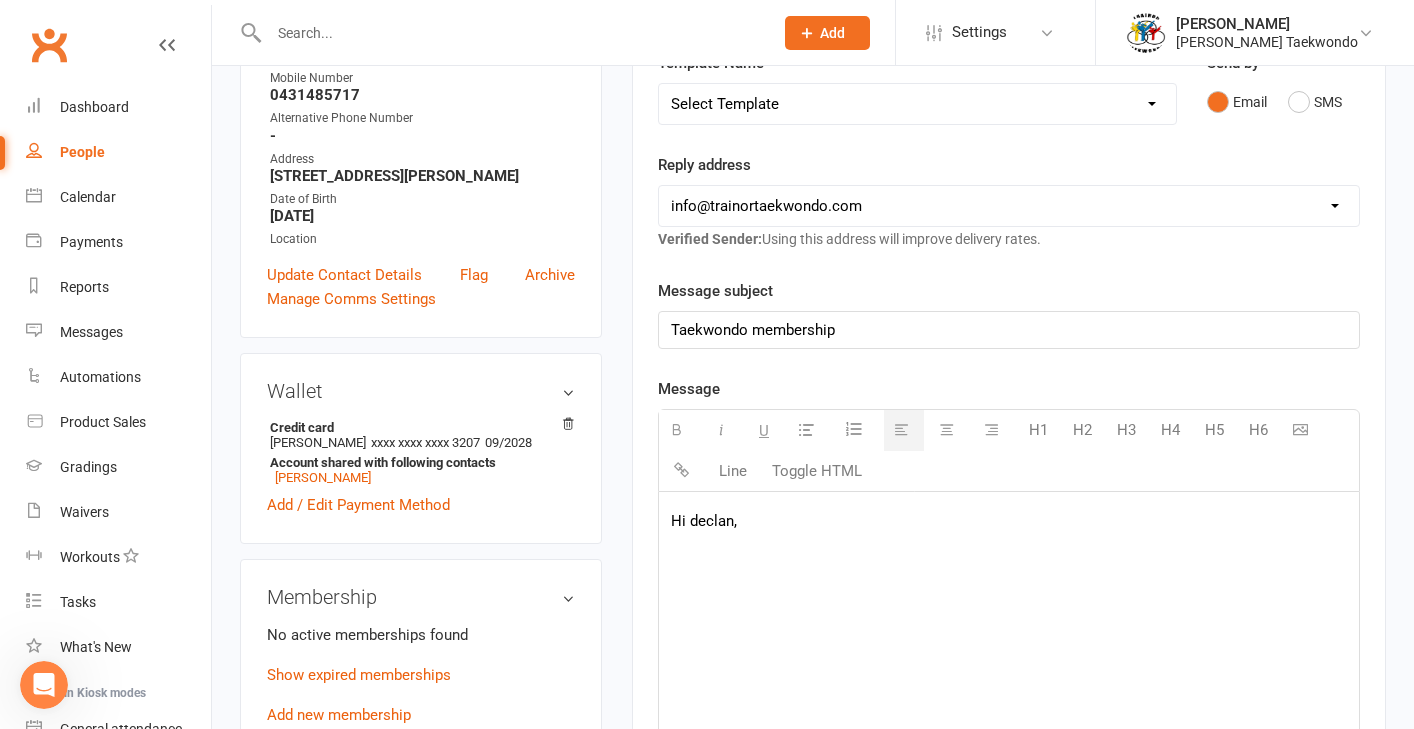 click on "Hi declan," at bounding box center (1009, 521) 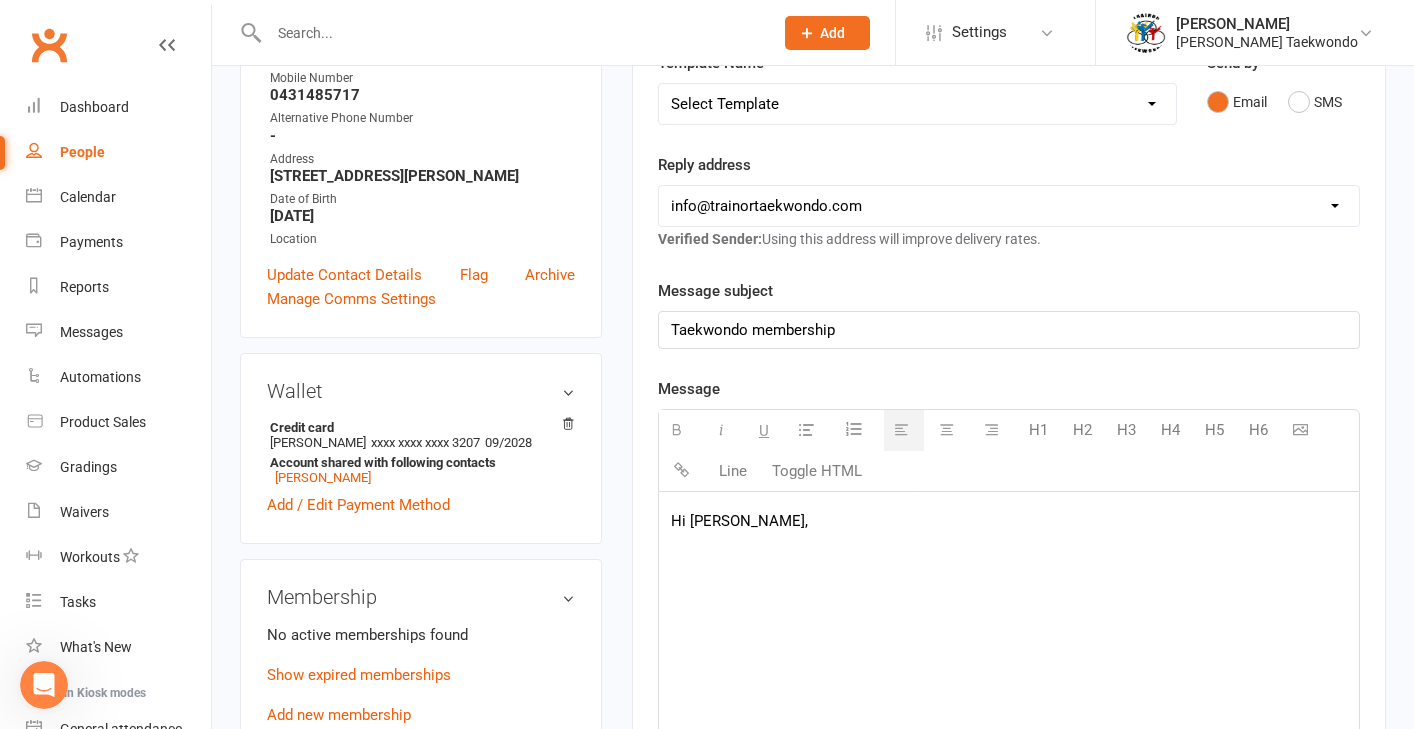 click on "Hi [PERSON_NAME]," at bounding box center [1009, 521] 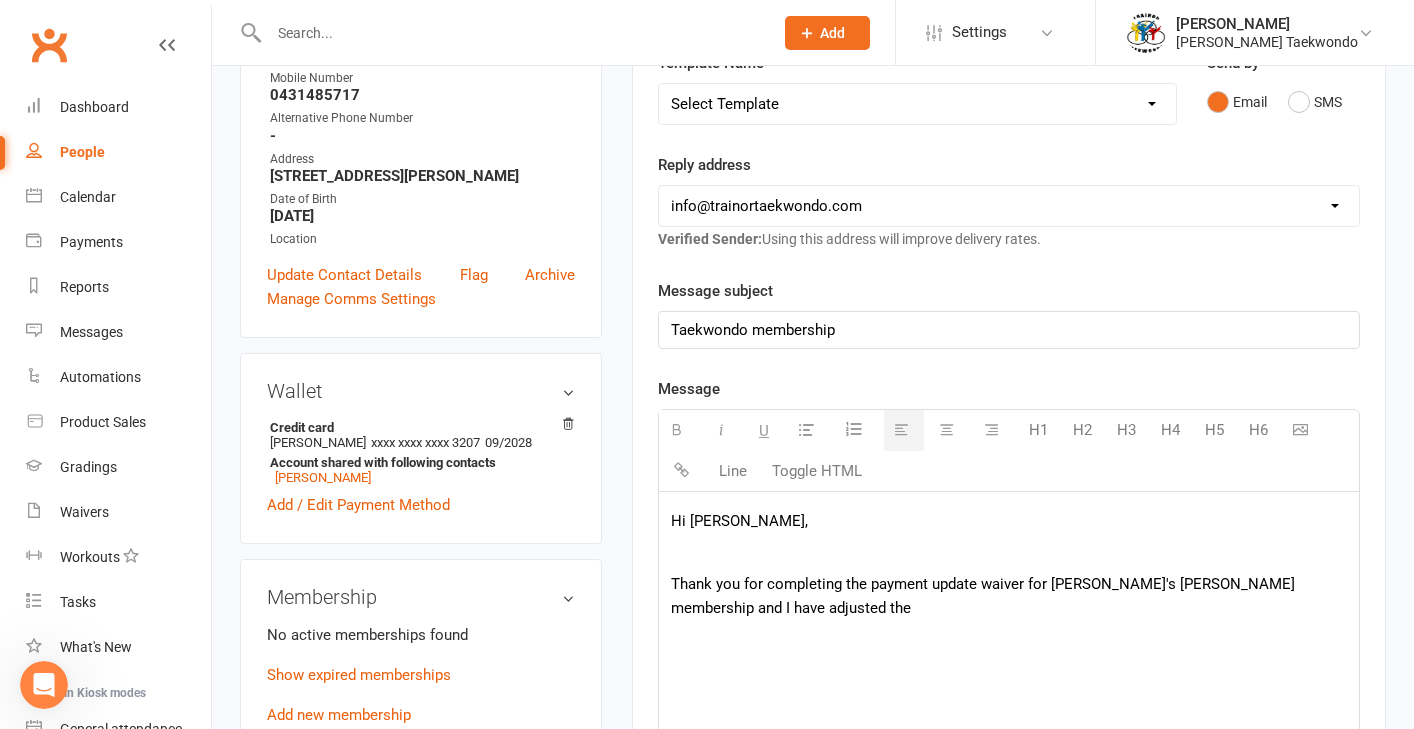 click on "Thank you for completing the payment update waiver for [PERSON_NAME]'s [PERSON_NAME] membership and I have adjusted the" at bounding box center [1009, 596] 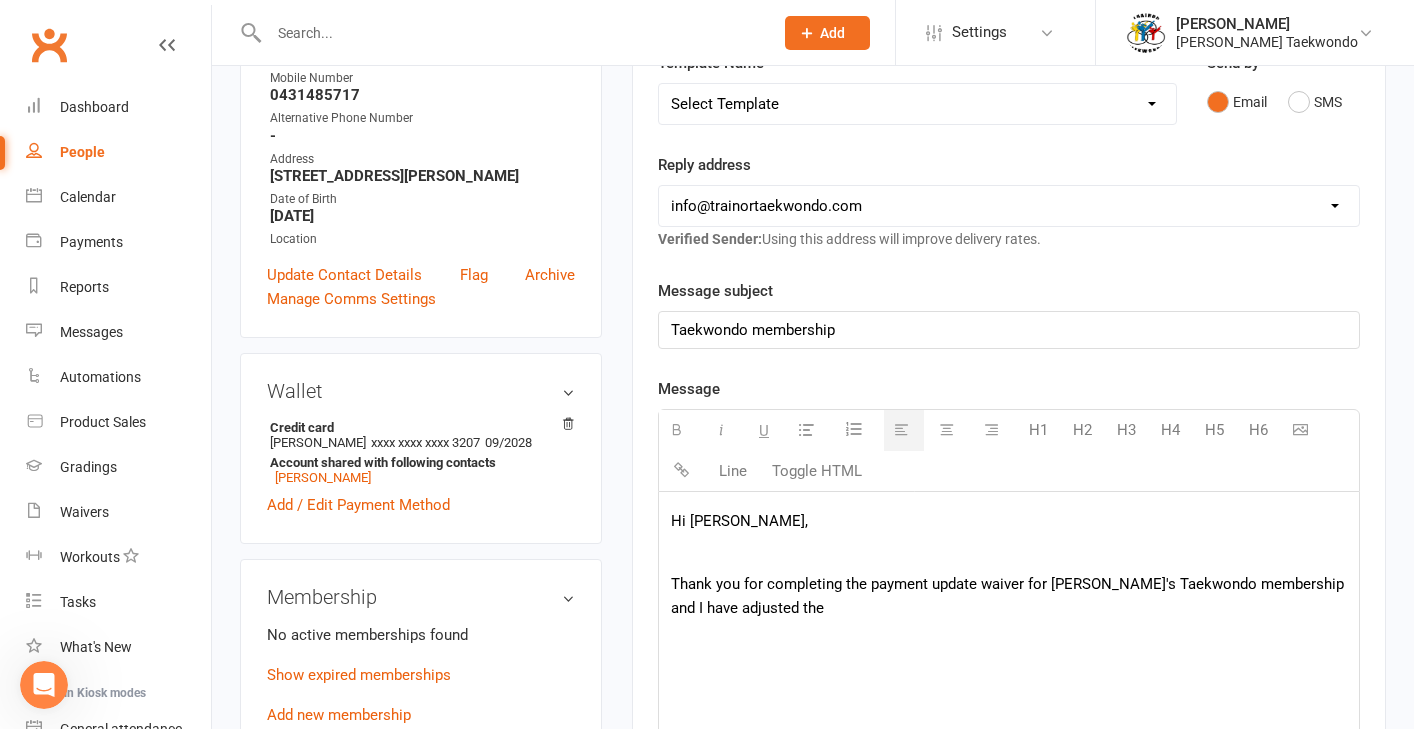 click on "Thank you for completing the payment update waiver for [PERSON_NAME]'s Taekwondo membership and I have adjusted the" at bounding box center [1009, 596] 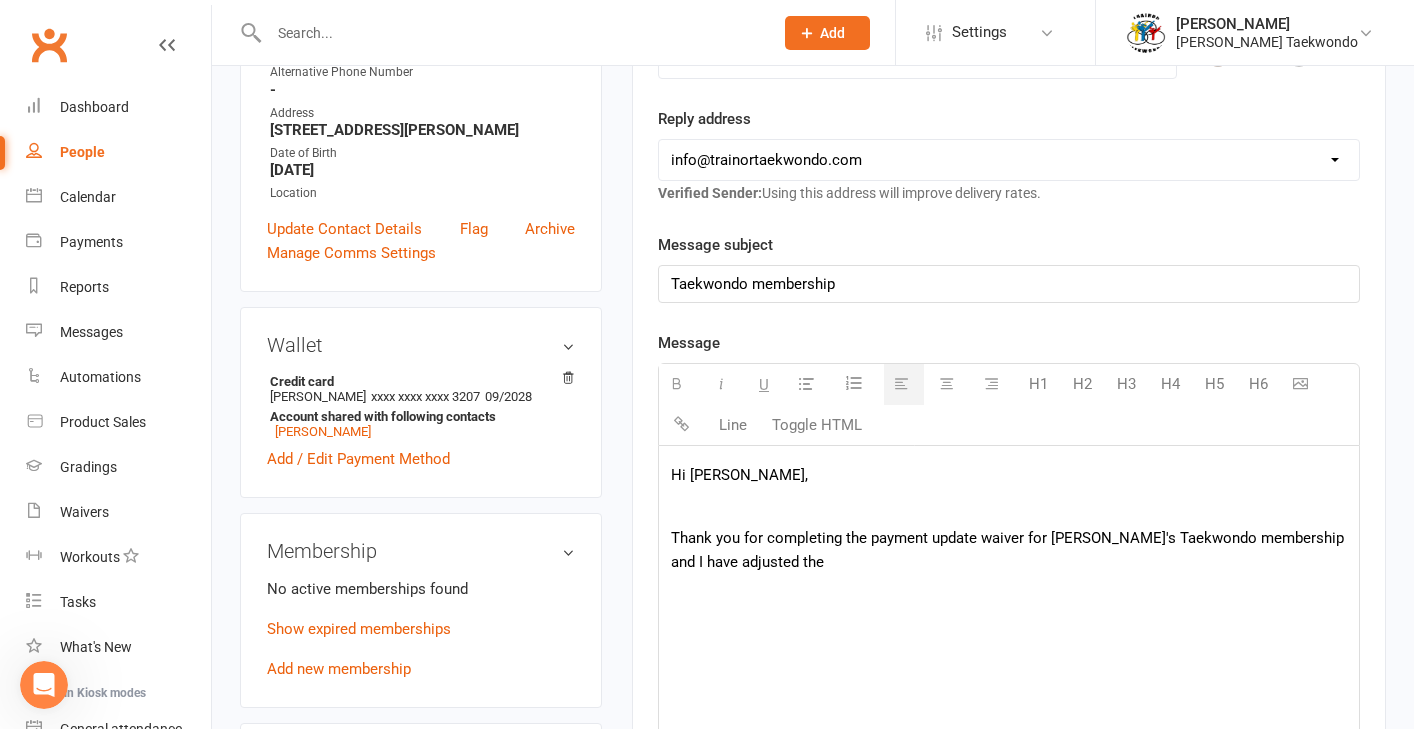 scroll, scrollTop: 372, scrollLeft: 0, axis: vertical 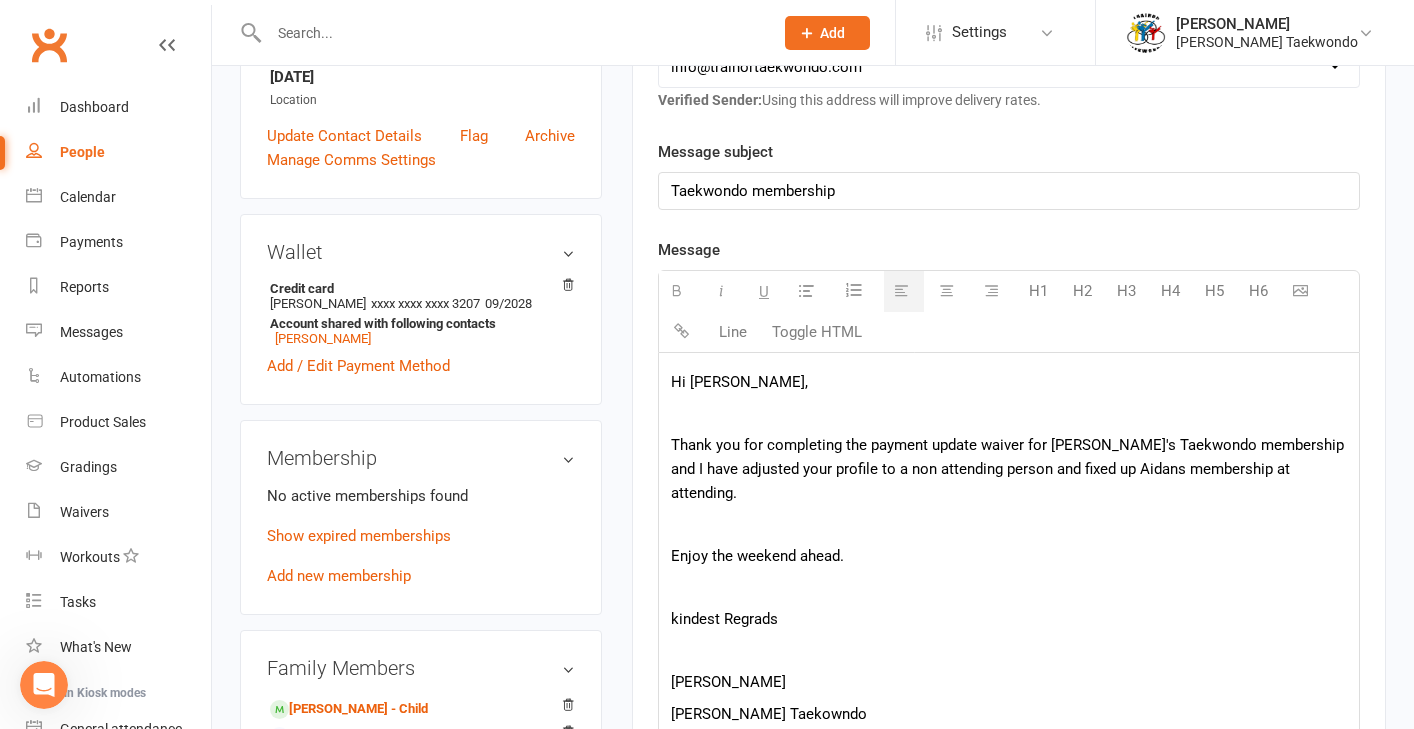click on "kindest Regrads" at bounding box center (1009, 619) 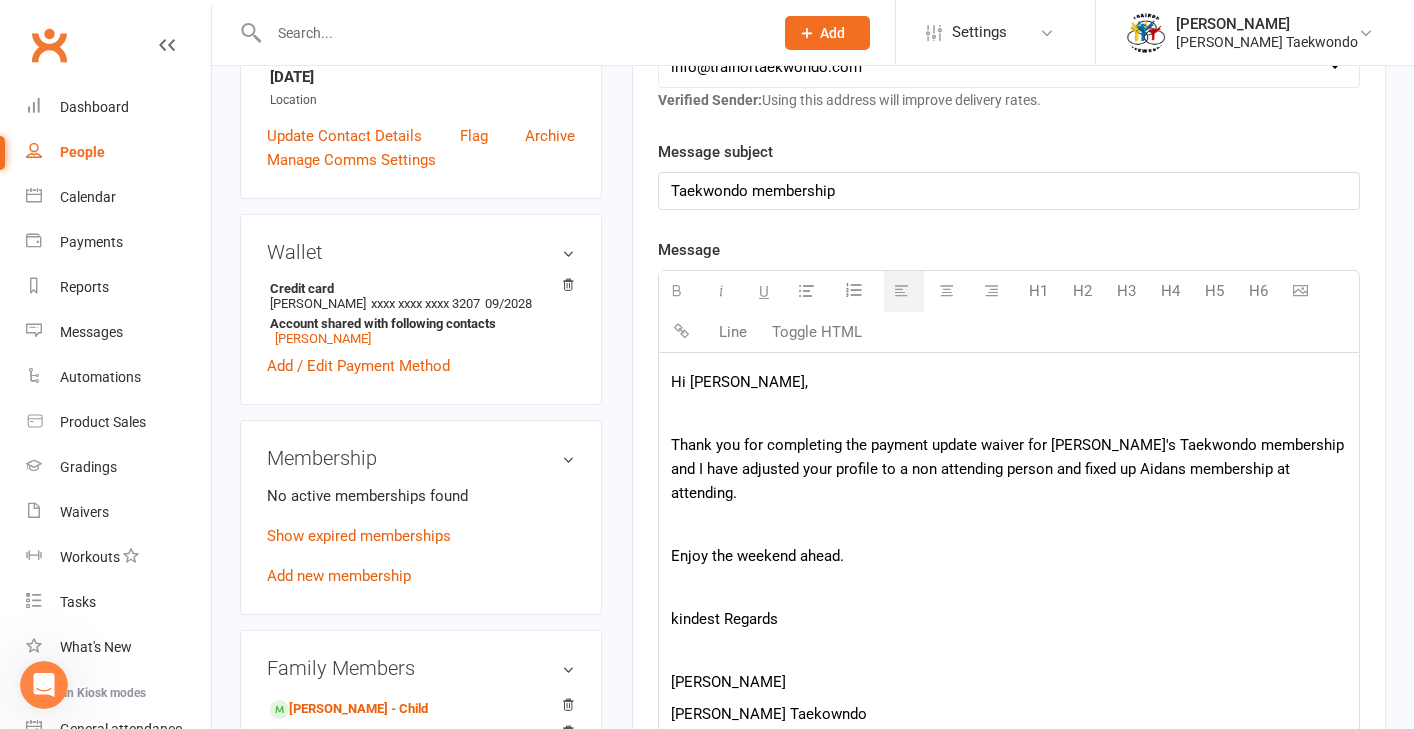 click at bounding box center (1009, 651) 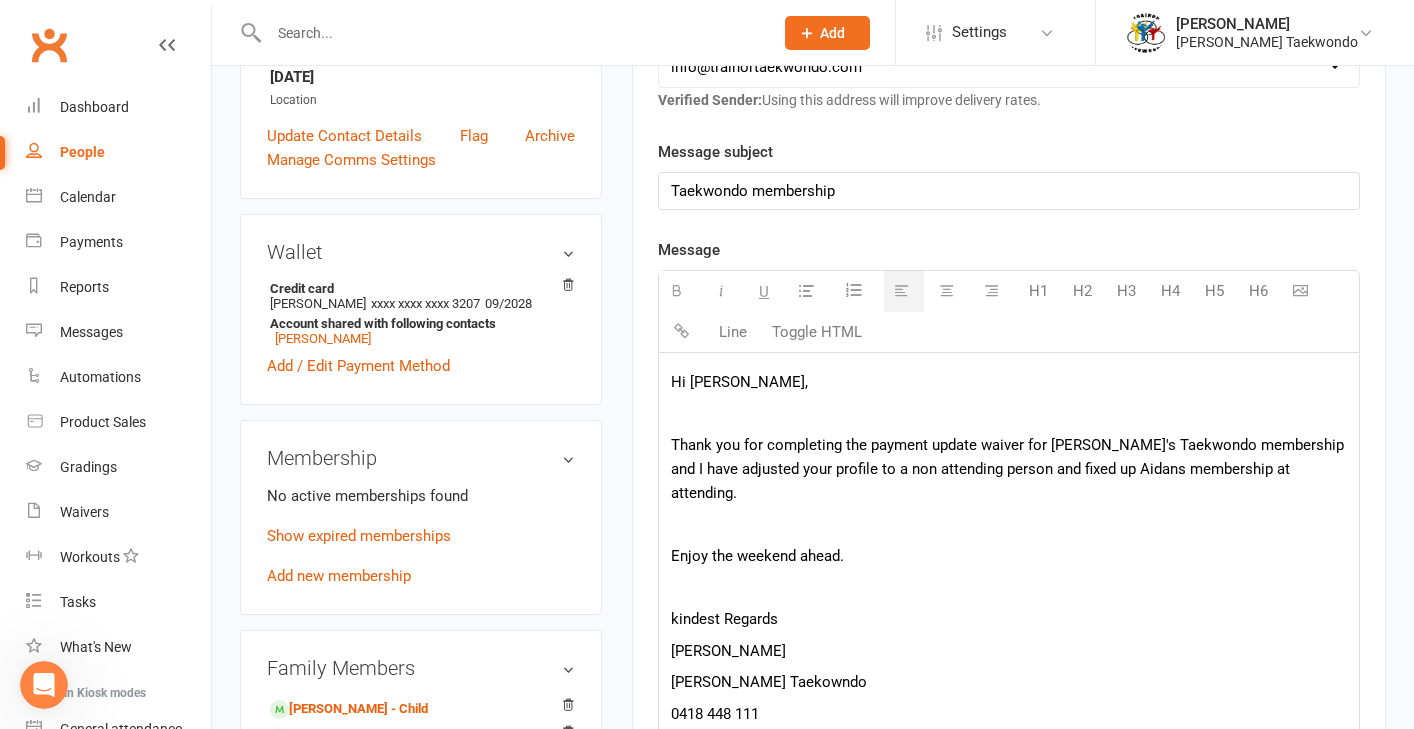 click on "[PERSON_NAME] Taekowndo" at bounding box center [1009, 682] 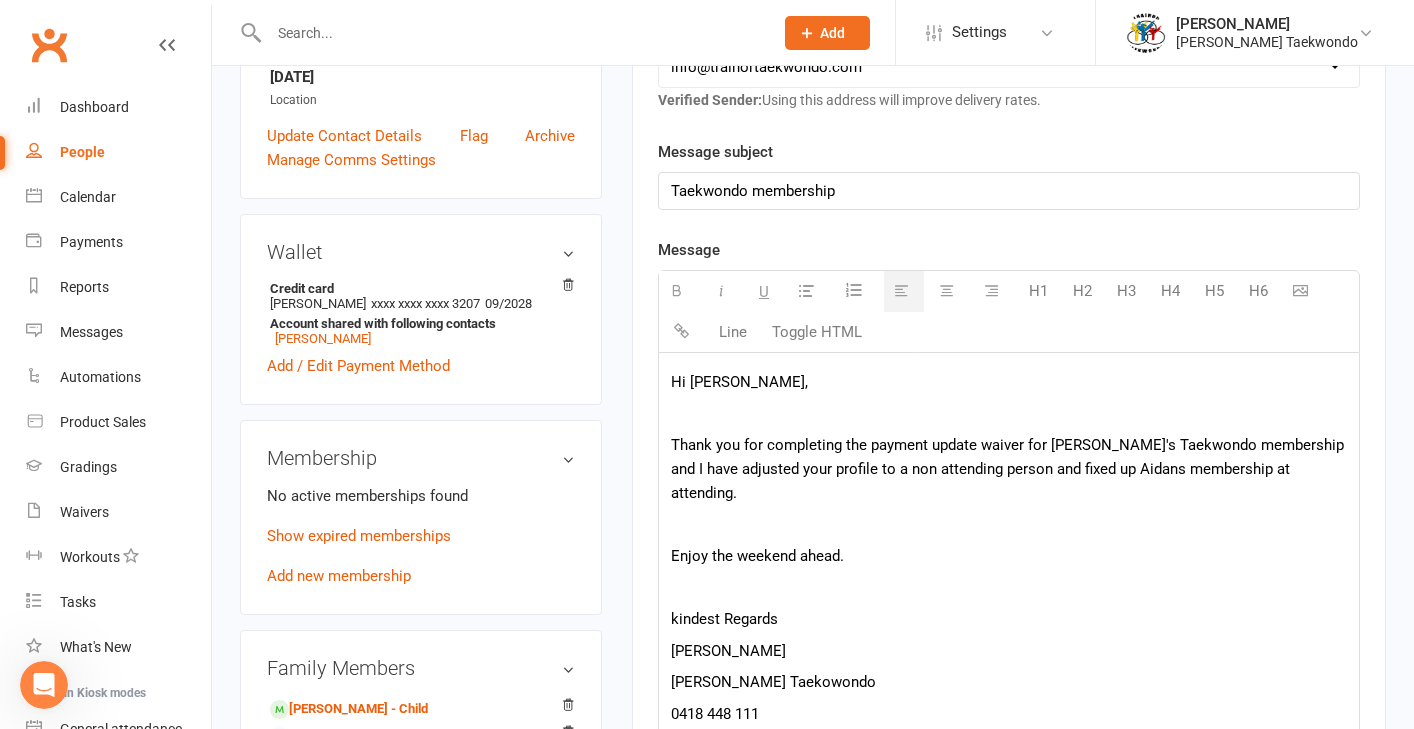 click on "[PERSON_NAME] Taekowondo" at bounding box center (1009, 682) 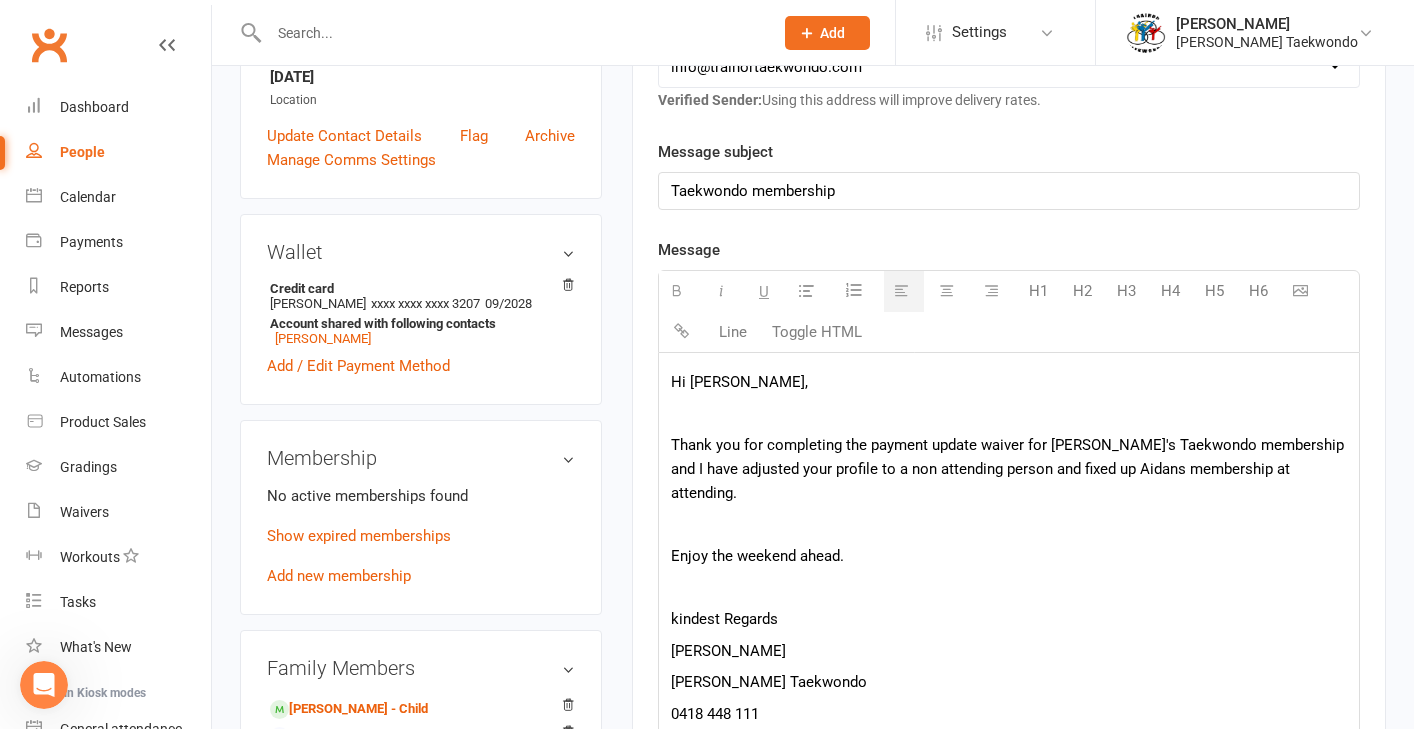 click on "[PERSON_NAME] Taekwondo" at bounding box center (1009, 682) 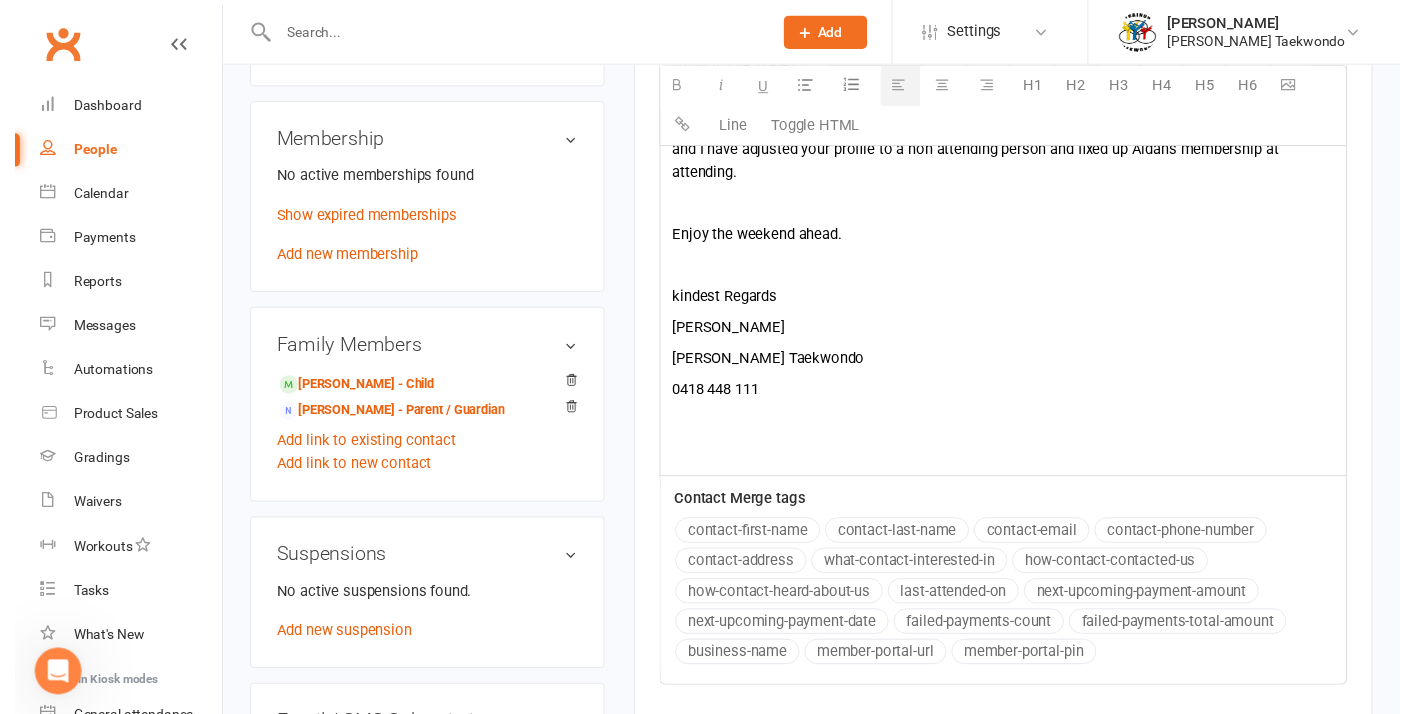 scroll, scrollTop: 1004, scrollLeft: 0, axis: vertical 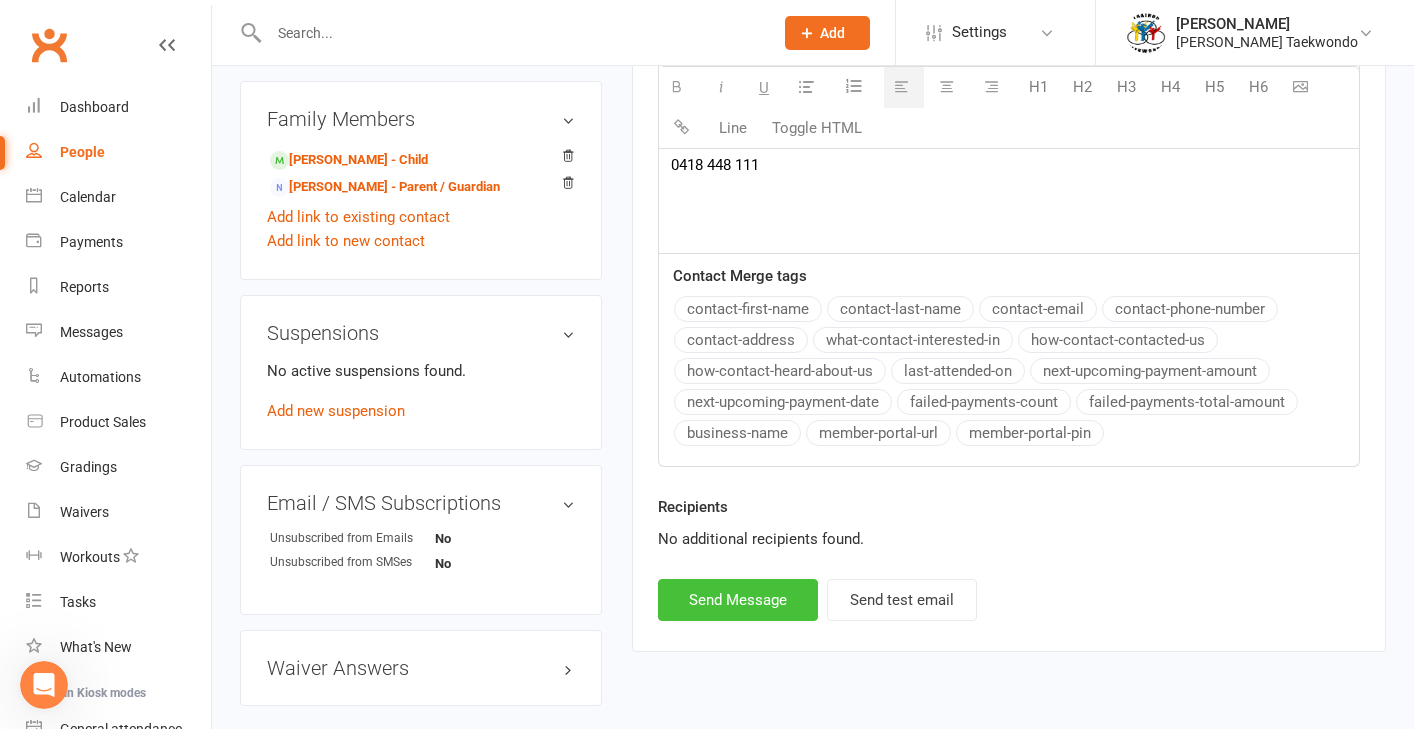 click on "Send Message" at bounding box center [738, 600] 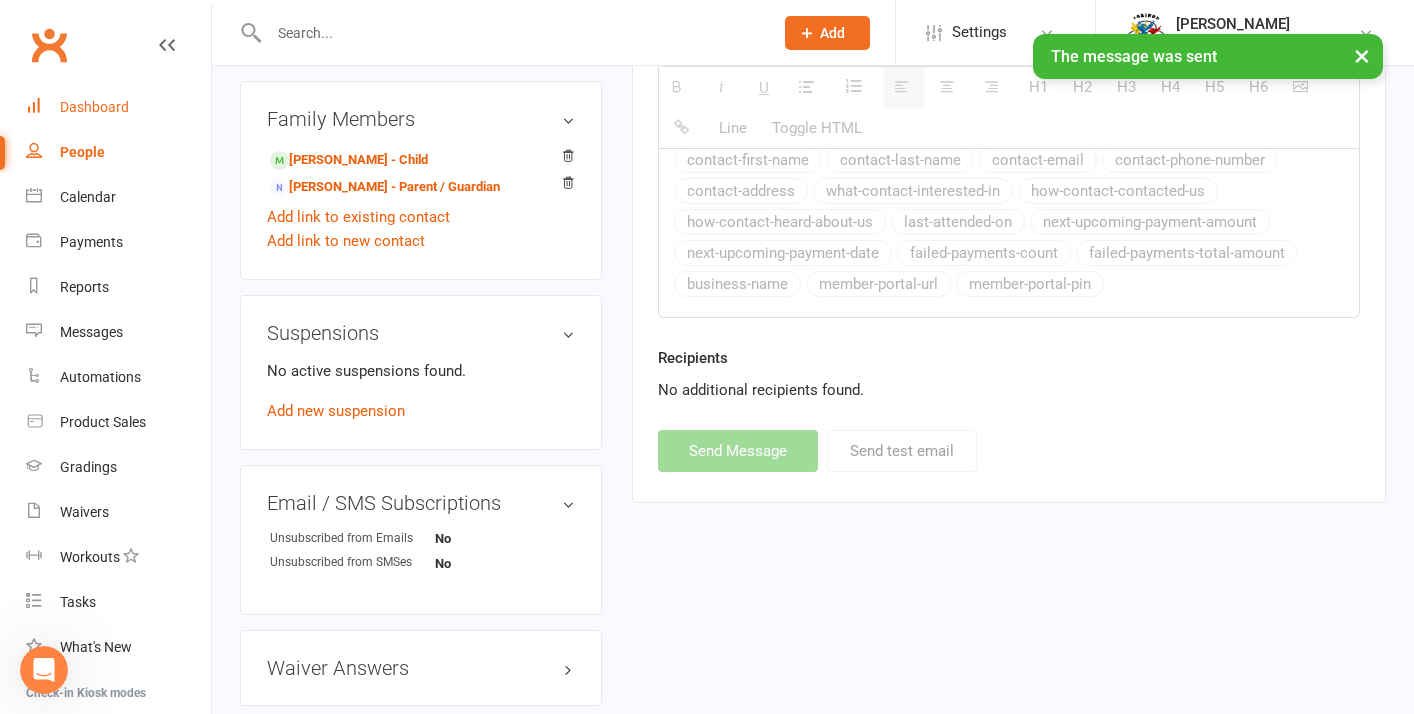 click on "Dashboard" at bounding box center [94, 107] 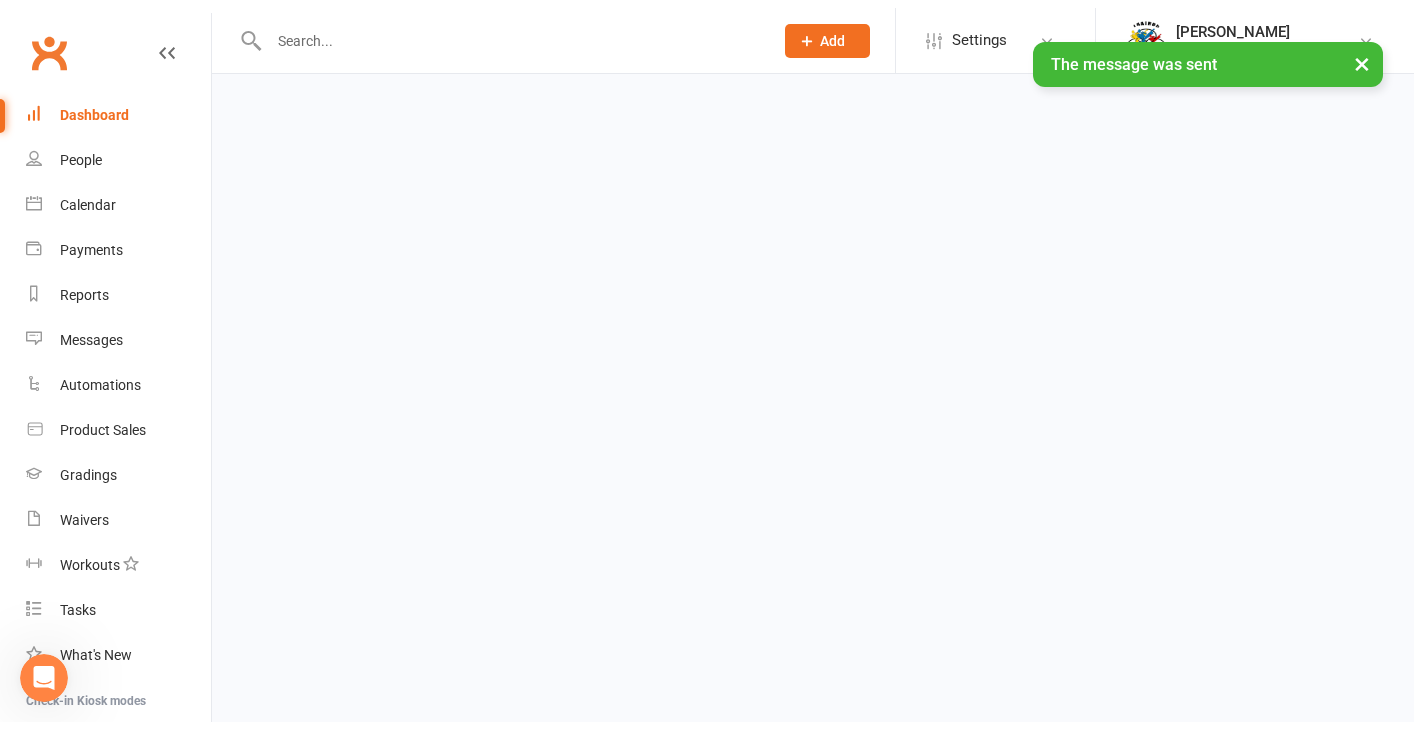scroll, scrollTop: 0, scrollLeft: 0, axis: both 